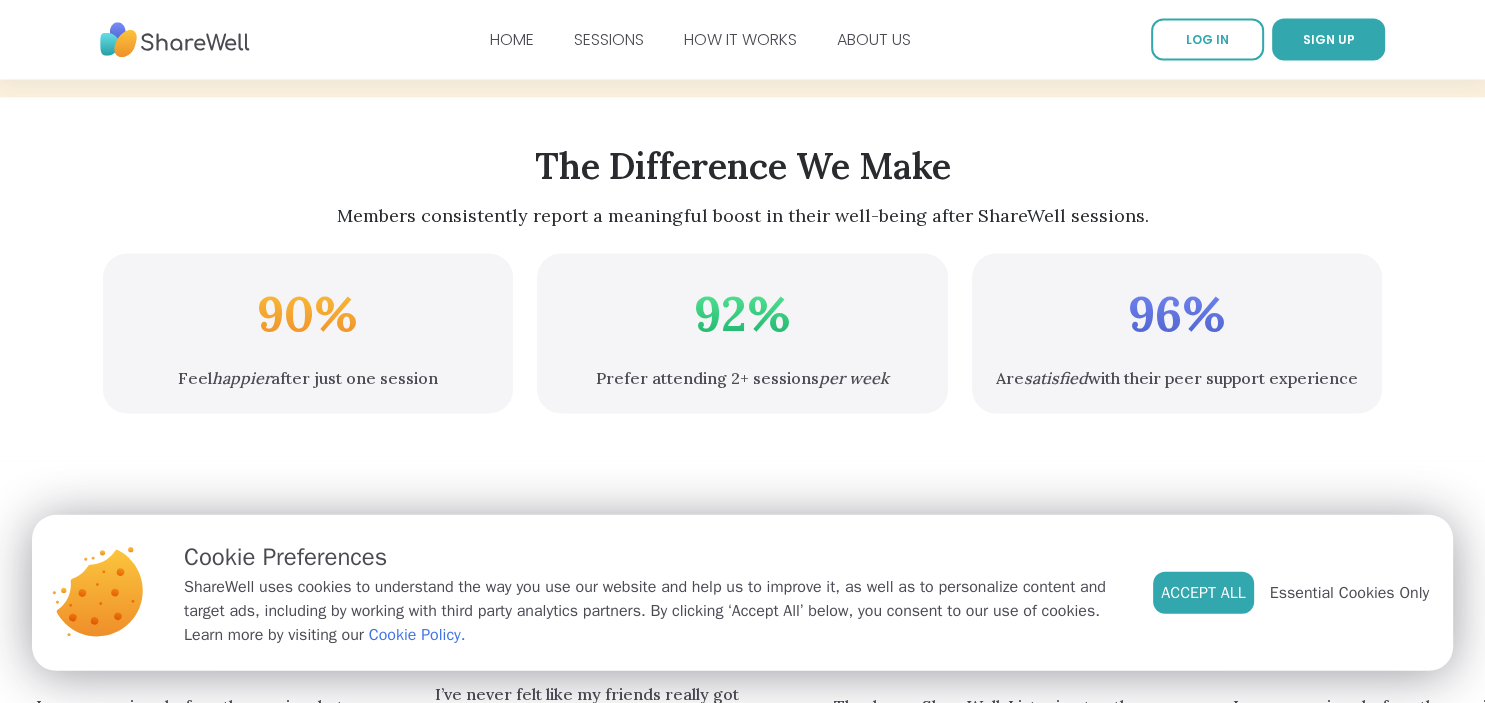 scroll, scrollTop: 3663, scrollLeft: 0, axis: vertical 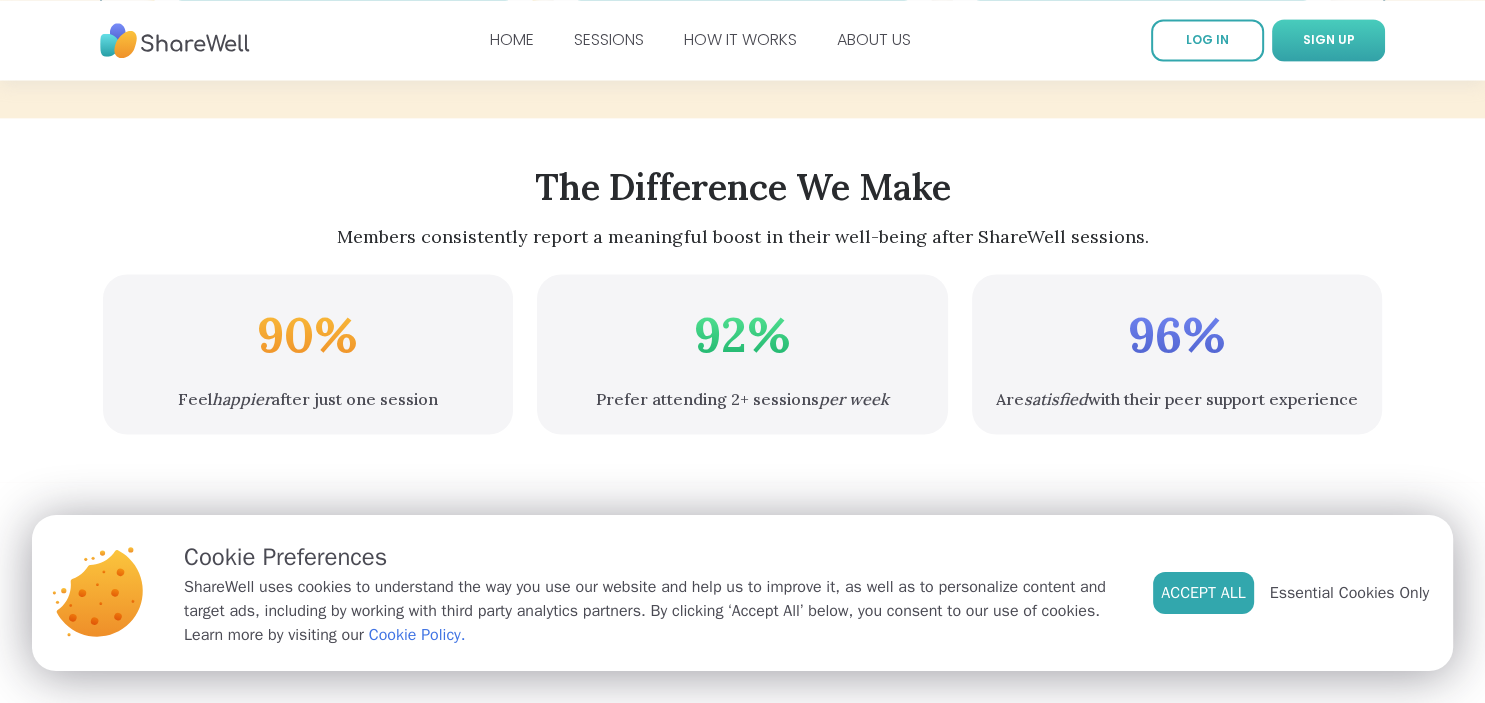 click on "SIGN UP" at bounding box center (1329, 39) 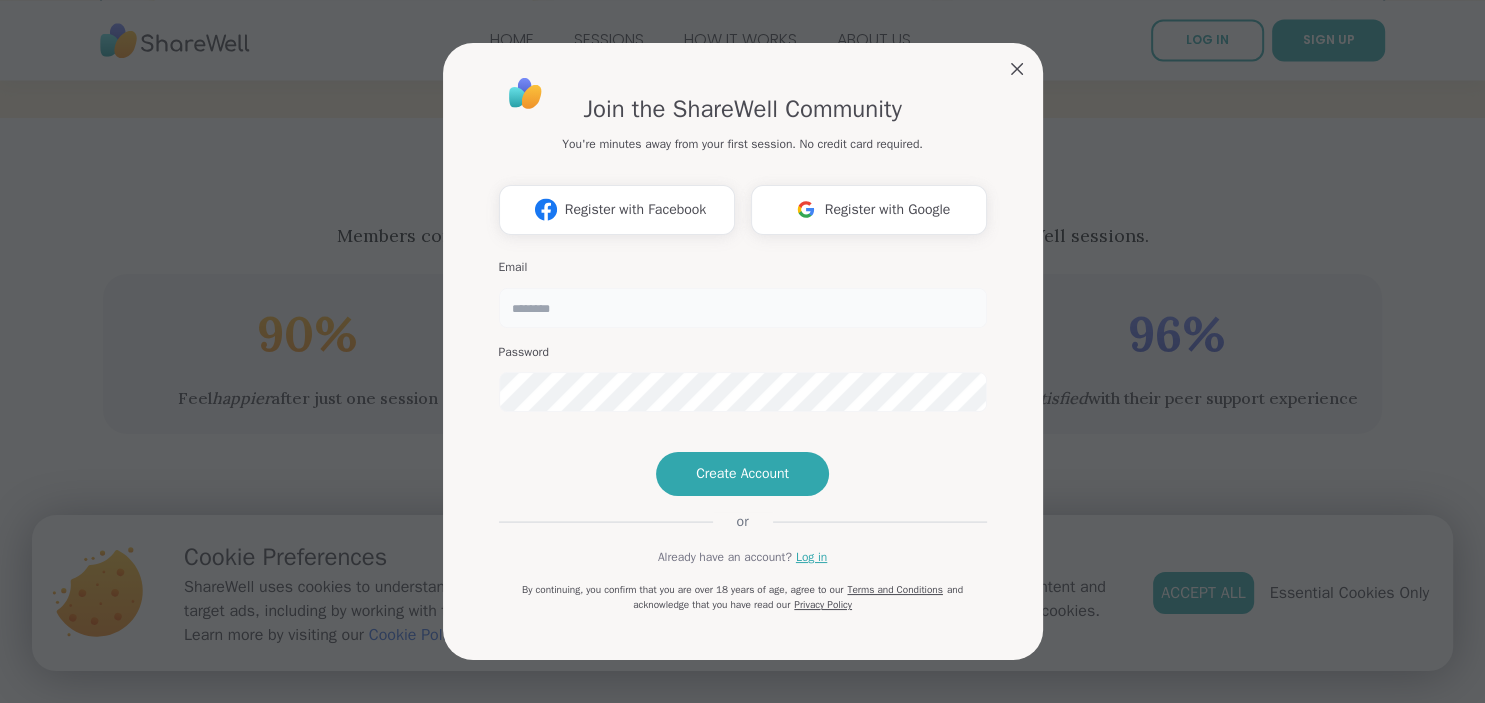 click at bounding box center (743, 308) 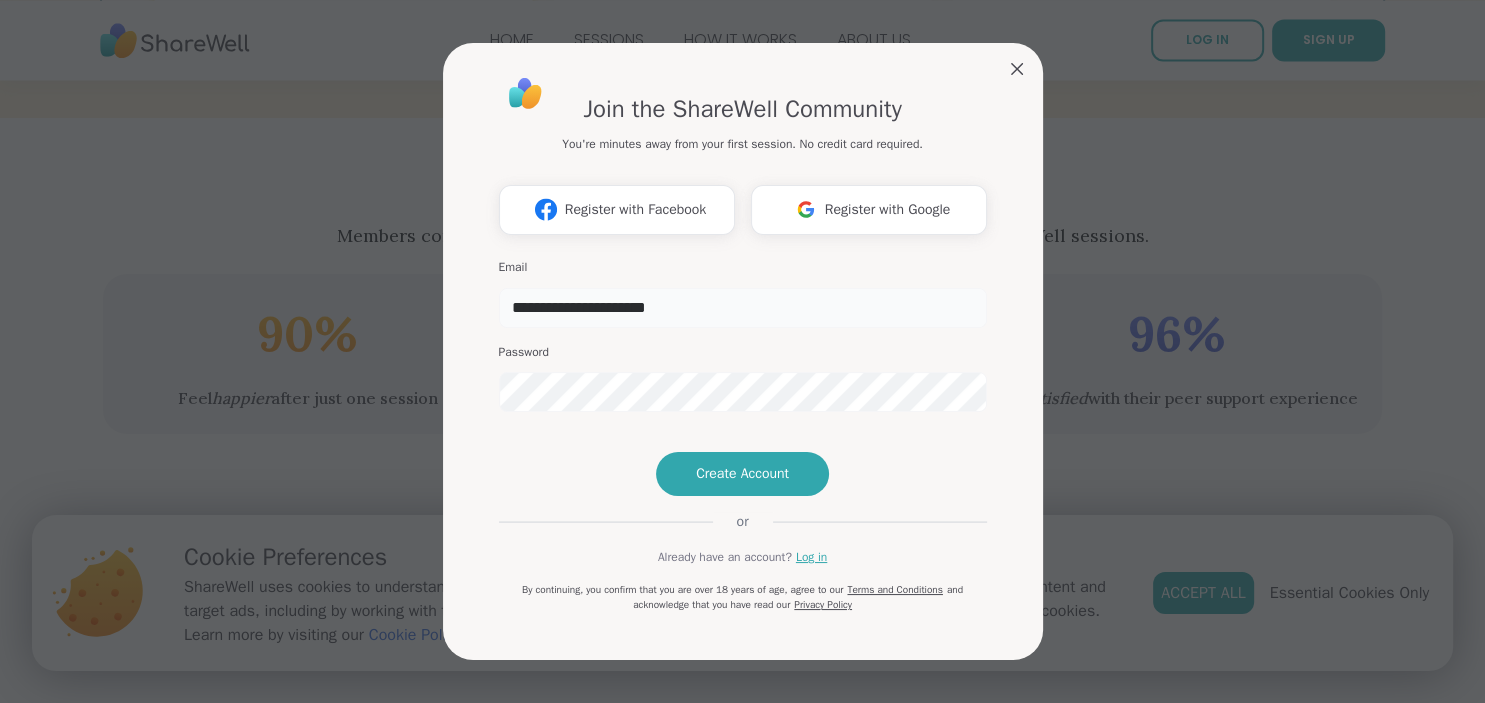 type on "**********" 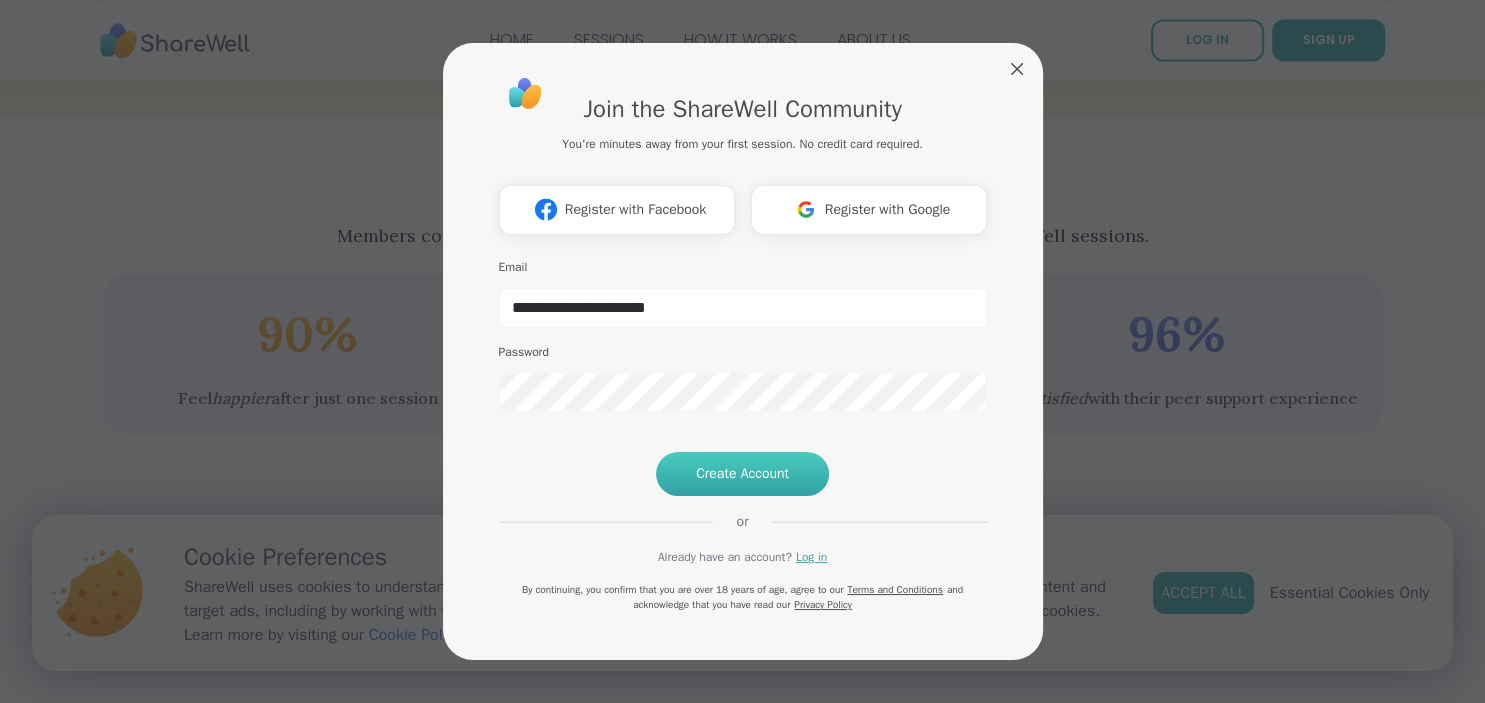 click on "Create Account" at bounding box center (742, 474) 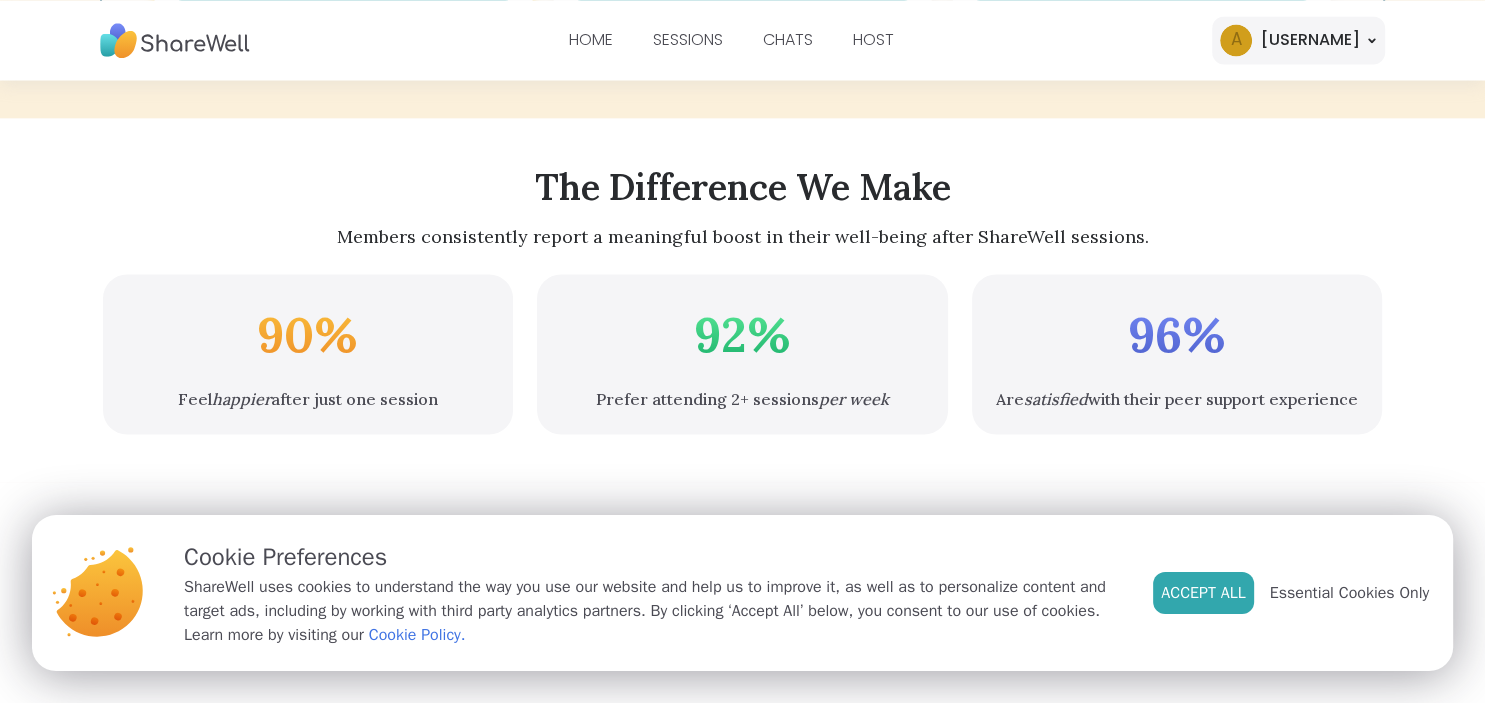 scroll, scrollTop: 0, scrollLeft: 0, axis: both 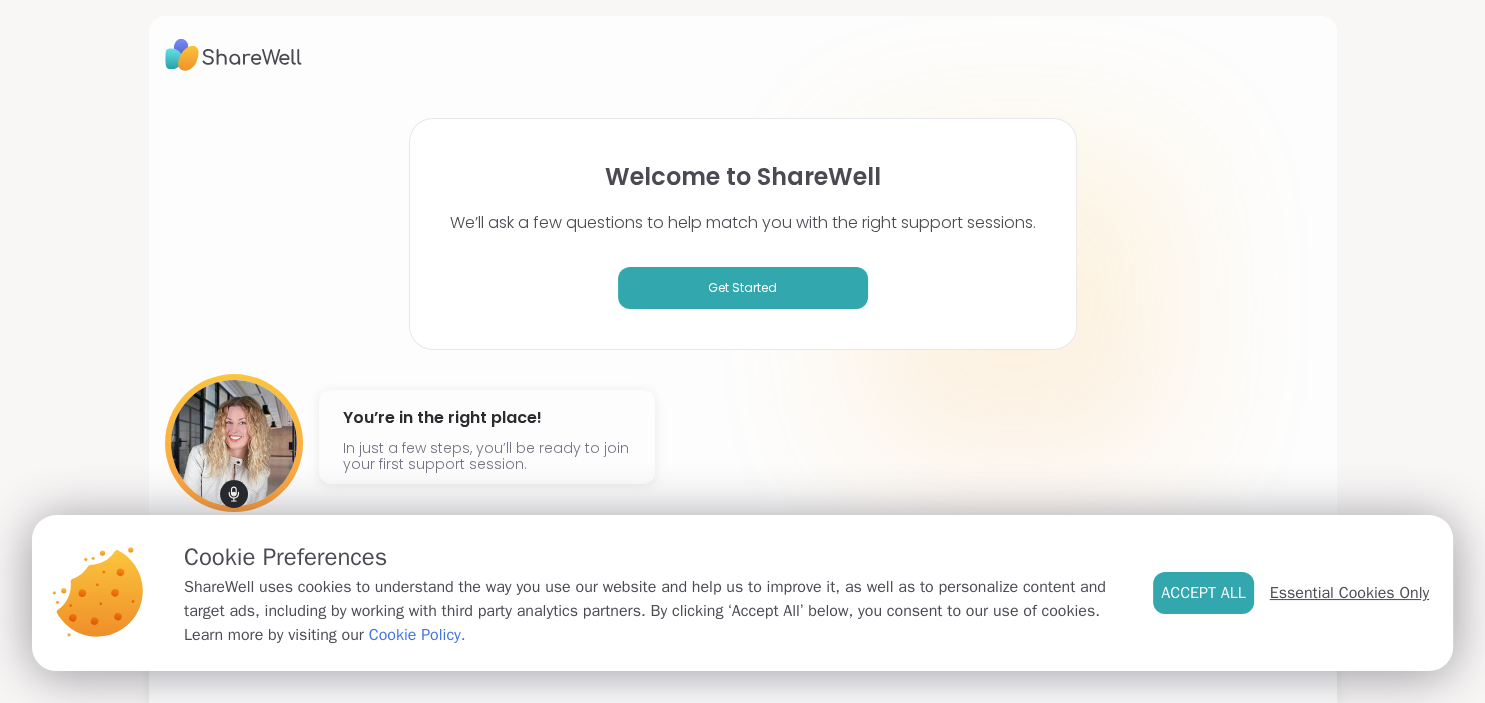 click on "Essential Cookies Only" at bounding box center (1349, 593) 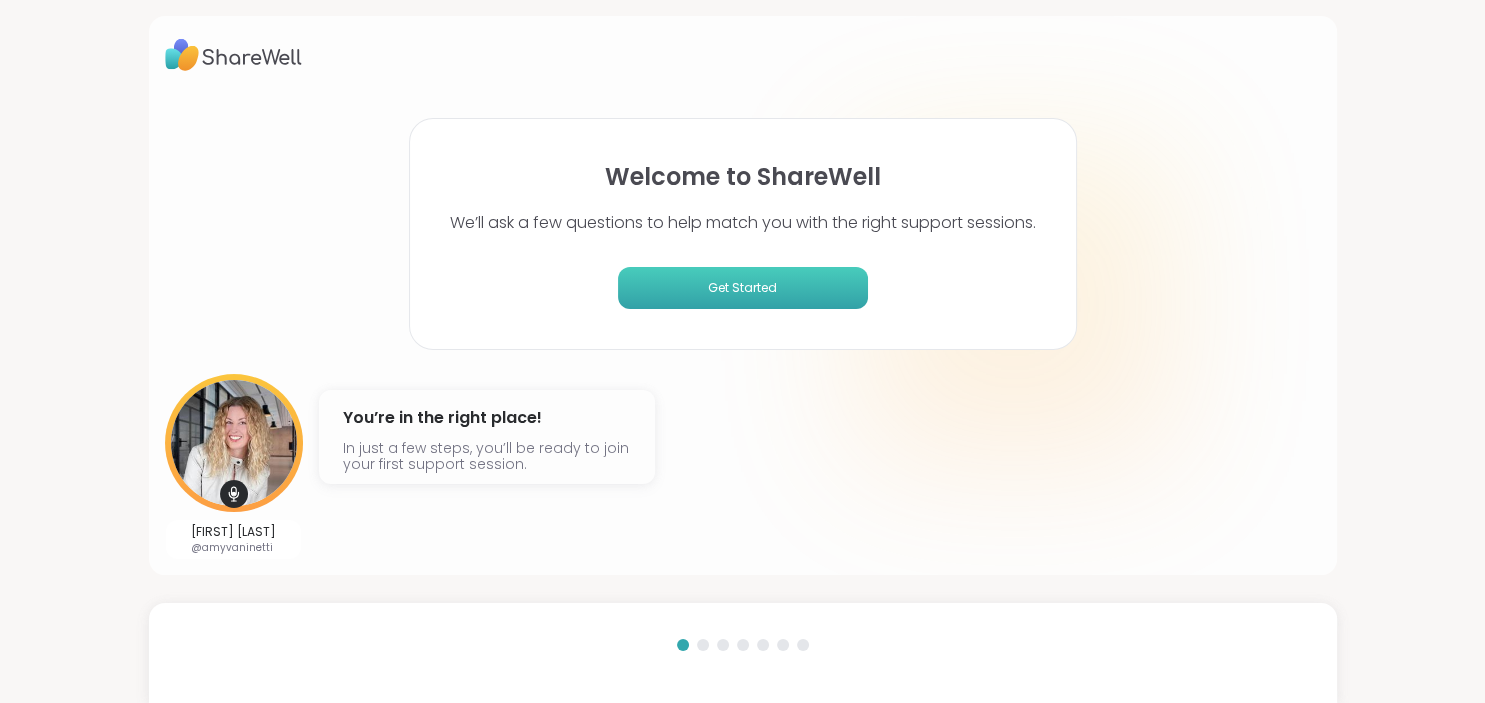 click on "Get Started" at bounding box center [743, 288] 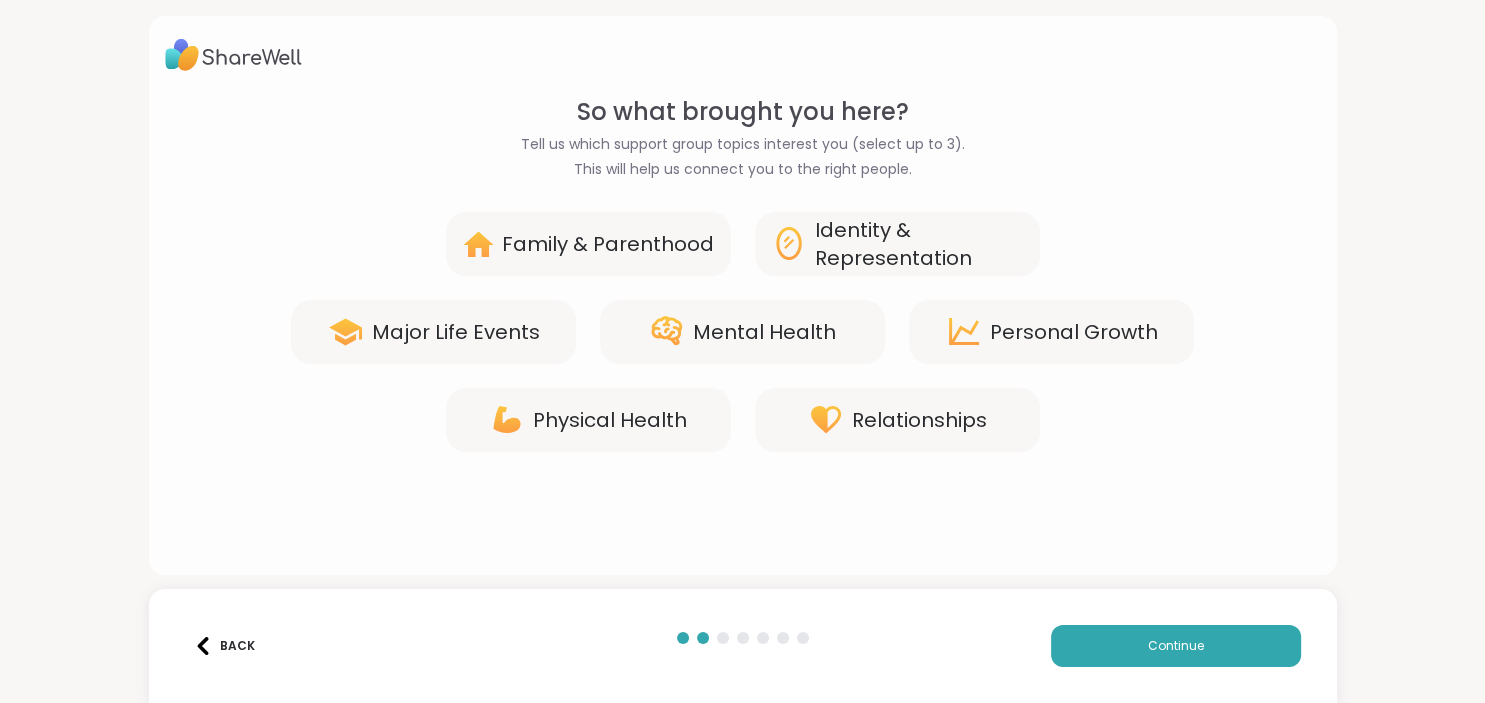 click on "Mental Health" at bounding box center (764, 332) 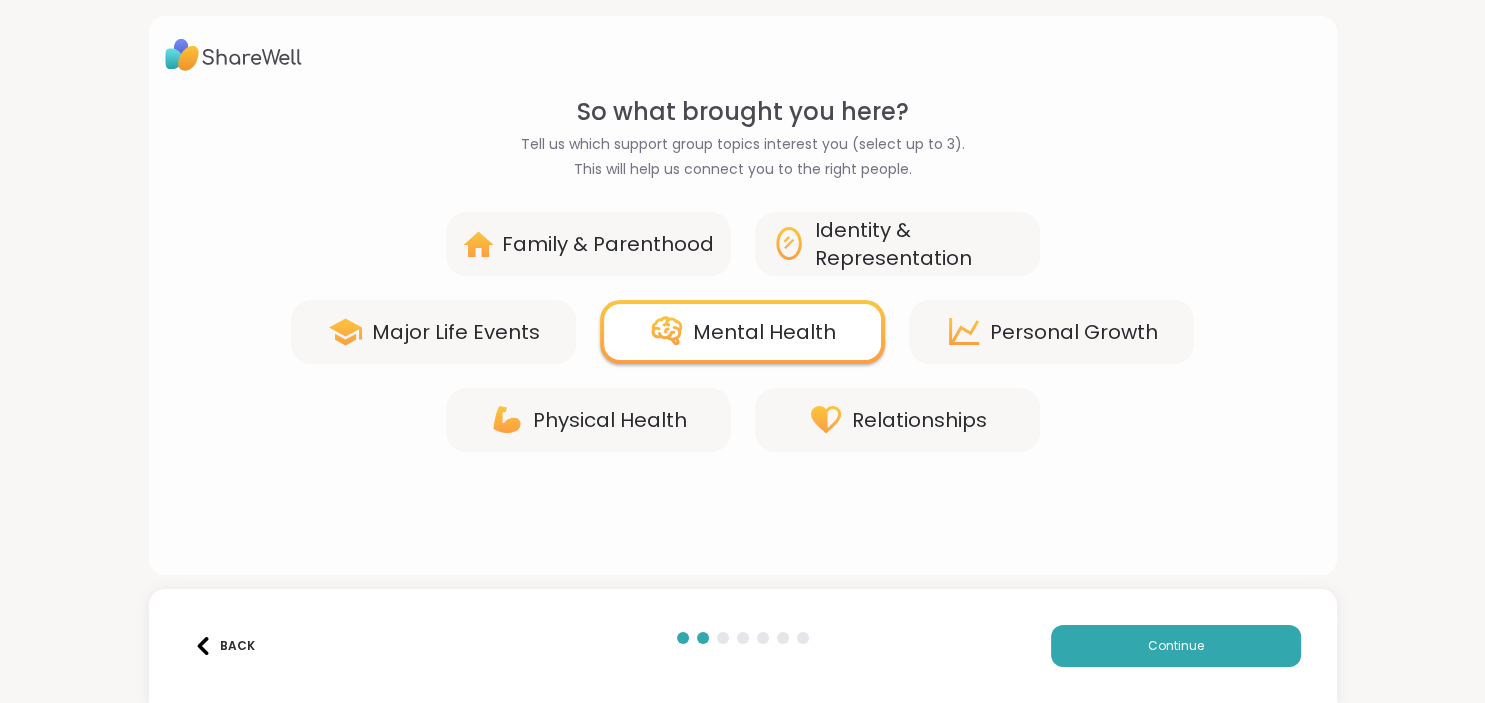 click on "Personal Growth" at bounding box center (1074, 332) 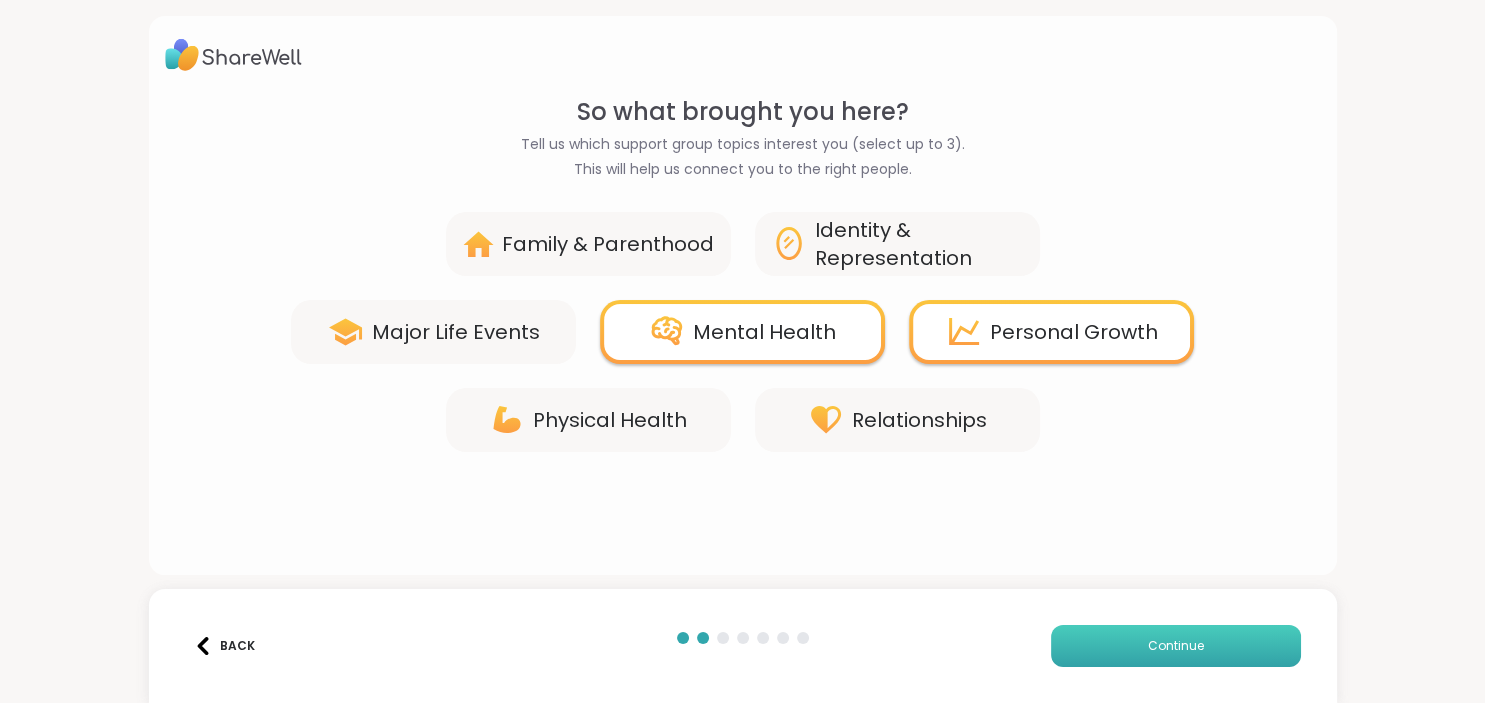click on "Continue" at bounding box center [1176, 646] 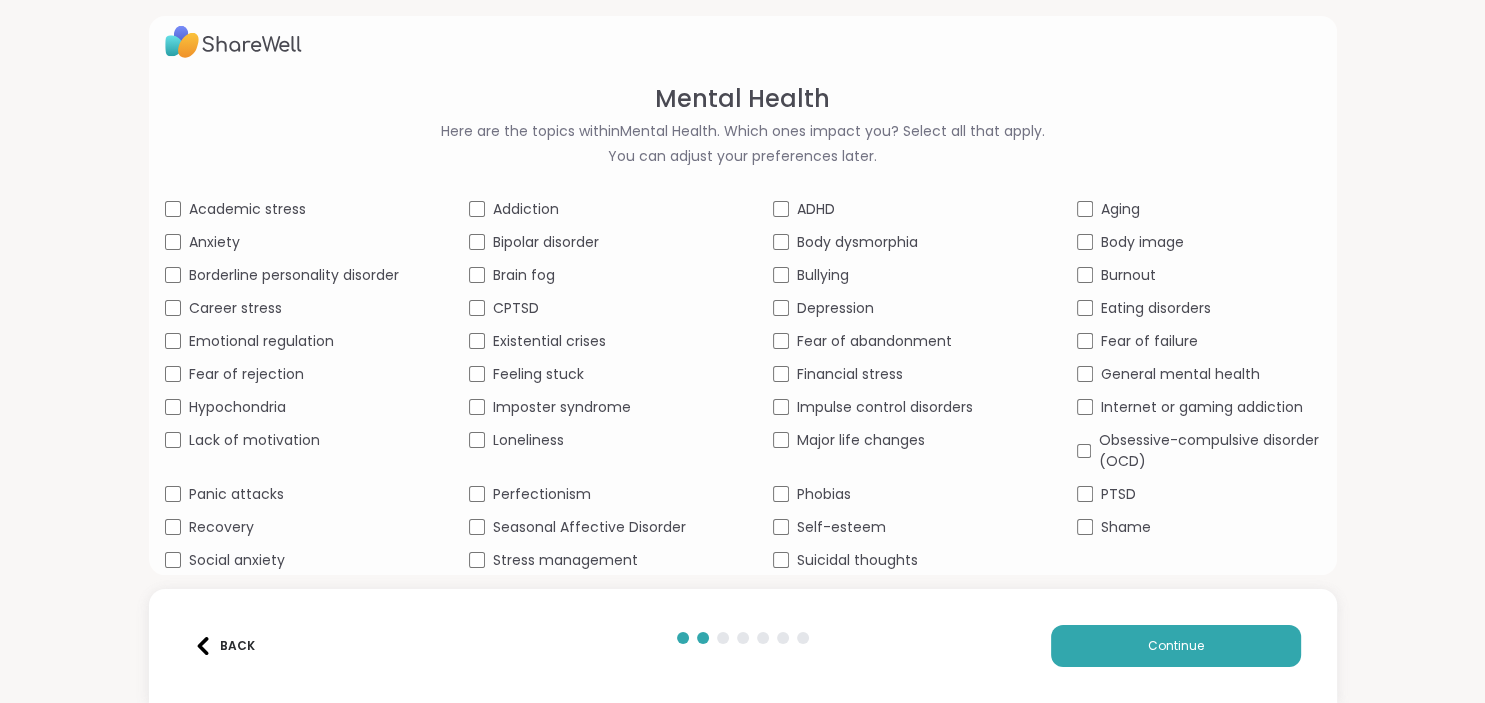 scroll, scrollTop: 24, scrollLeft: 0, axis: vertical 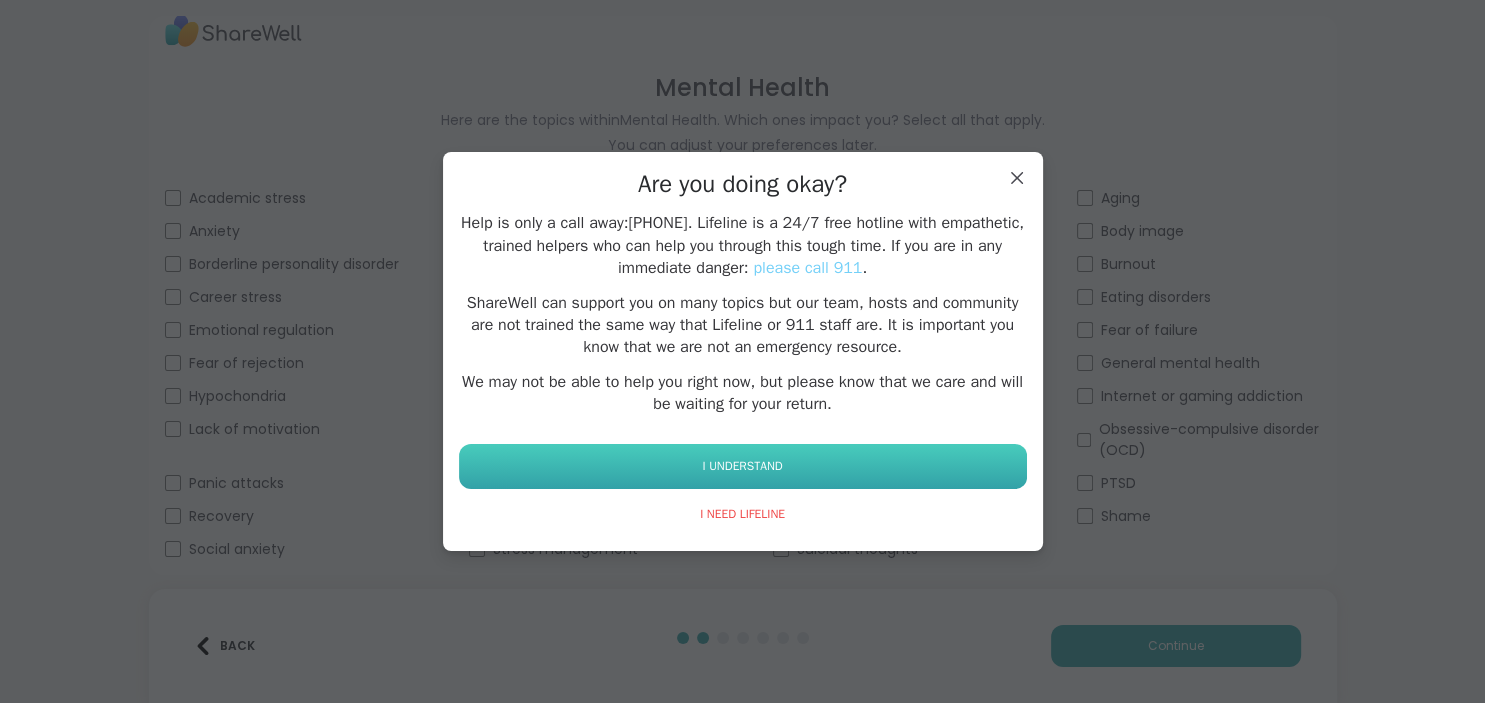 click on "I UNDERSTAND" at bounding box center [742, 466] 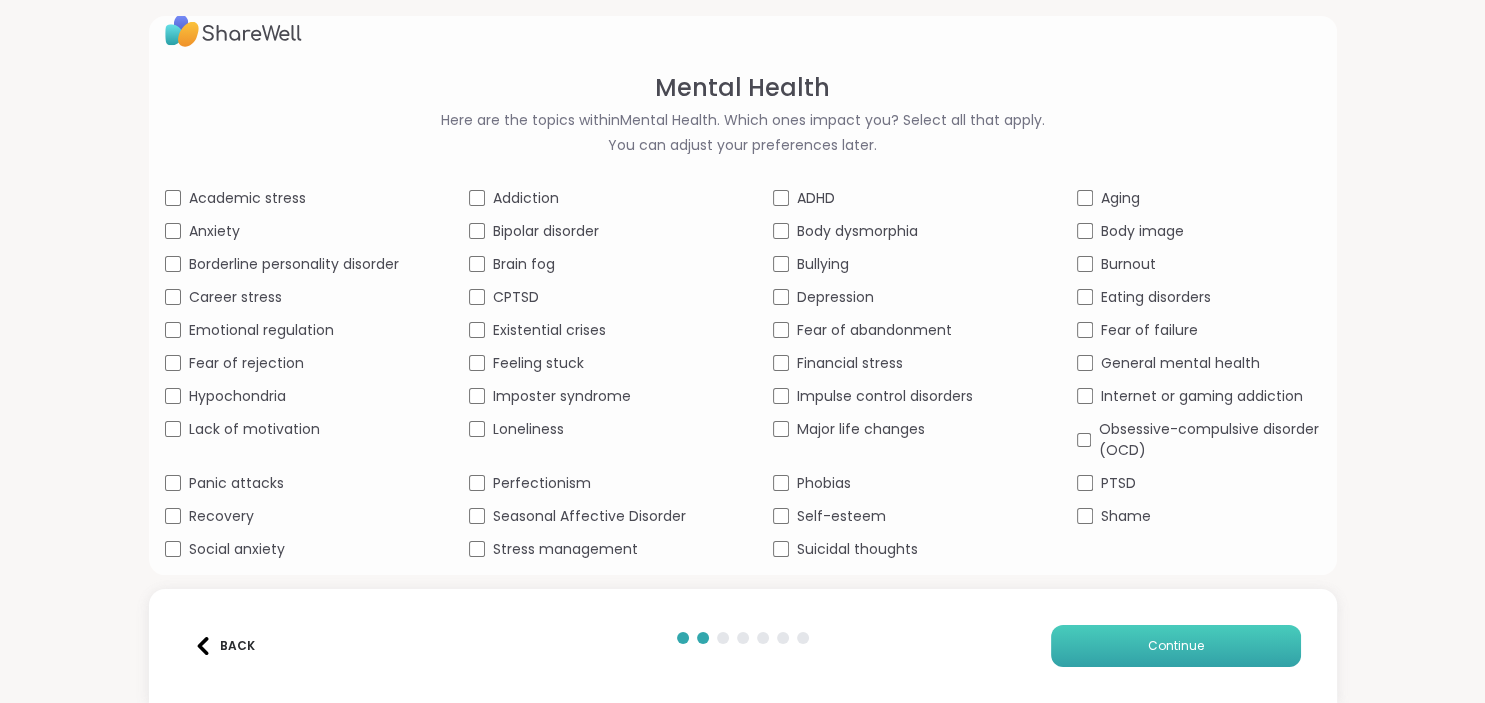 click on "Continue" at bounding box center (1176, 646) 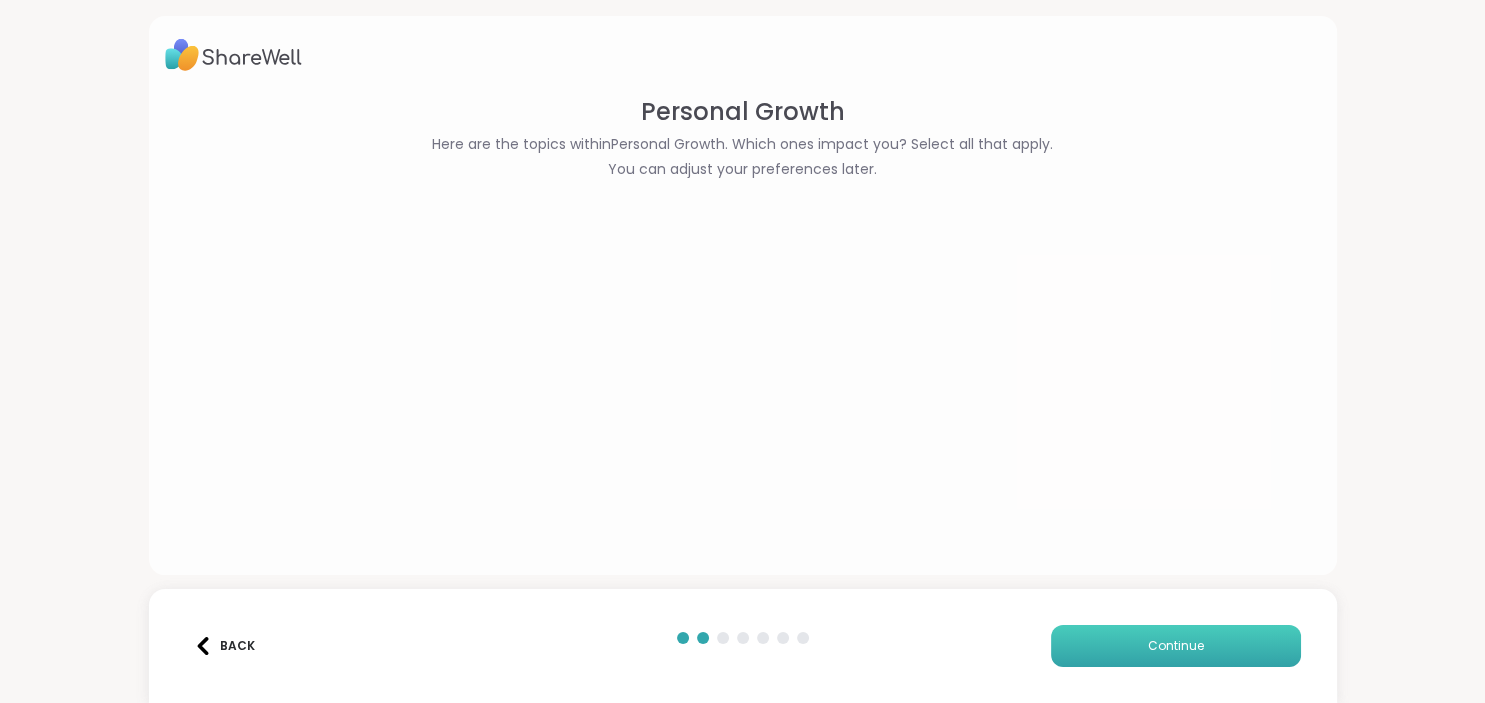 scroll, scrollTop: 0, scrollLeft: 0, axis: both 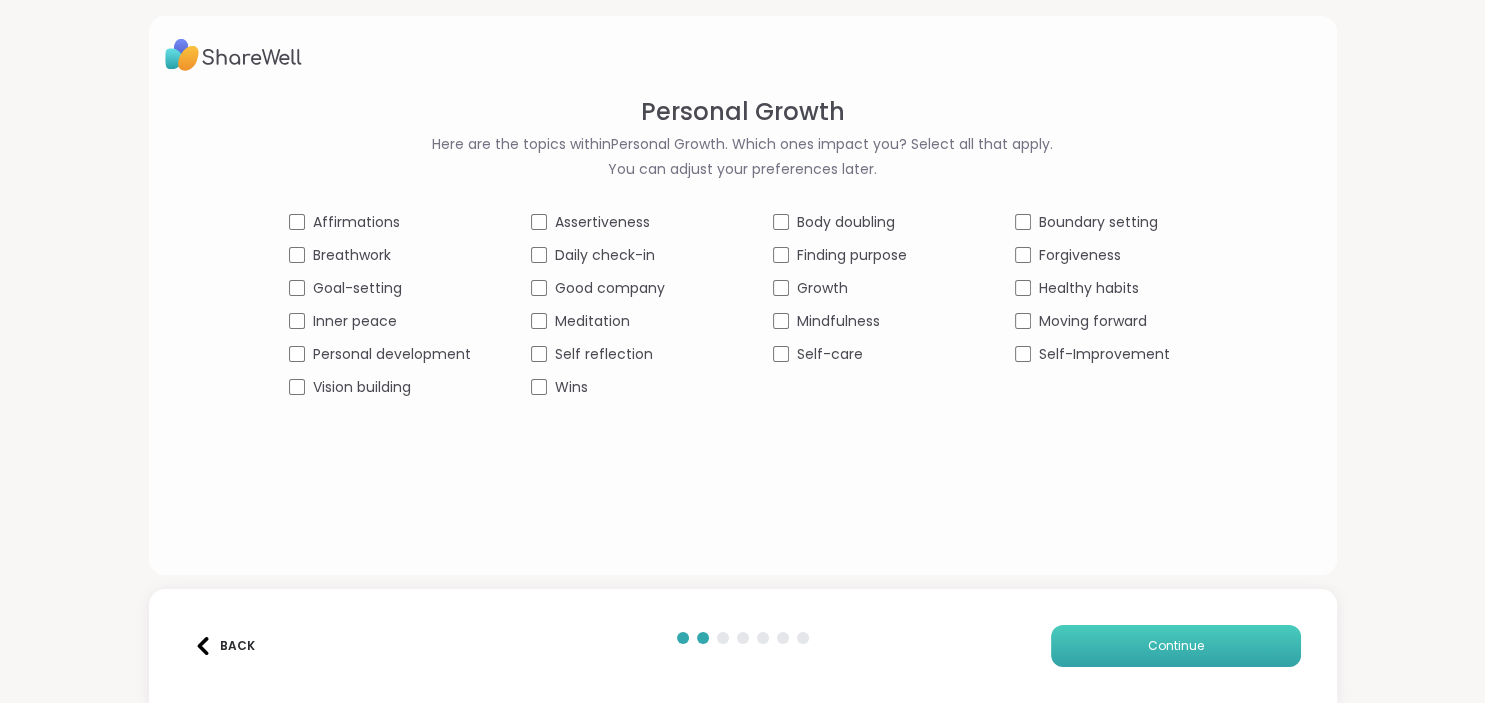 click on "Continue" at bounding box center (1176, 646) 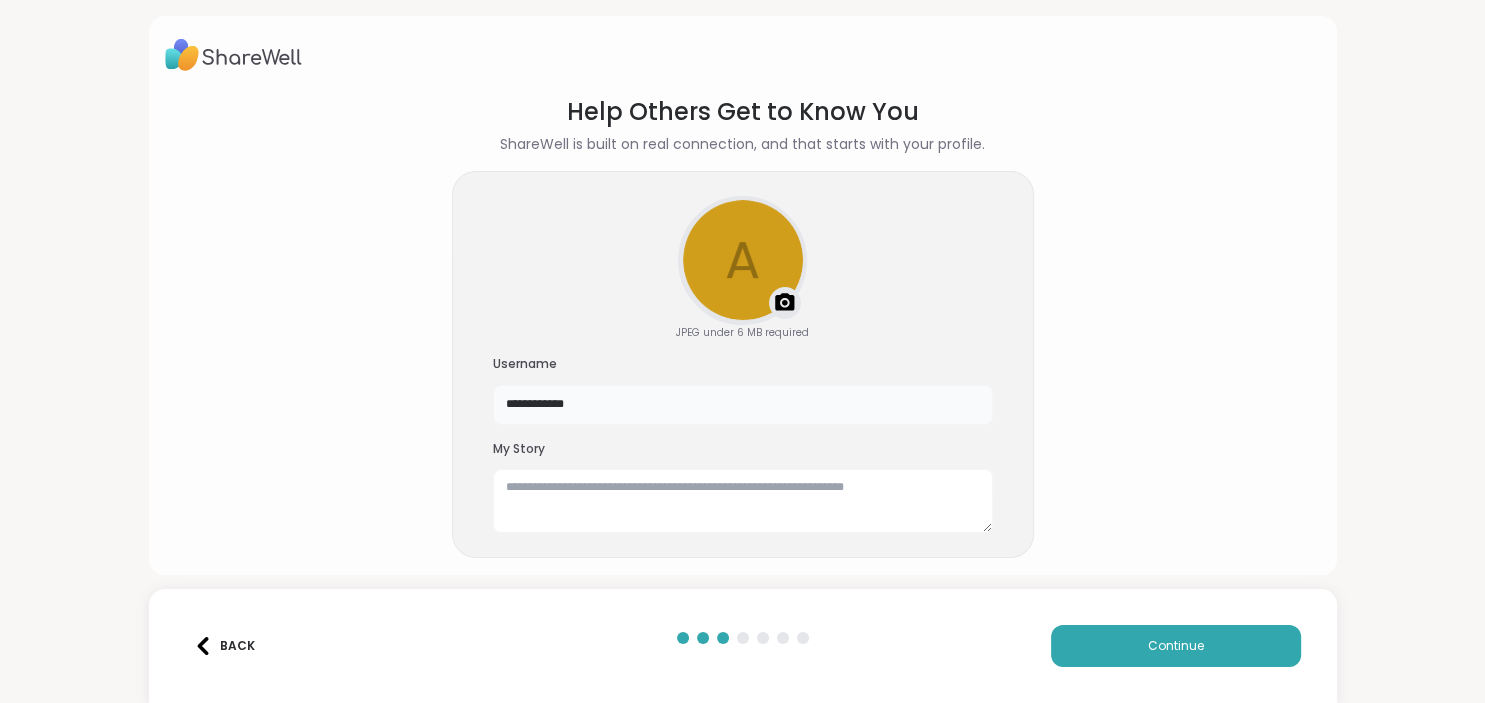 click on "**********" at bounding box center (743, 405) 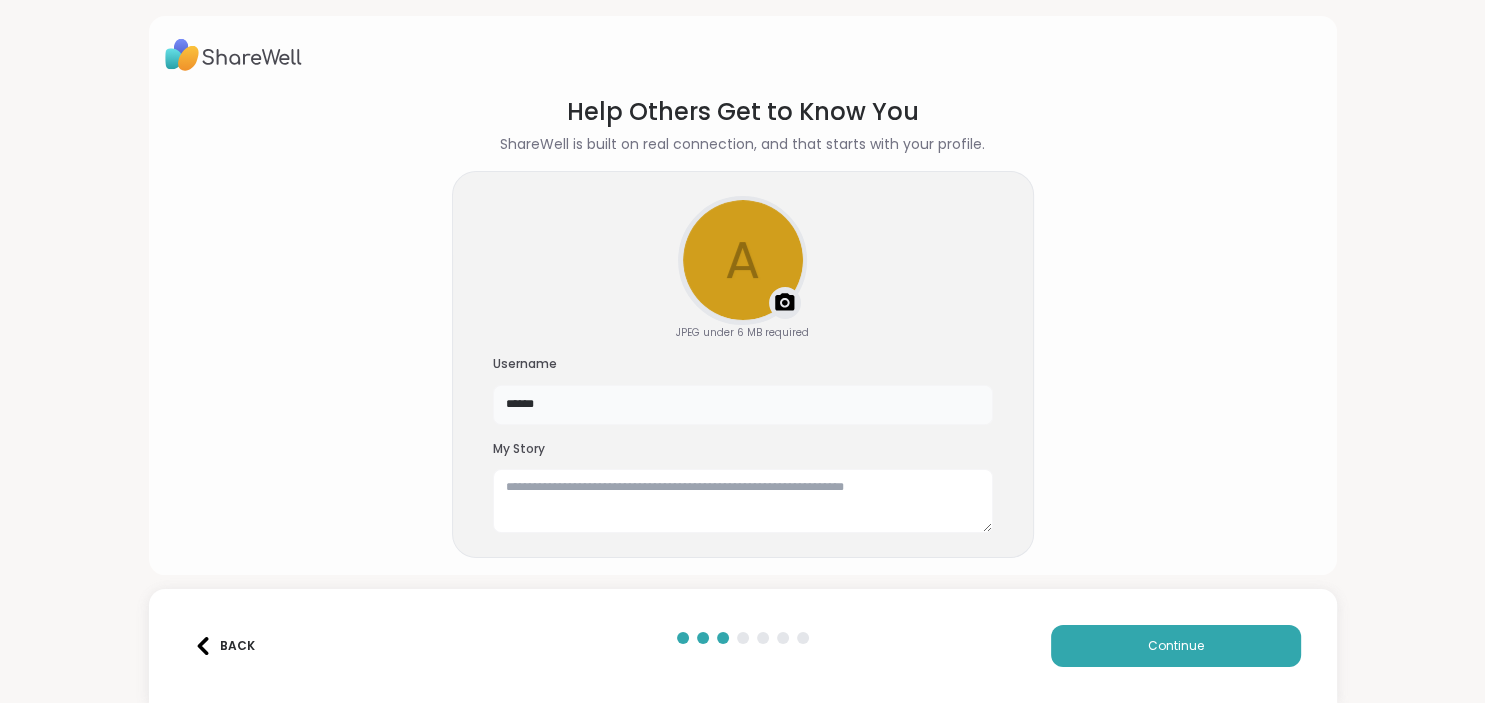 type on "******" 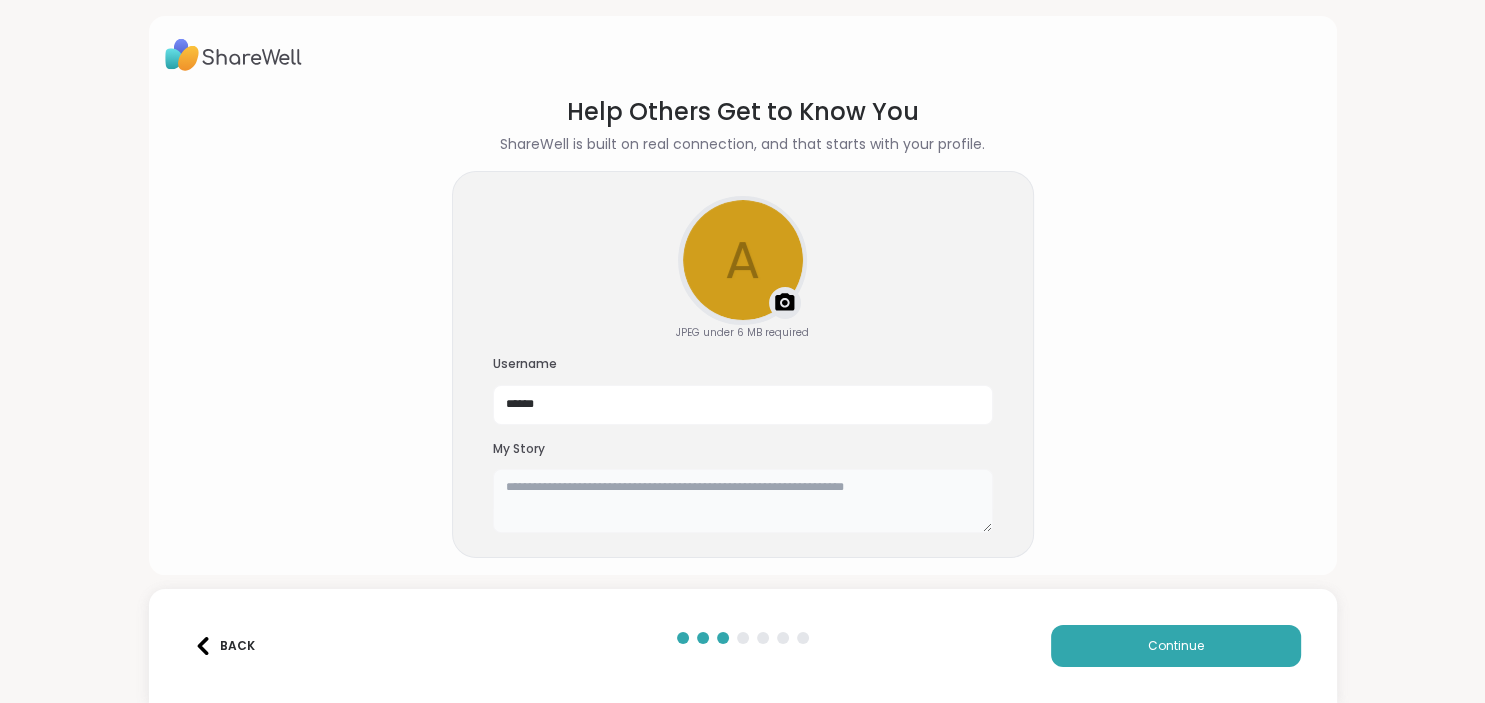 click at bounding box center (743, 501) 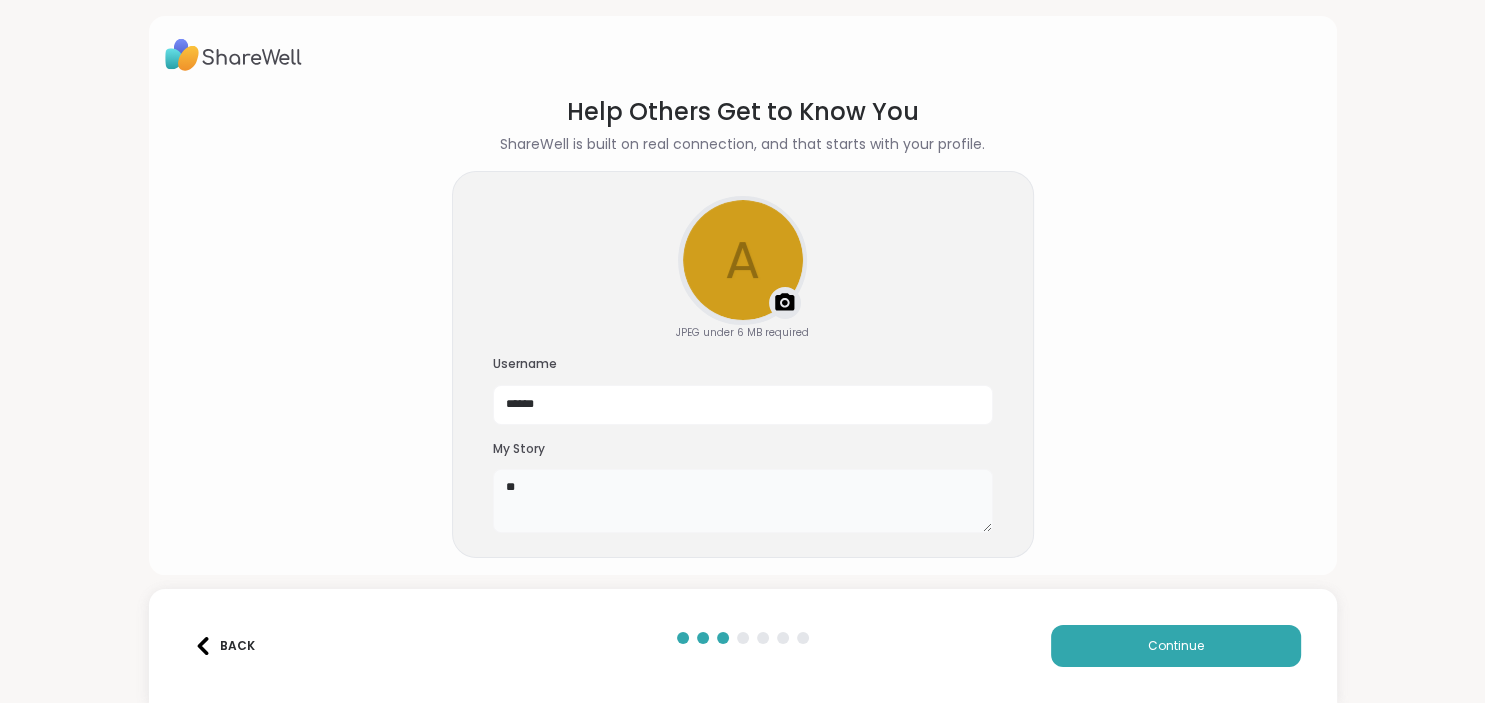 type on "*" 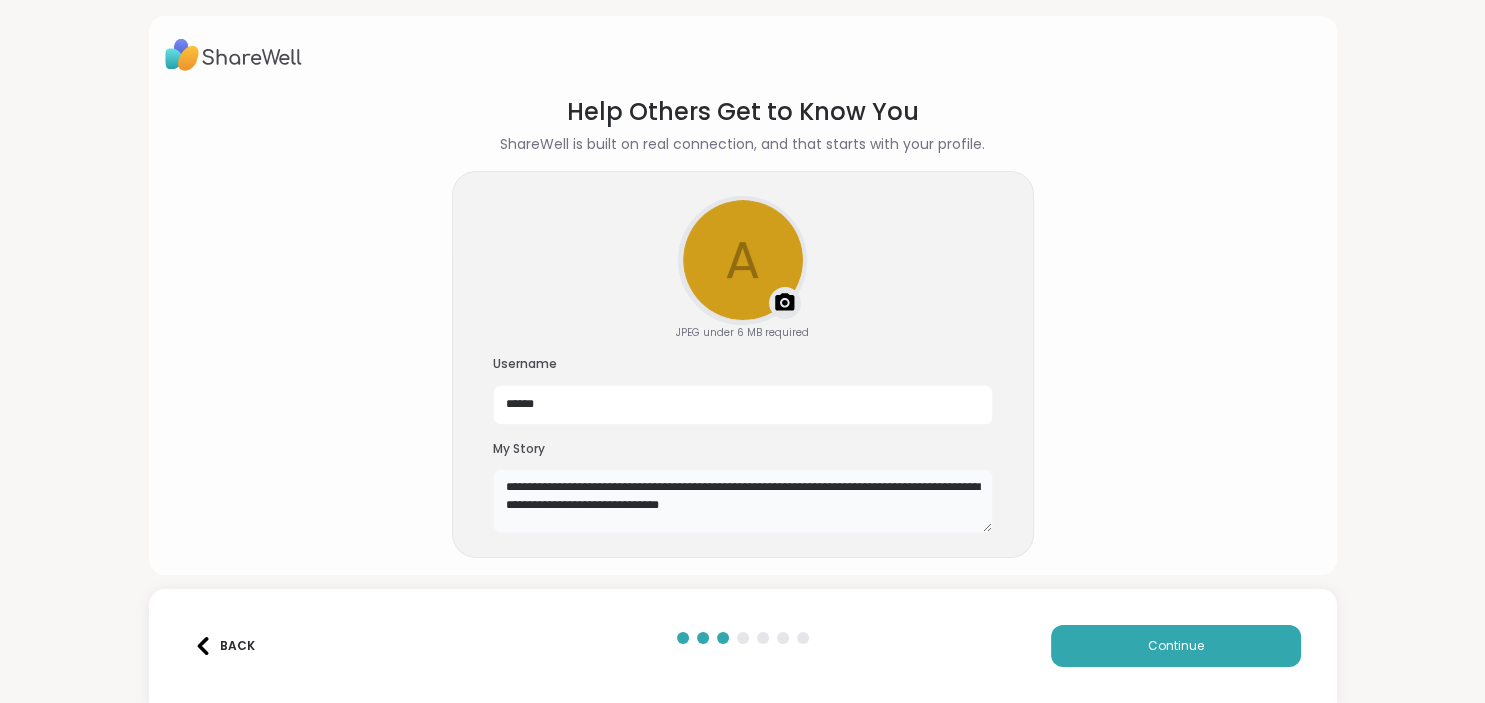 click on "**********" at bounding box center (743, 501) 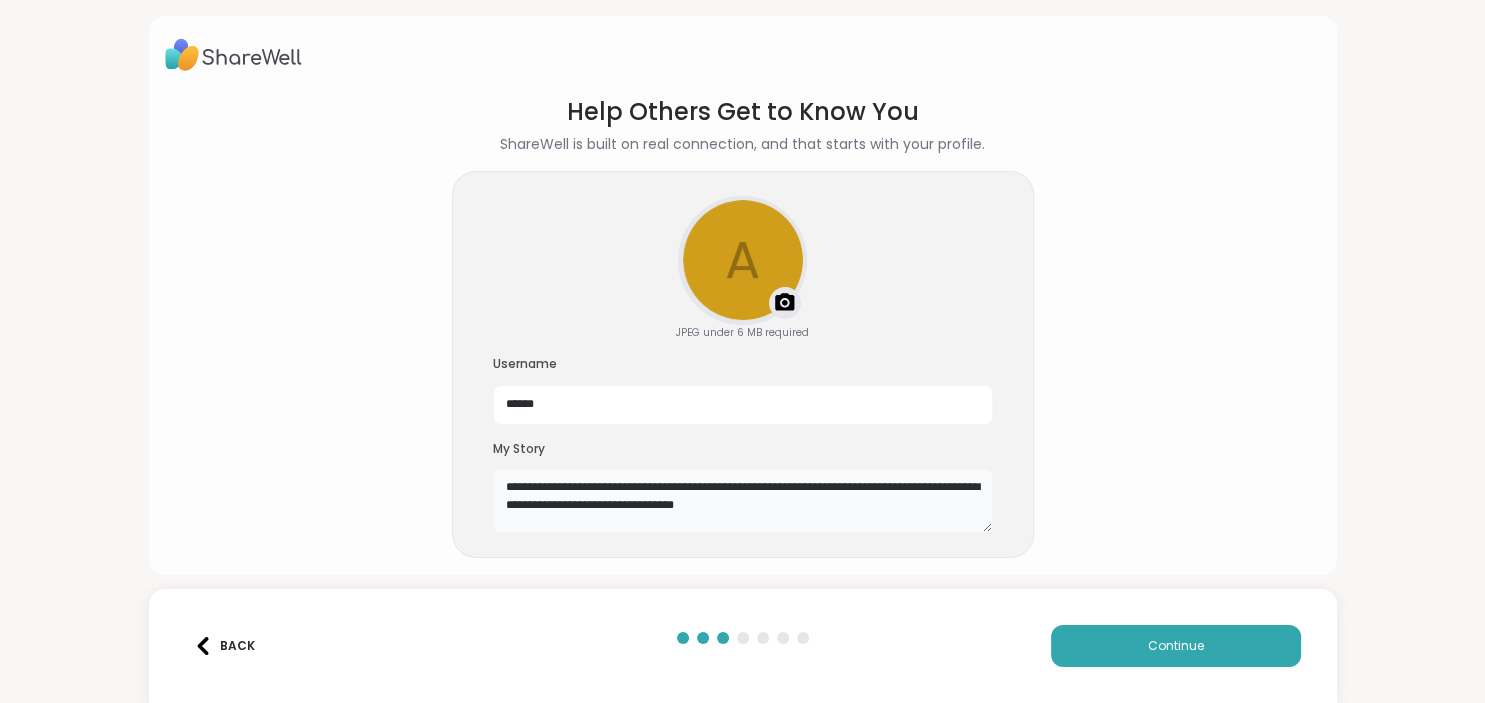 click on "**********" at bounding box center [743, 501] 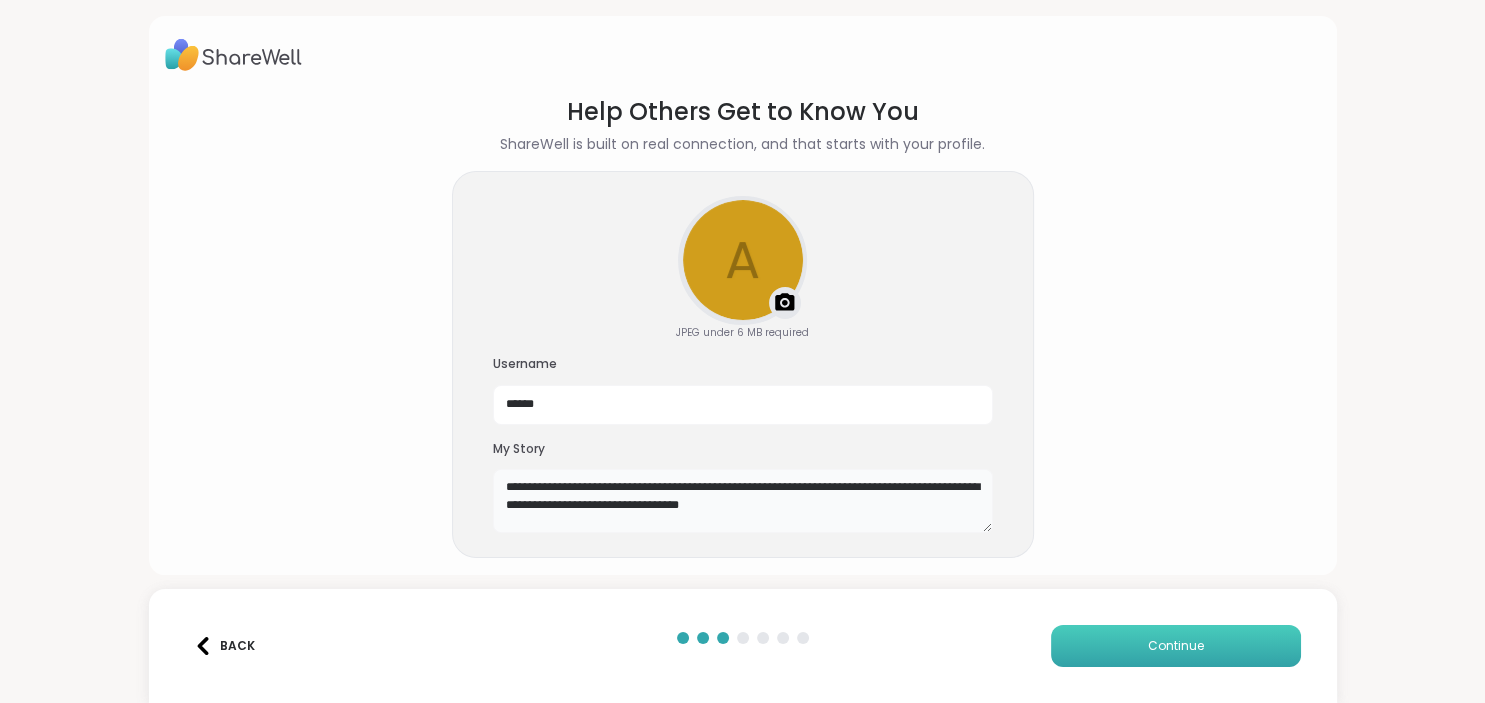 type on "**********" 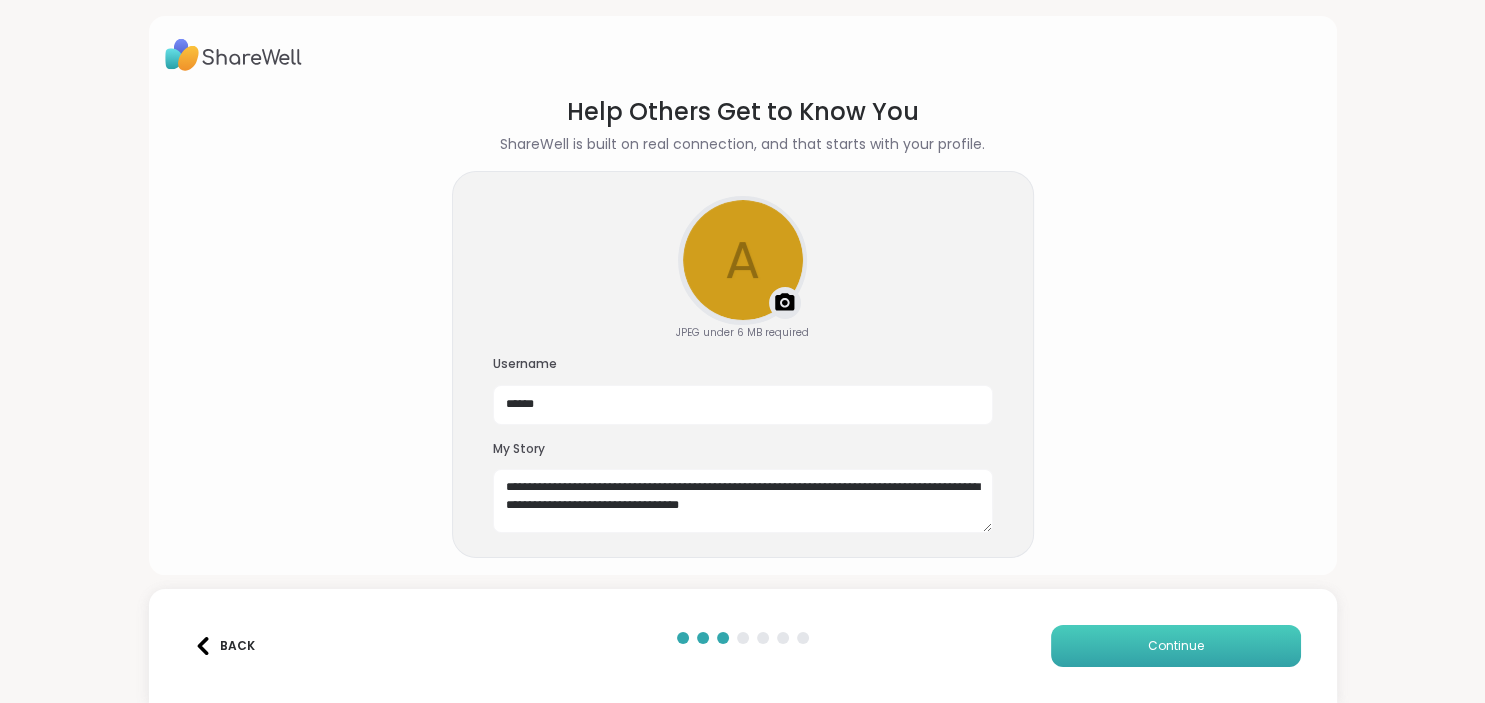 click on "Continue" at bounding box center [1176, 646] 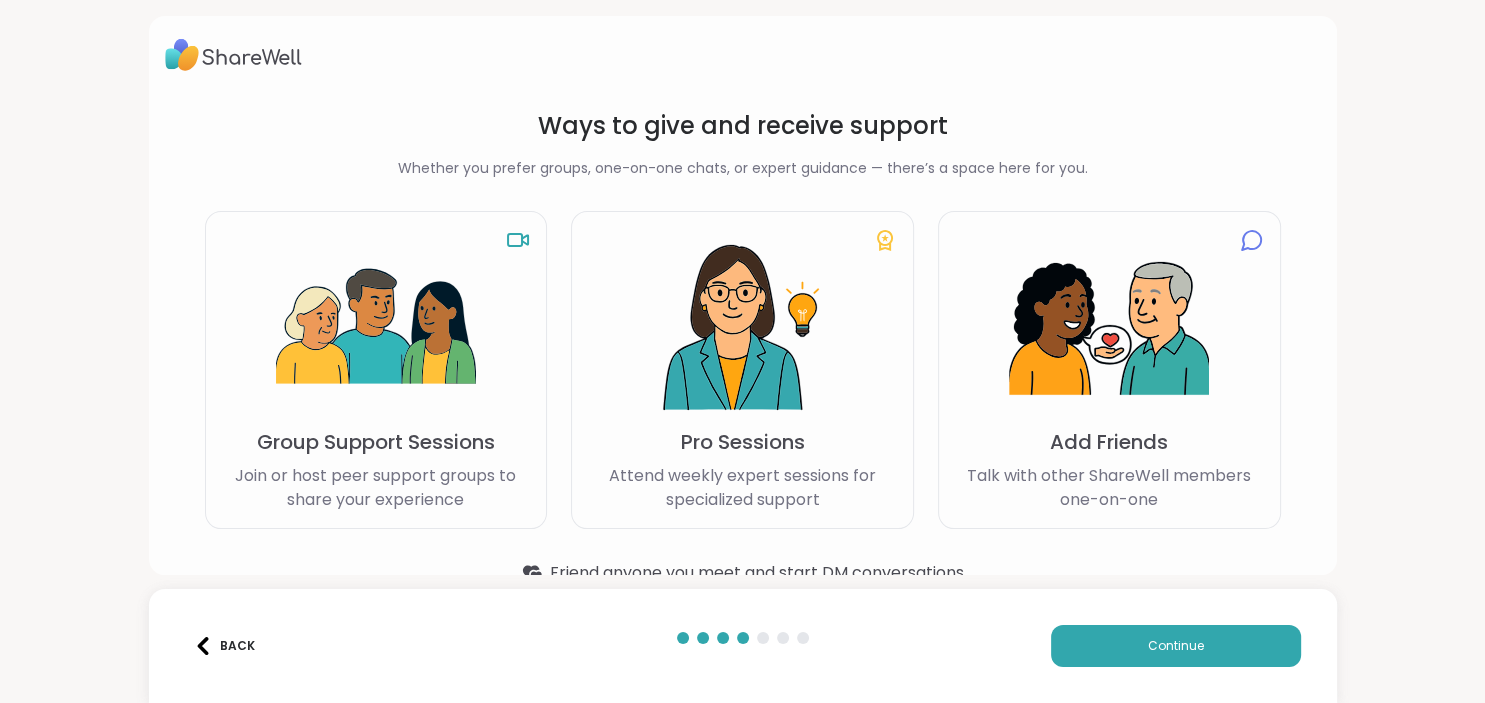 scroll, scrollTop: 40, scrollLeft: 0, axis: vertical 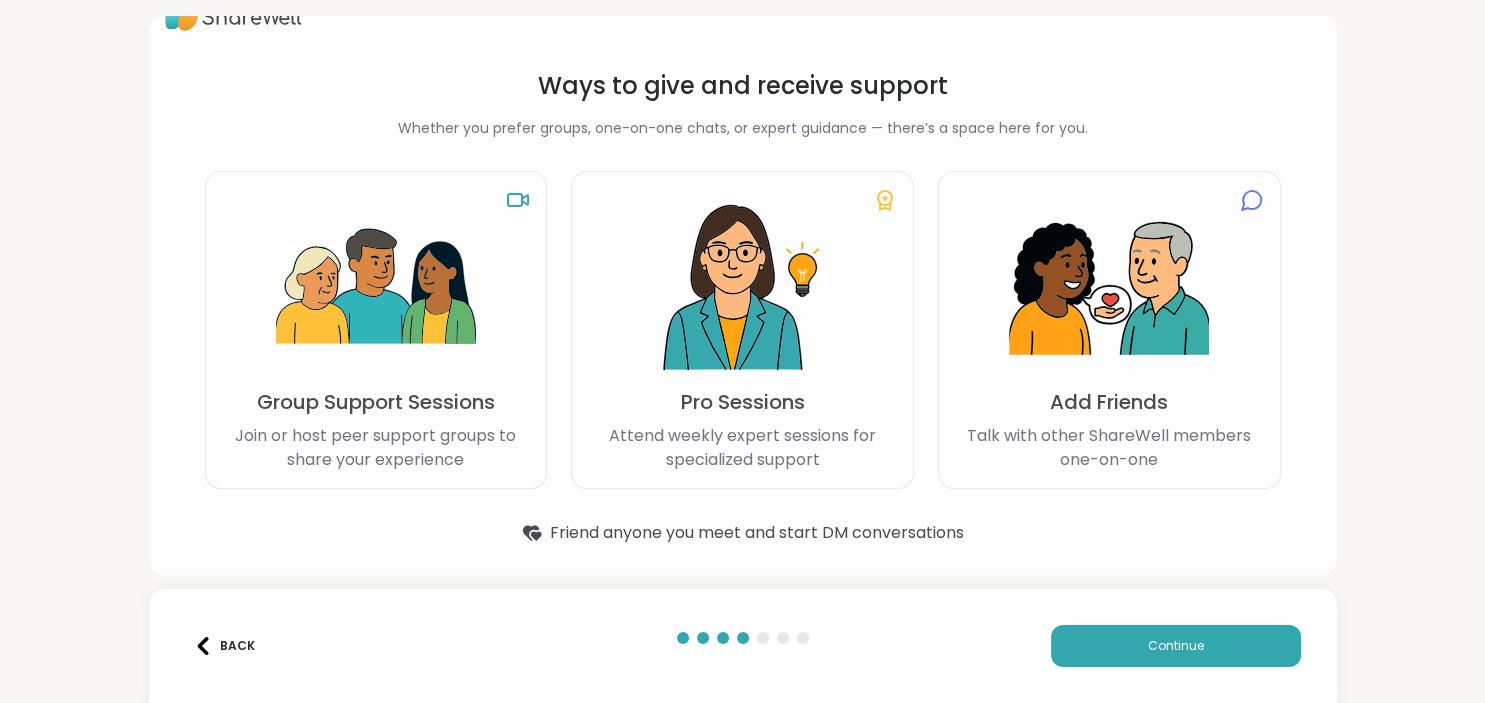 click at bounding box center (376, 288) 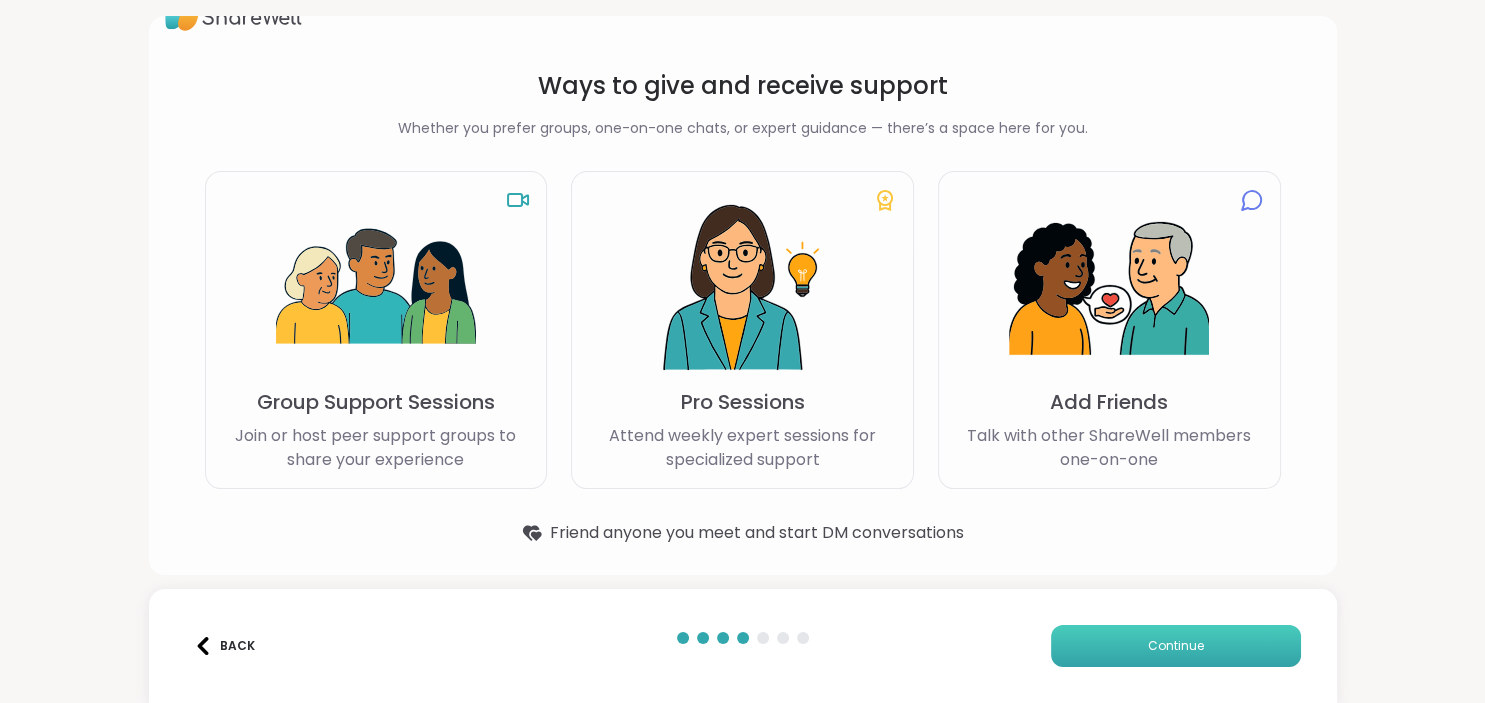 click on "Continue" at bounding box center [1176, 646] 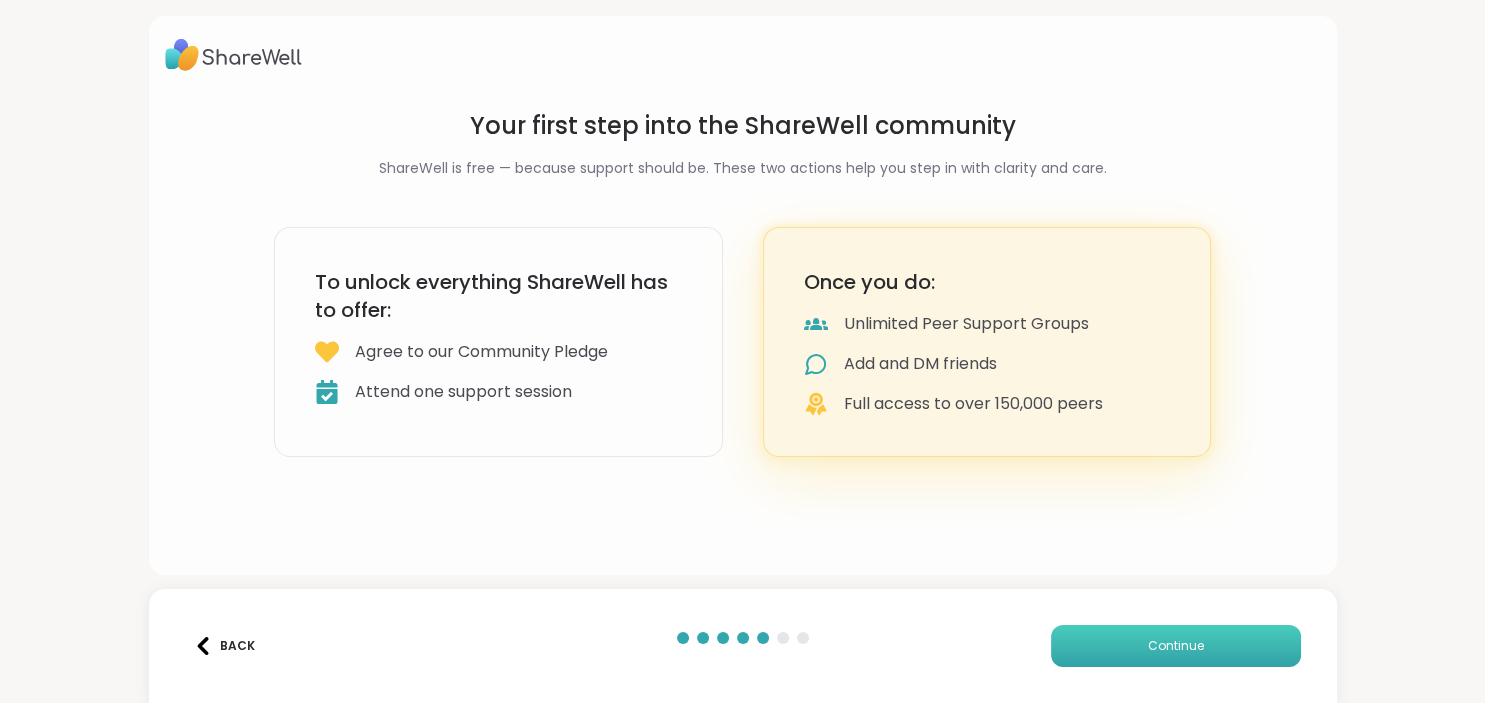scroll, scrollTop: 0, scrollLeft: 0, axis: both 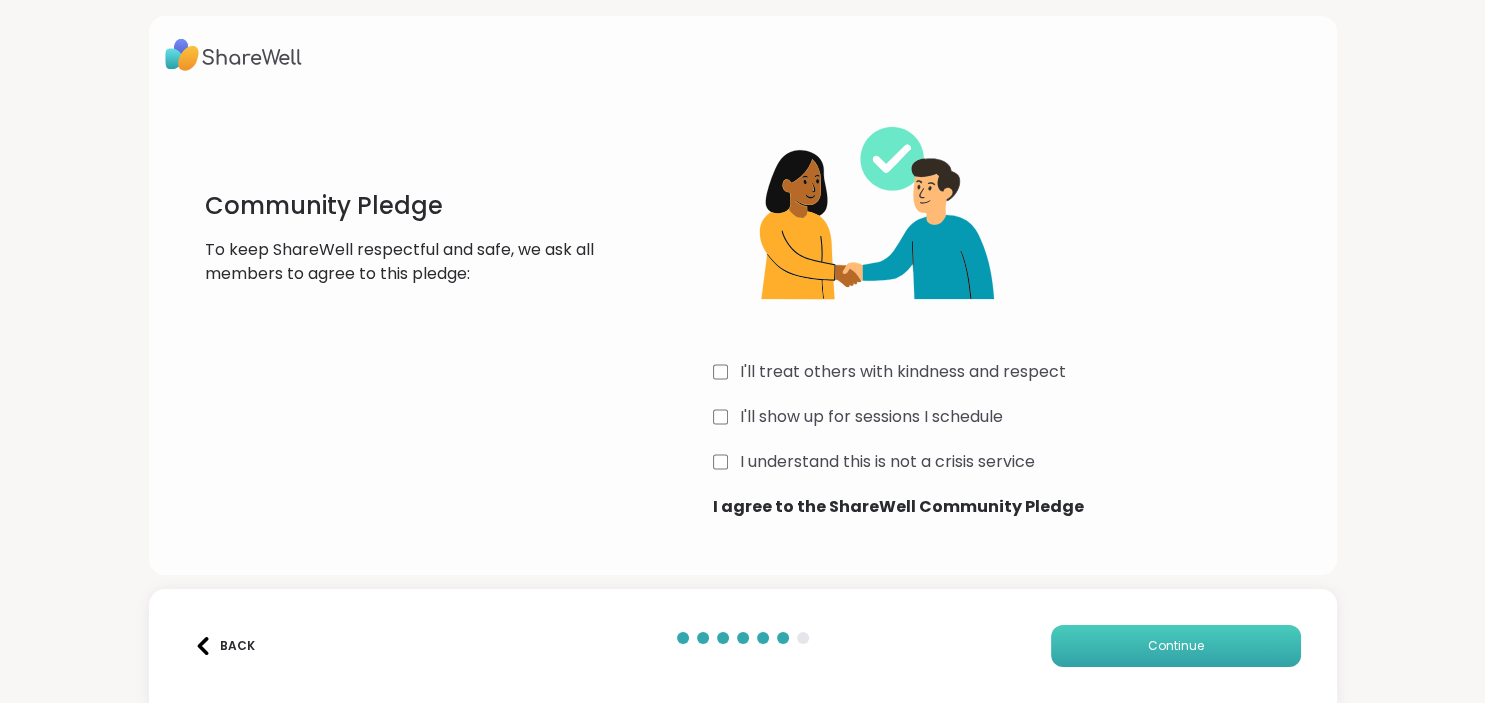 click on "Continue" at bounding box center (1176, 646) 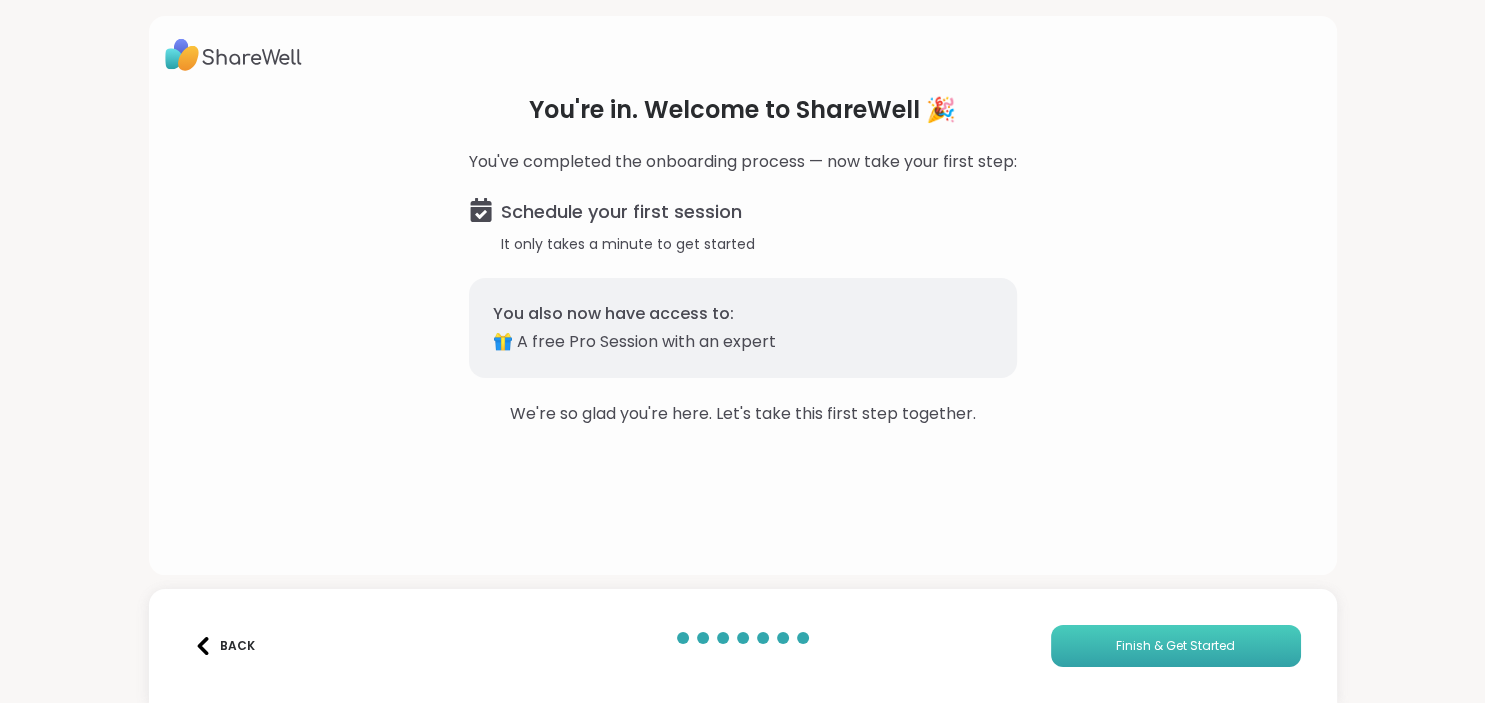 click on "Finish & Get Started" at bounding box center [1176, 646] 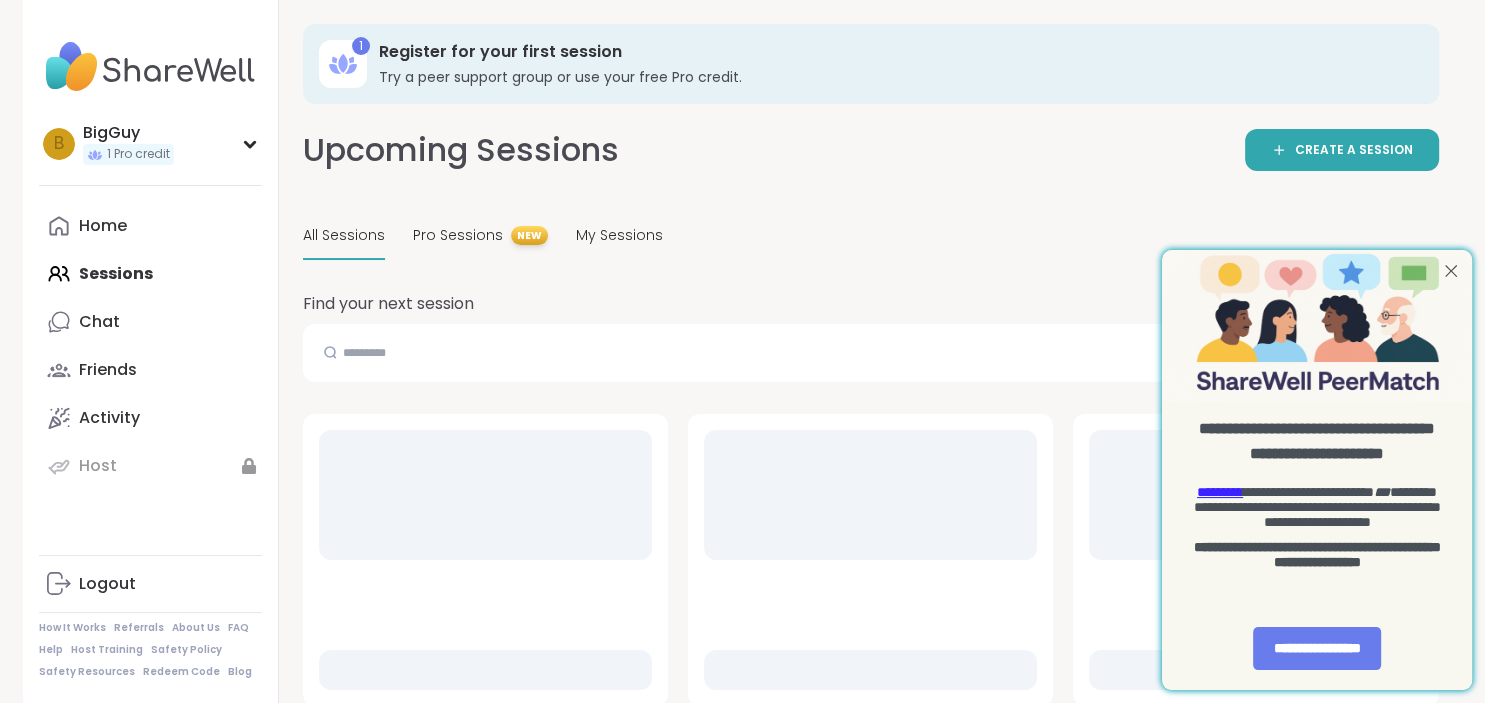 scroll, scrollTop: 0, scrollLeft: 0, axis: both 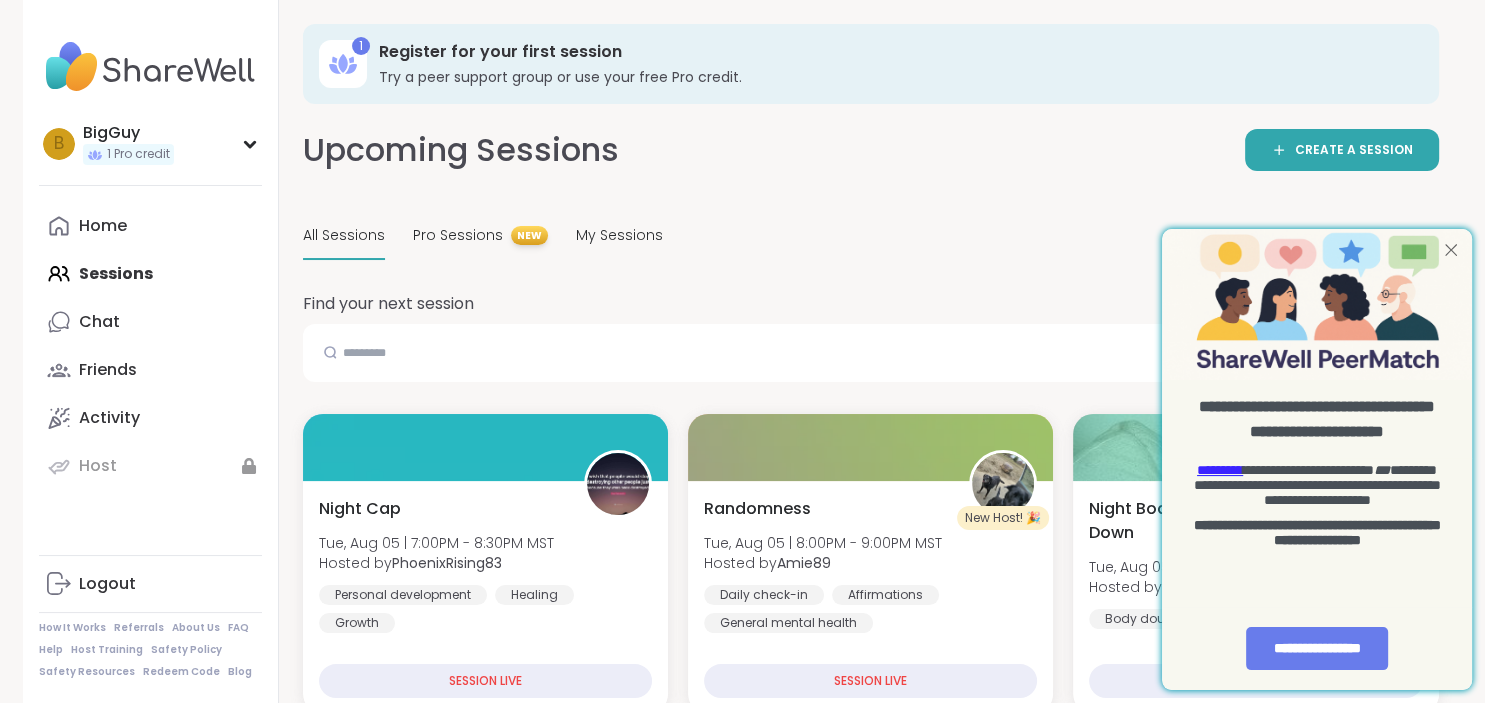 click at bounding box center [1451, 249] 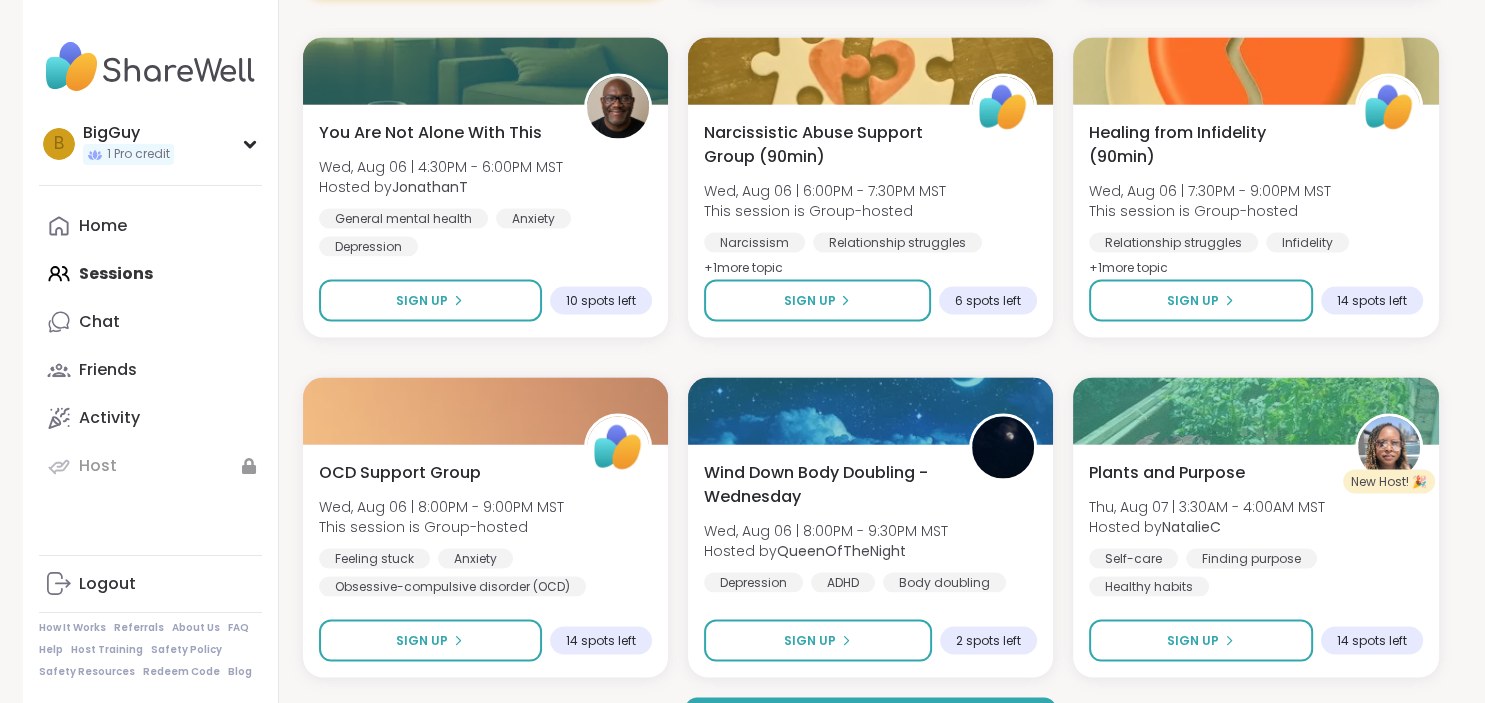 scroll, scrollTop: 3832, scrollLeft: 0, axis: vertical 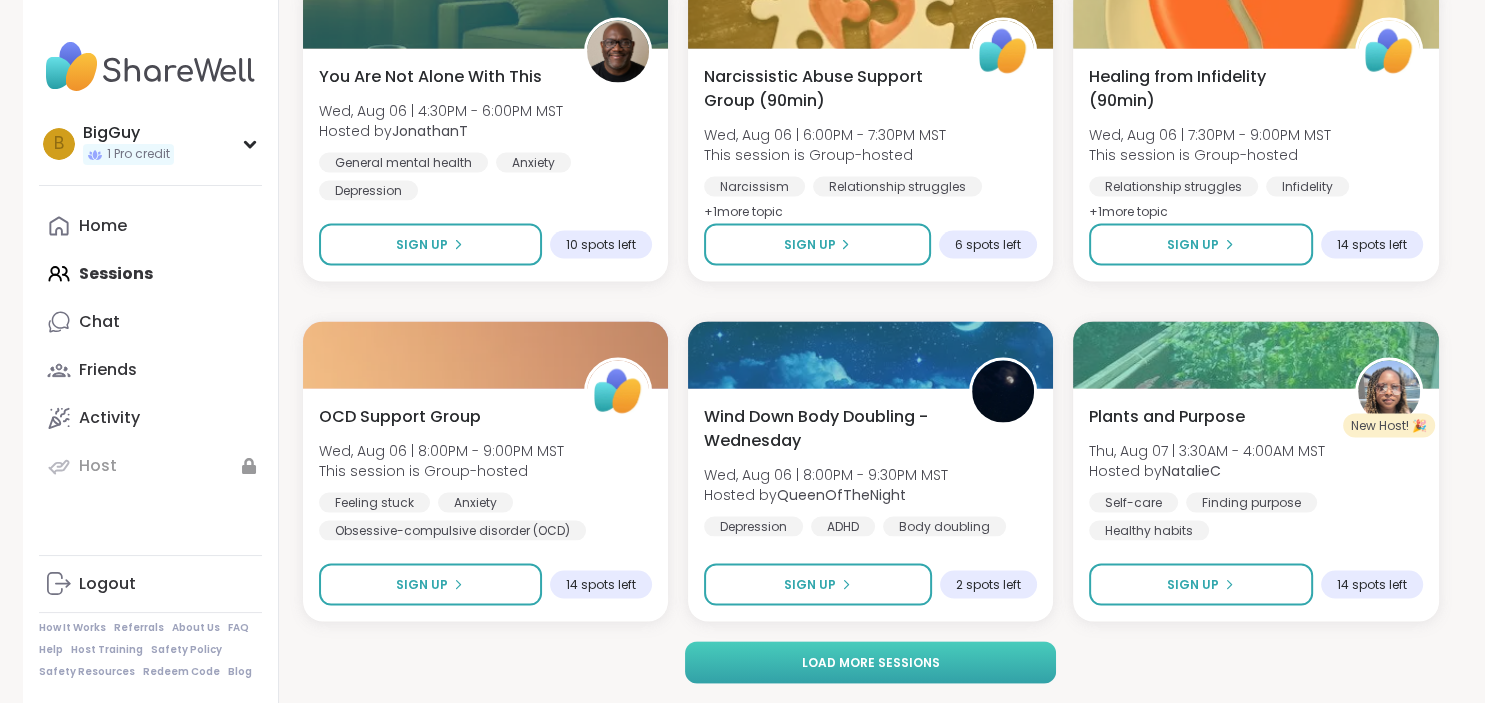 click on "Load more sessions" at bounding box center [870, 663] 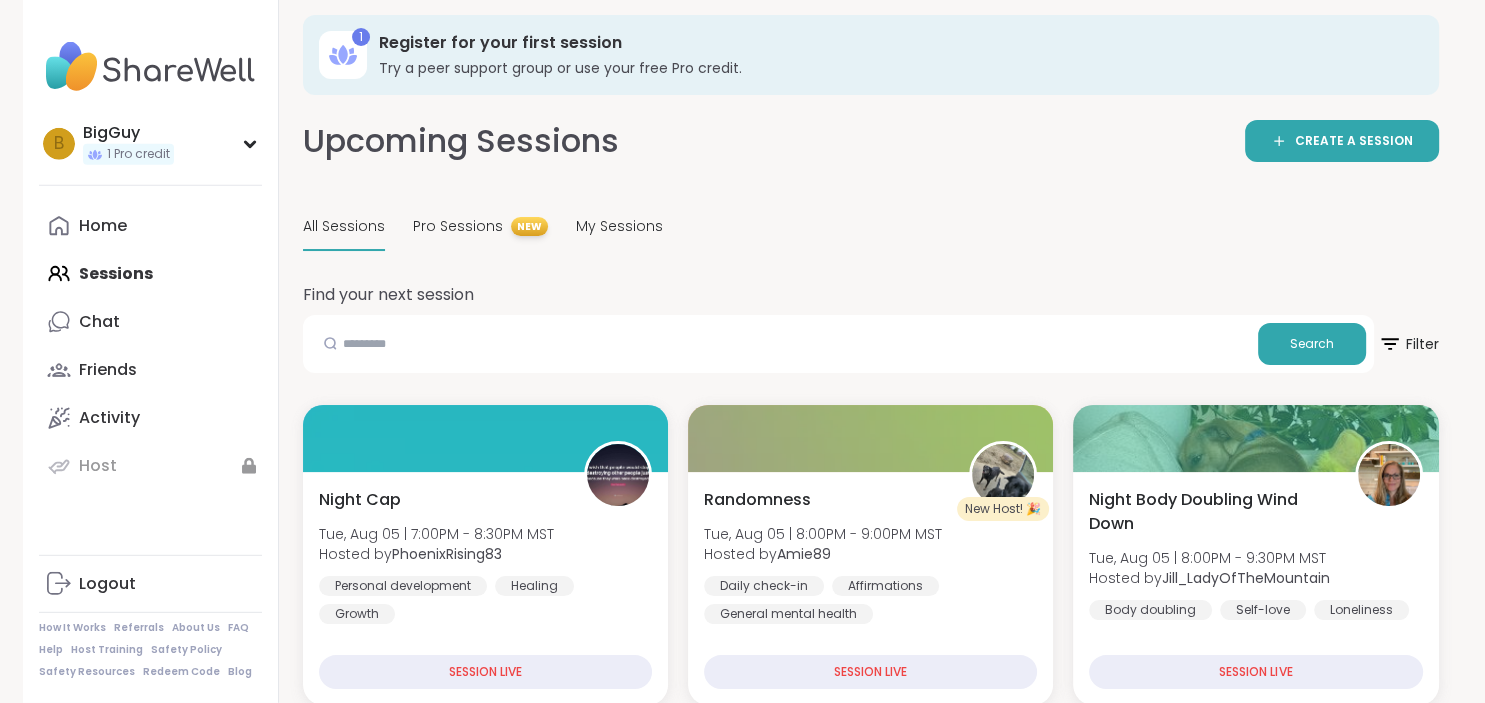 scroll, scrollTop: 0, scrollLeft: 0, axis: both 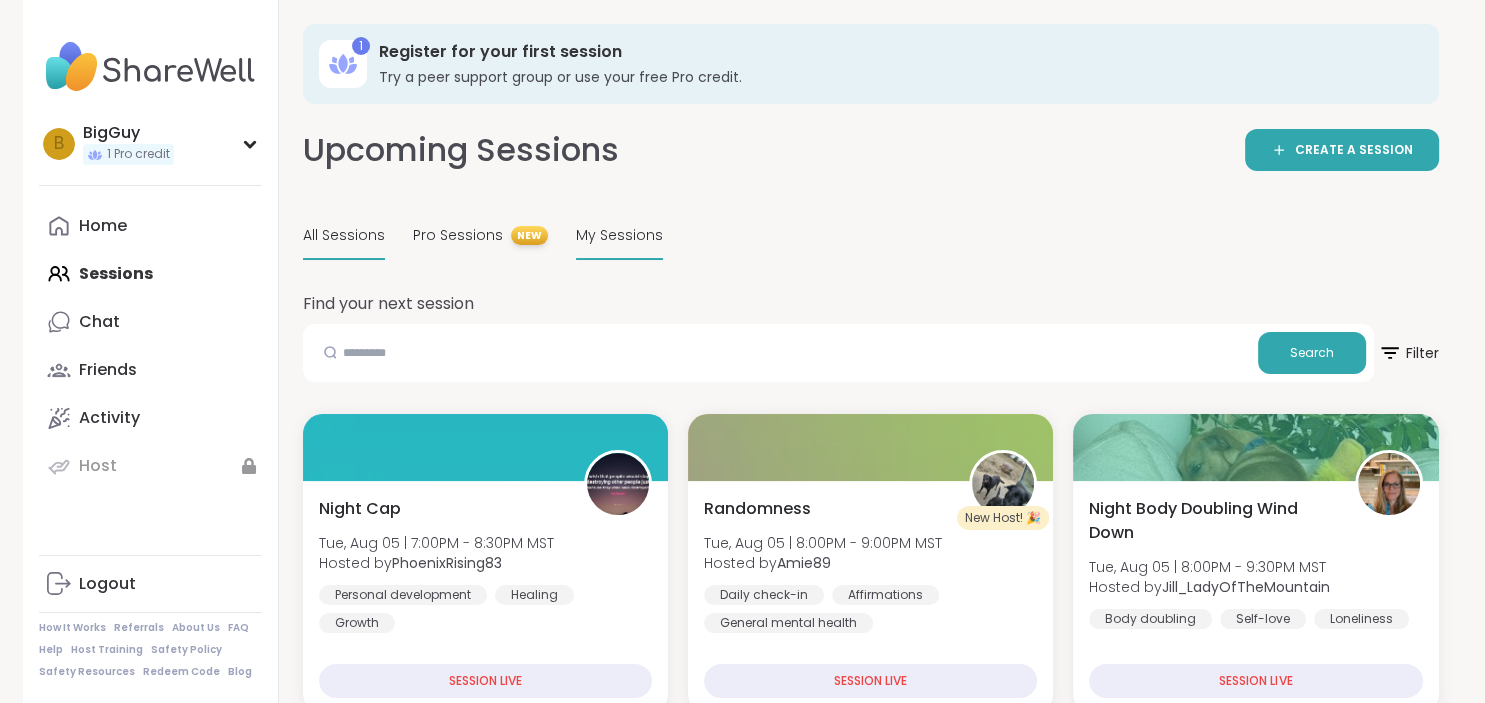 click on "My Sessions" at bounding box center [619, 235] 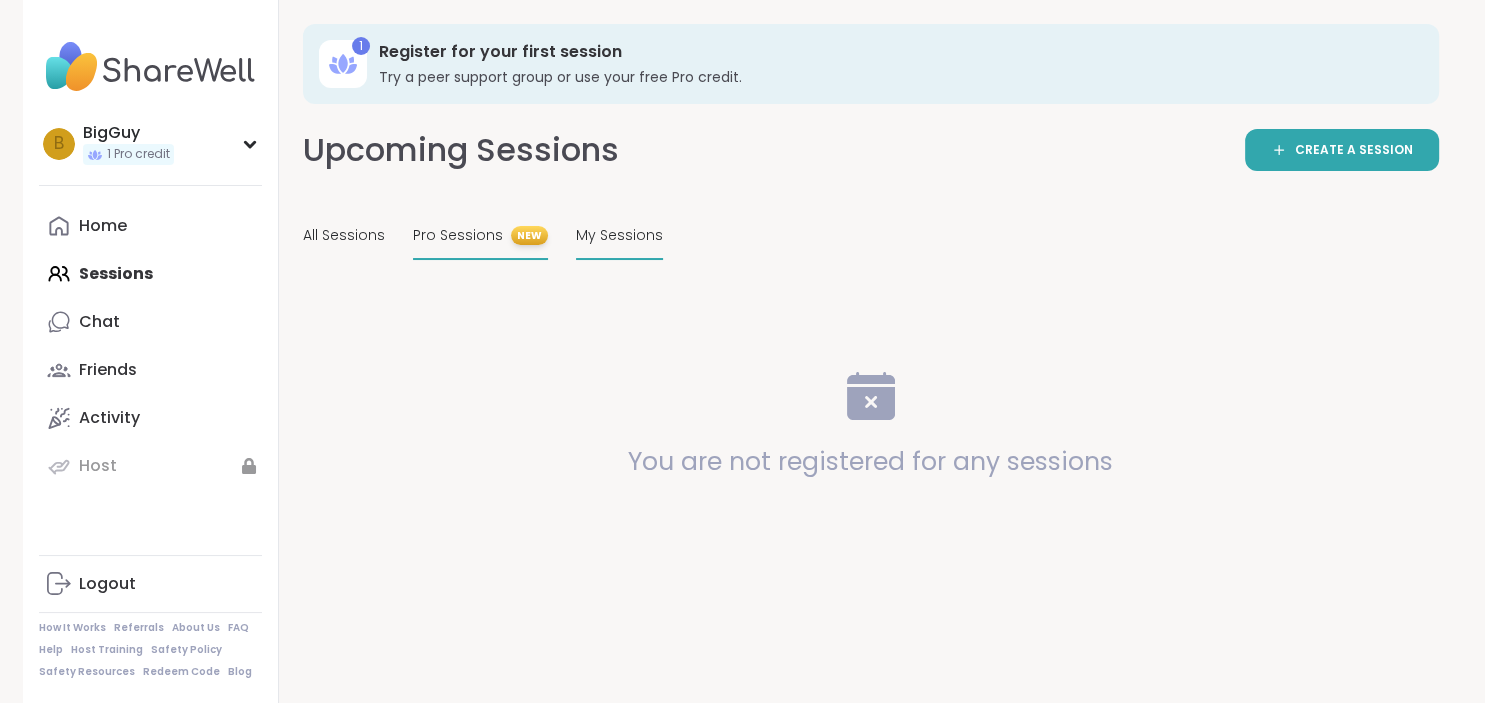 click on "Pro Sessions" at bounding box center [458, 235] 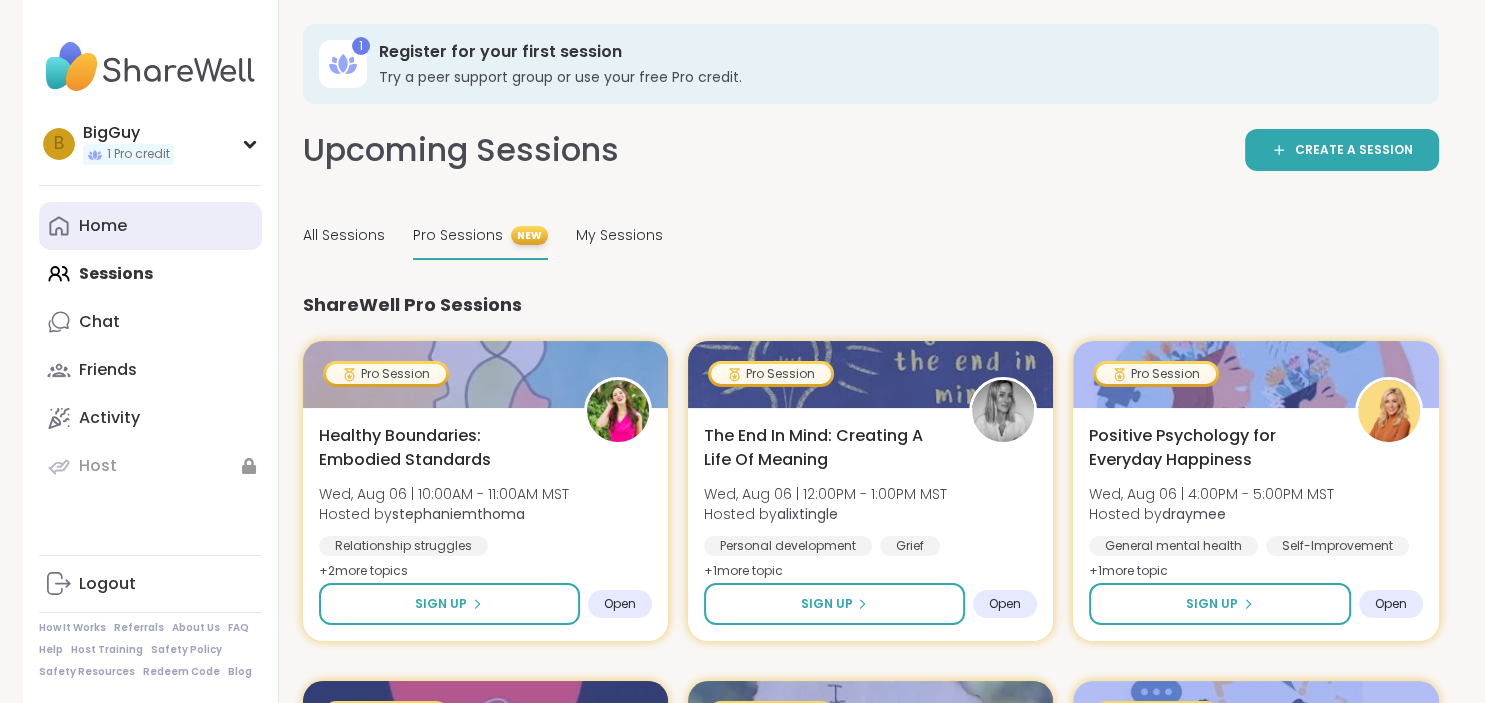 click on "Home" at bounding box center (103, 226) 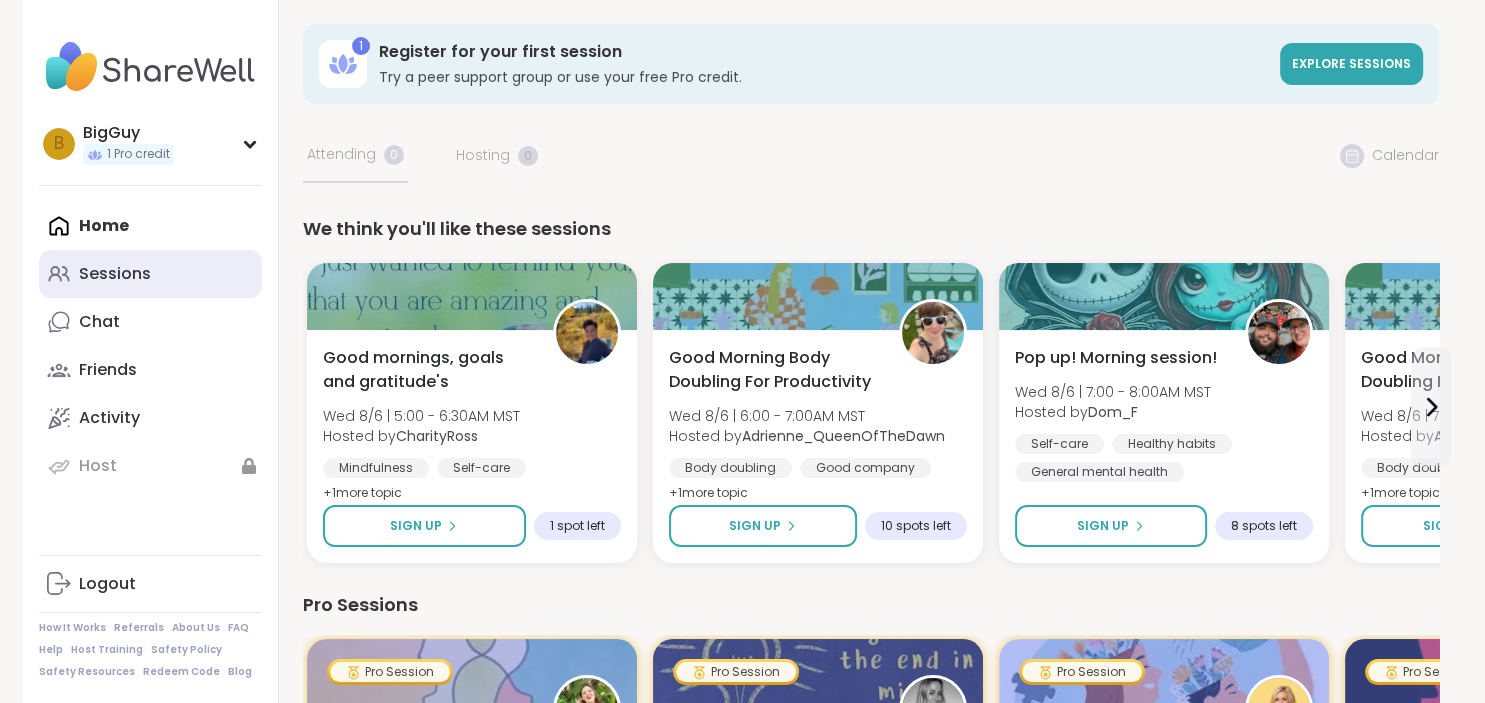click on "Sessions" at bounding box center (115, 274) 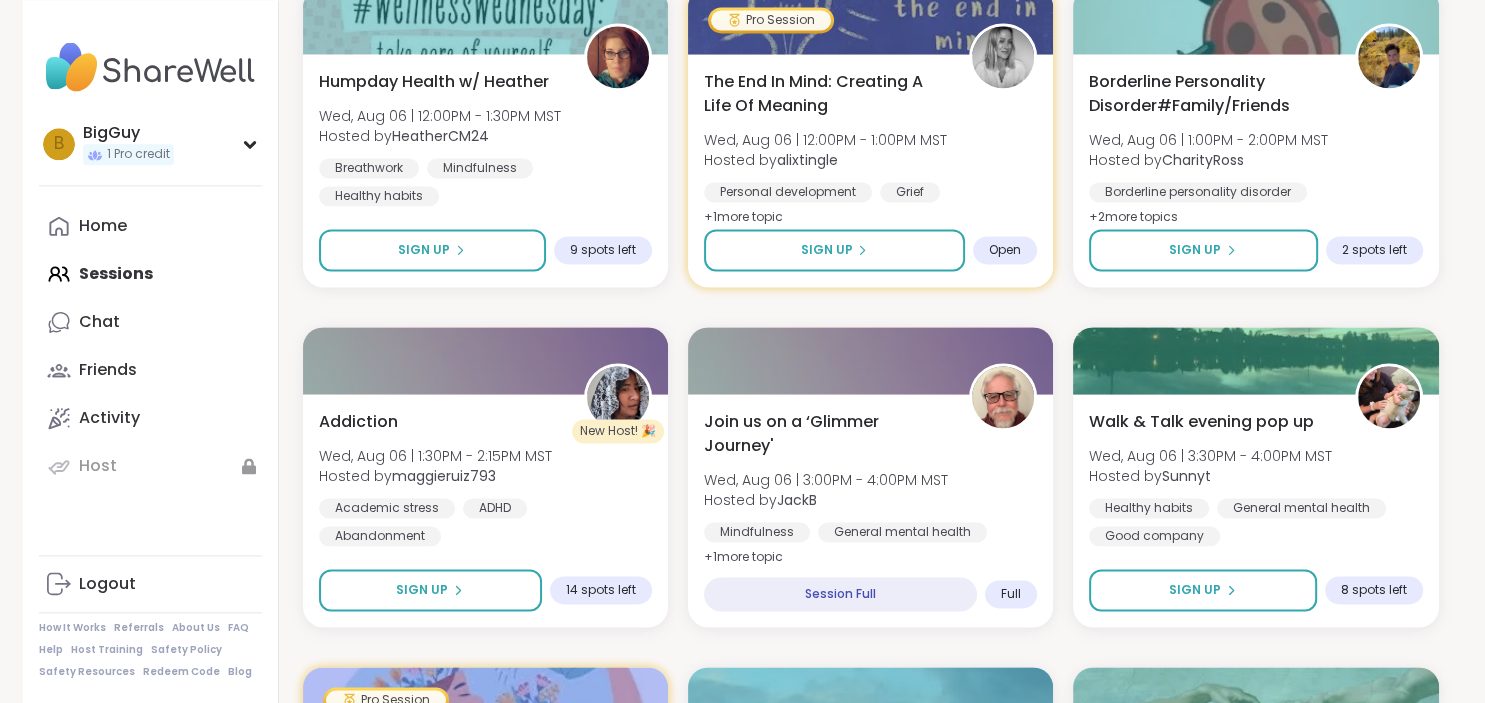 scroll, scrollTop: 2956, scrollLeft: 0, axis: vertical 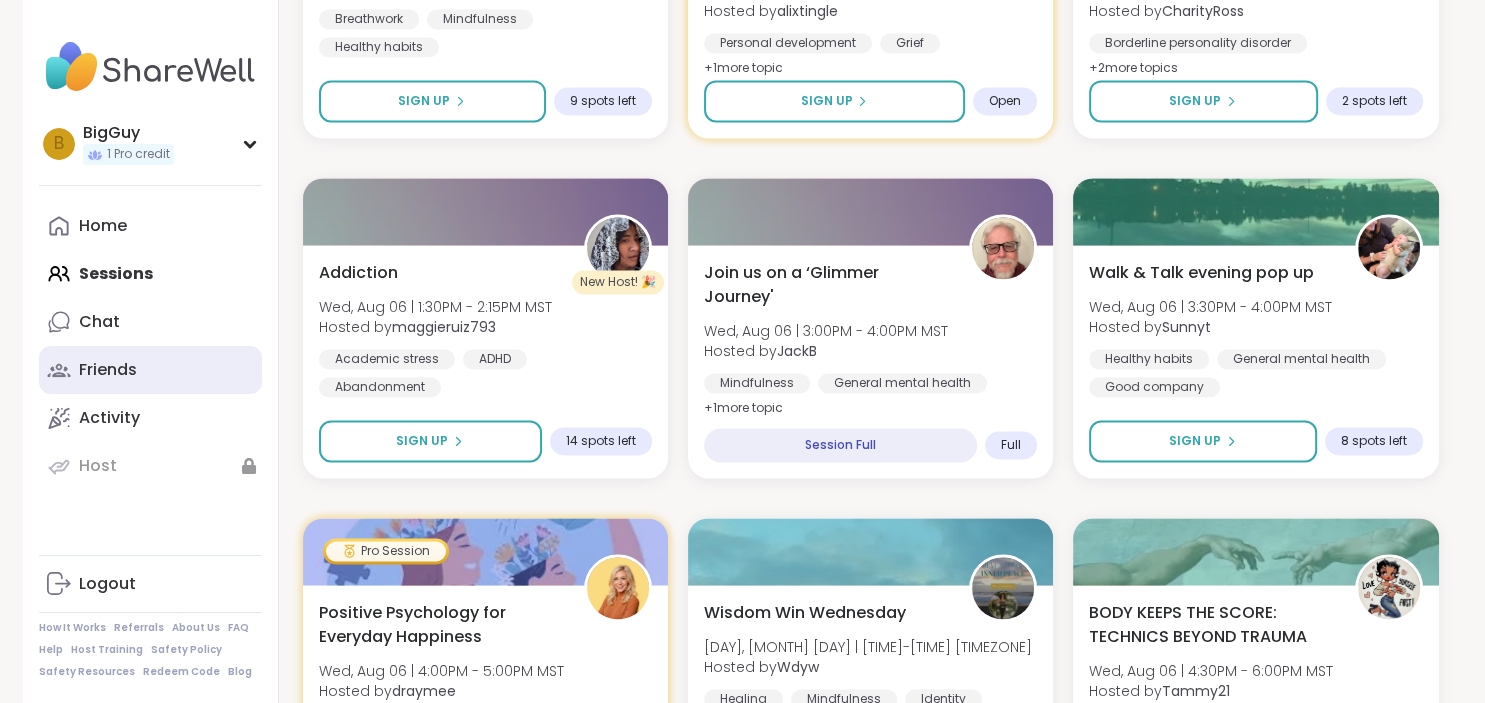 click on "Friends" at bounding box center (150, 370) 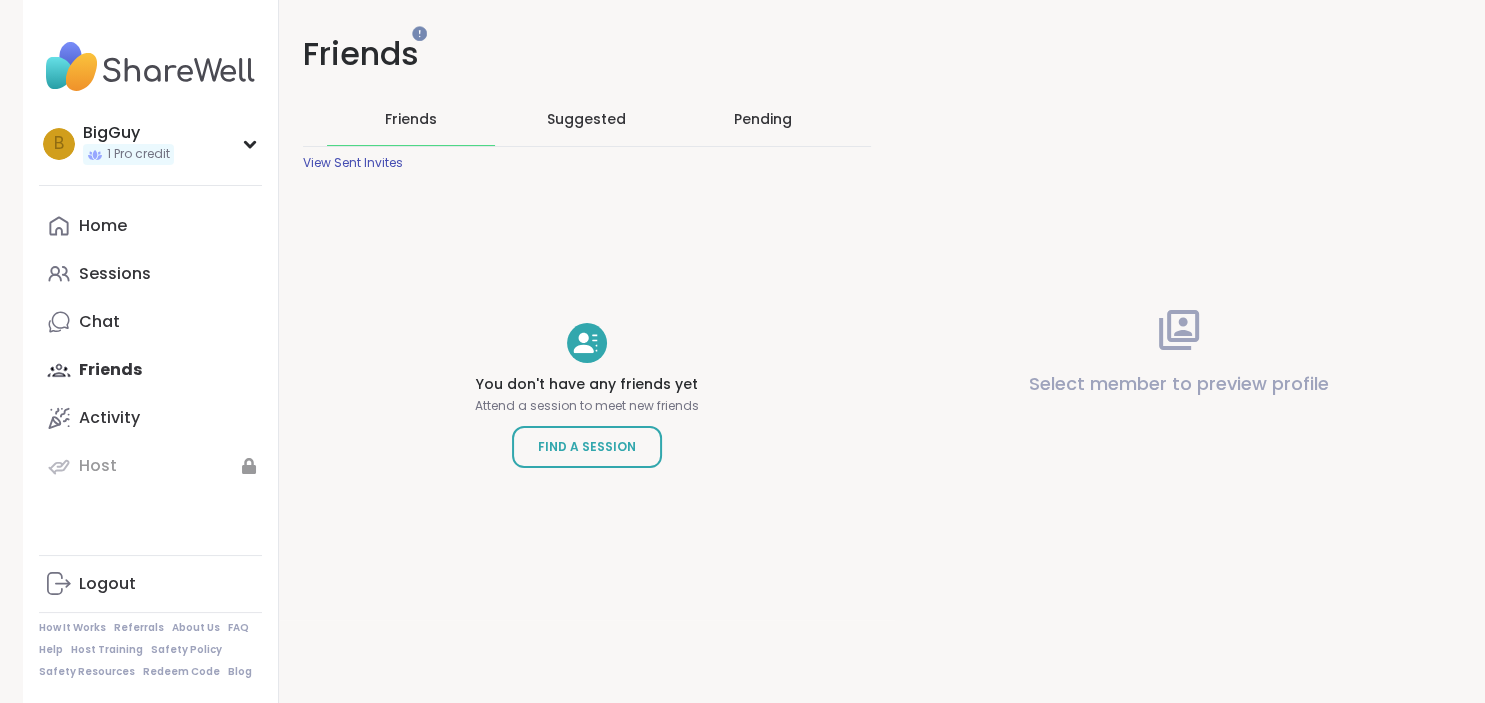 scroll, scrollTop: 0, scrollLeft: 0, axis: both 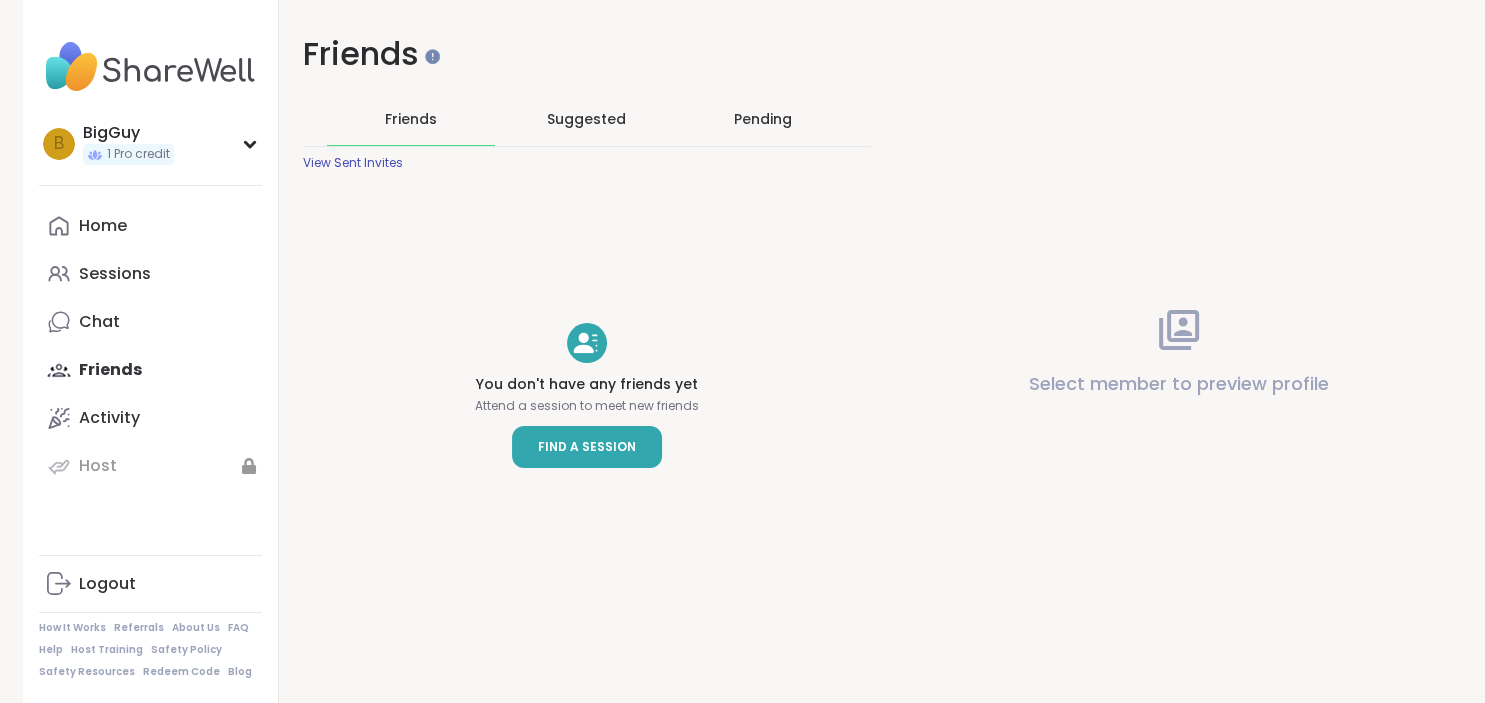 click on "Find a Session" at bounding box center (587, 447) 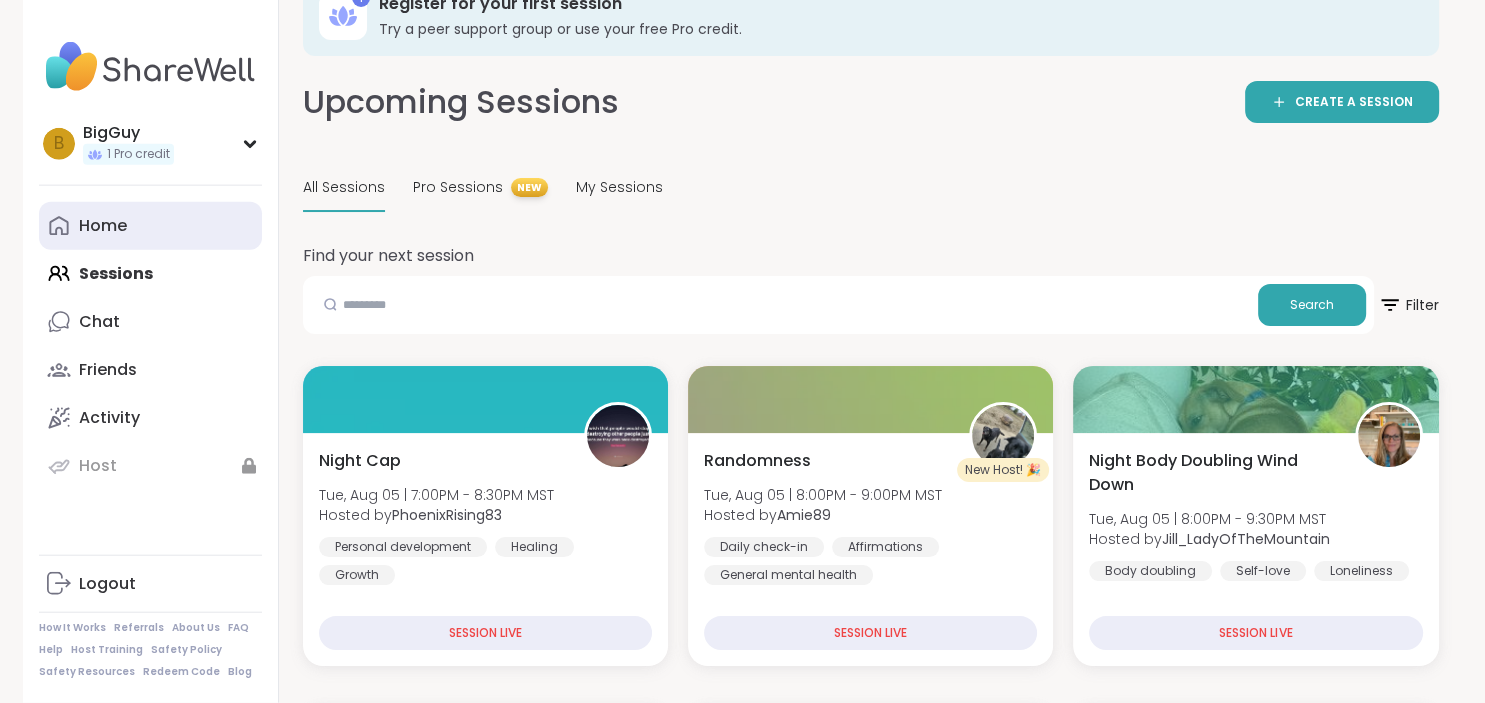 scroll, scrollTop: 0, scrollLeft: 0, axis: both 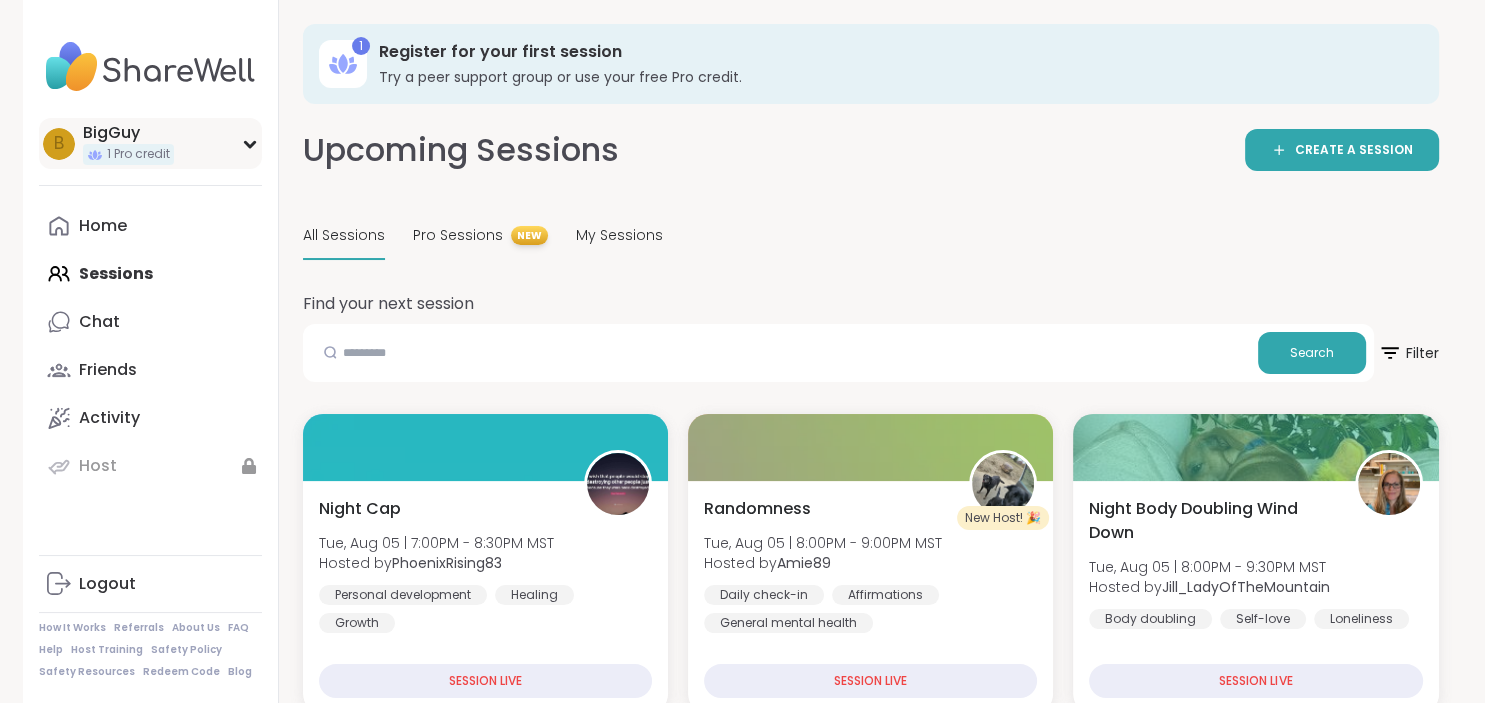 click on "[USERNAME] credit" at bounding box center (150, 143) 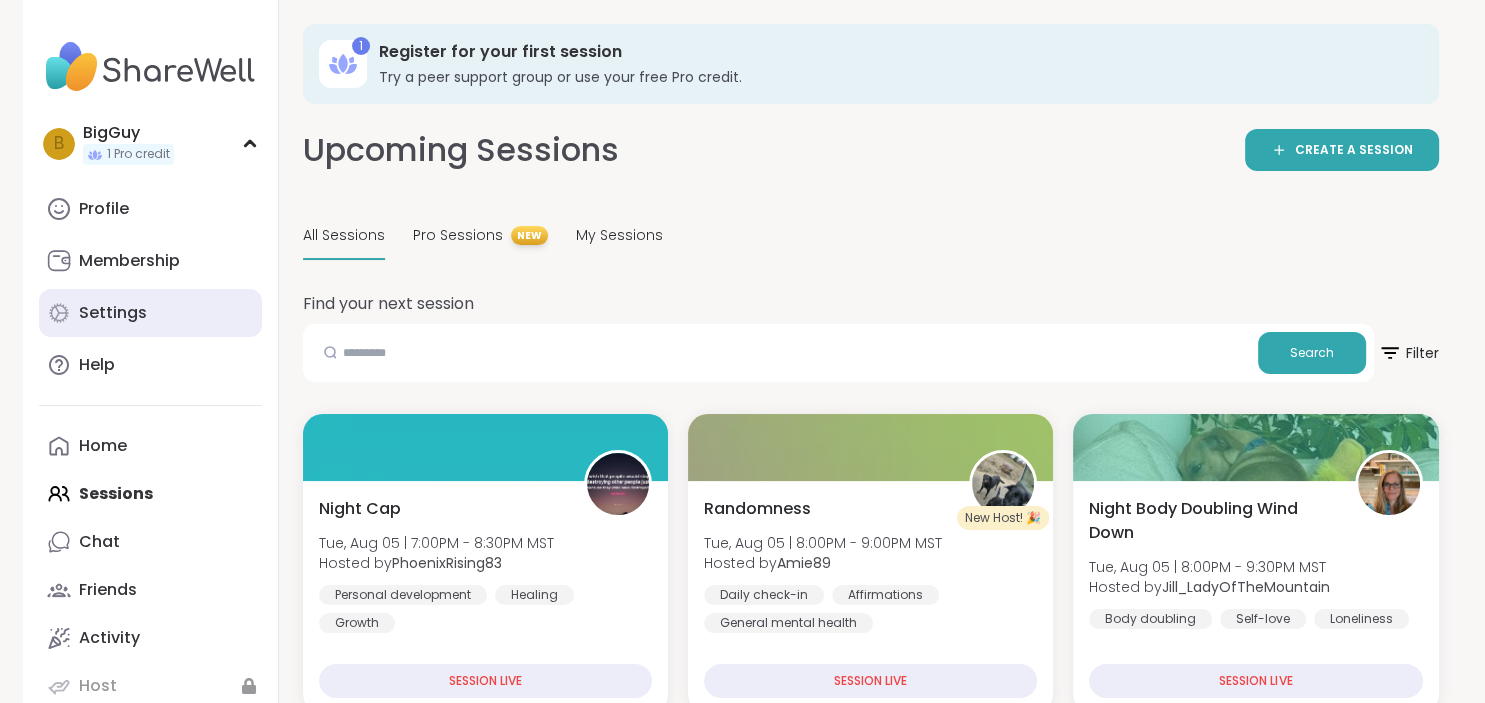 click on "Settings" at bounding box center (150, 313) 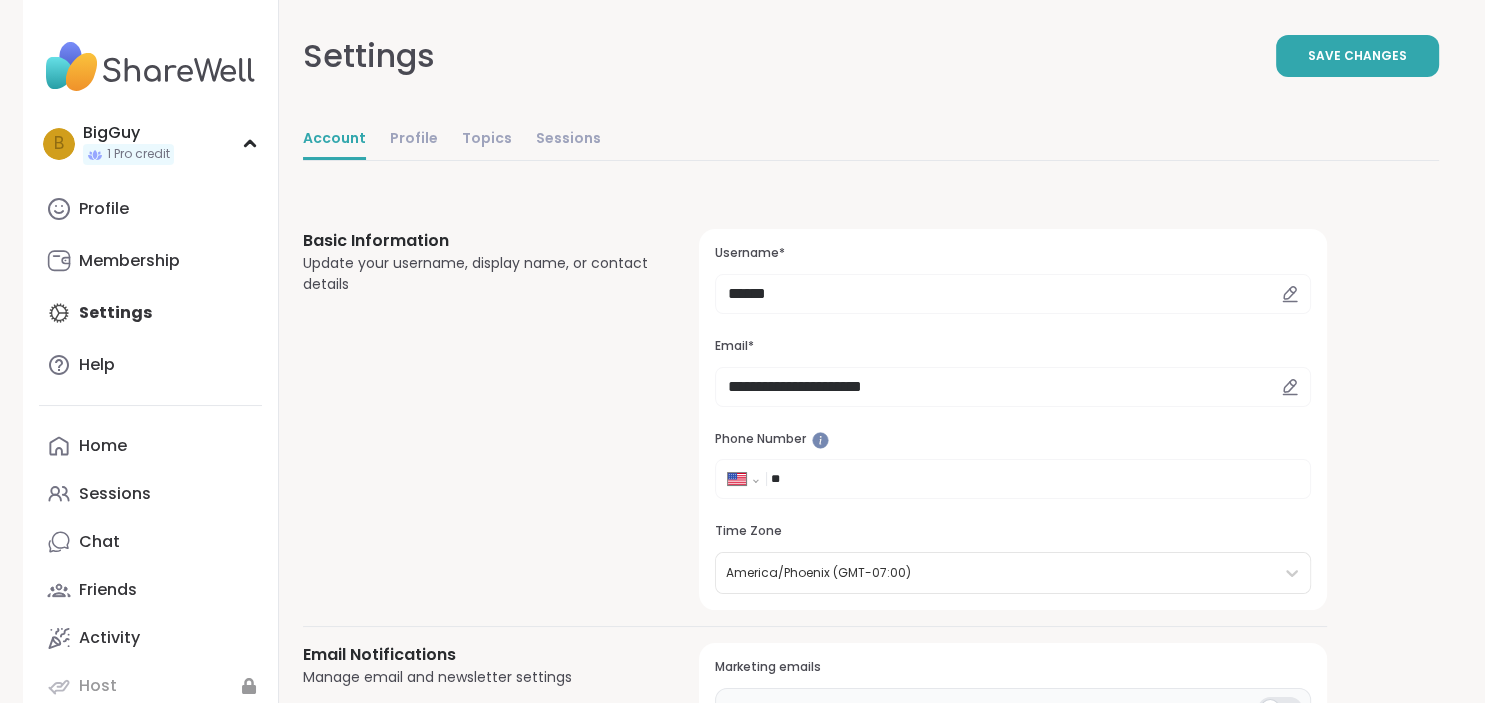 scroll, scrollTop: 0, scrollLeft: 0, axis: both 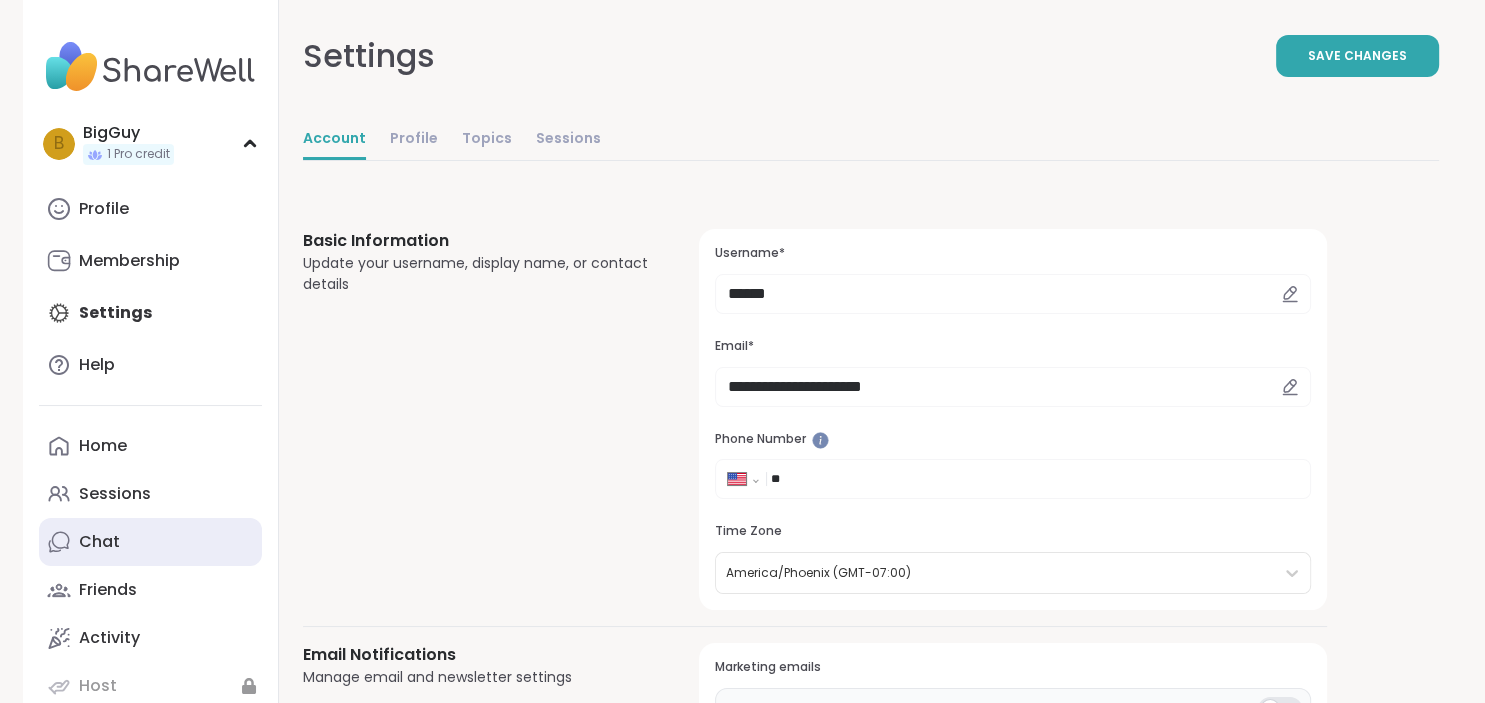 click on "Chat" at bounding box center (150, 542) 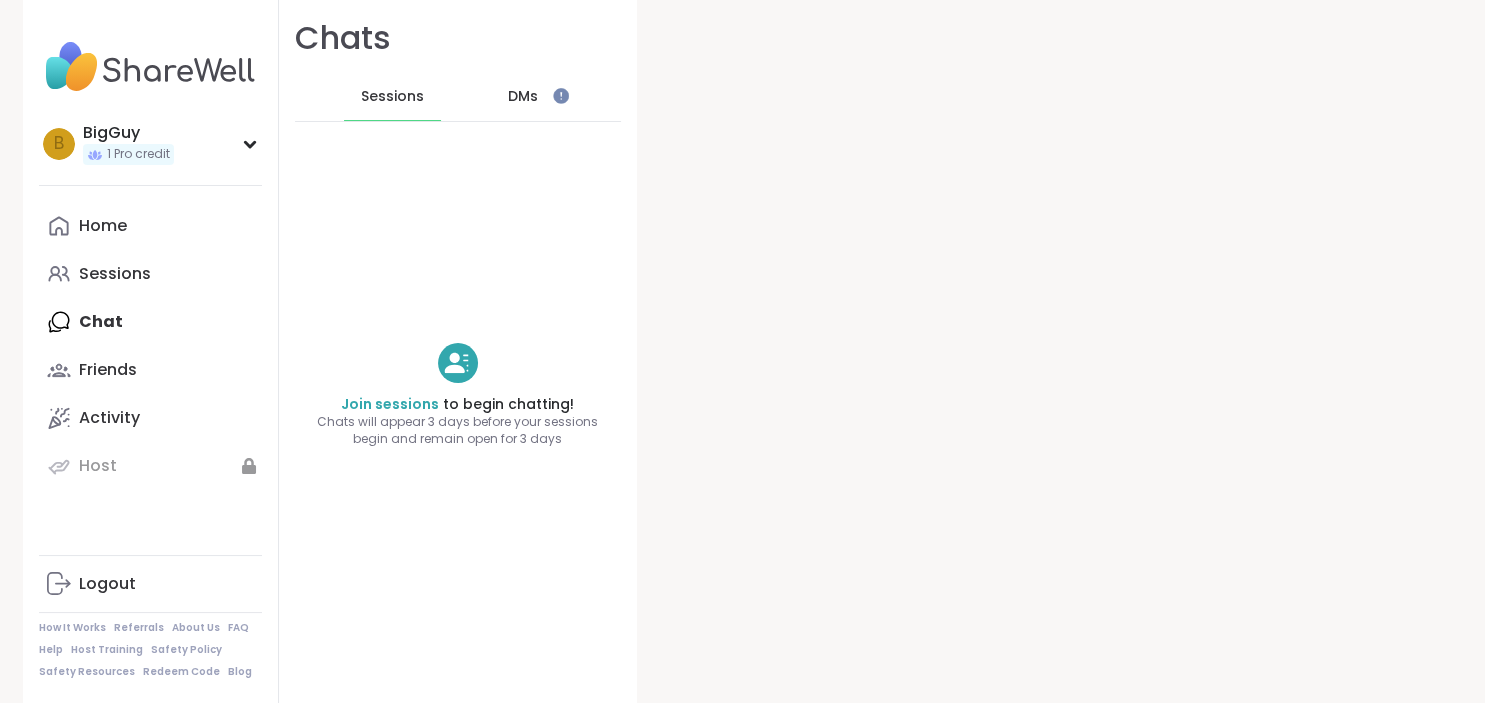 scroll, scrollTop: 0, scrollLeft: 0, axis: both 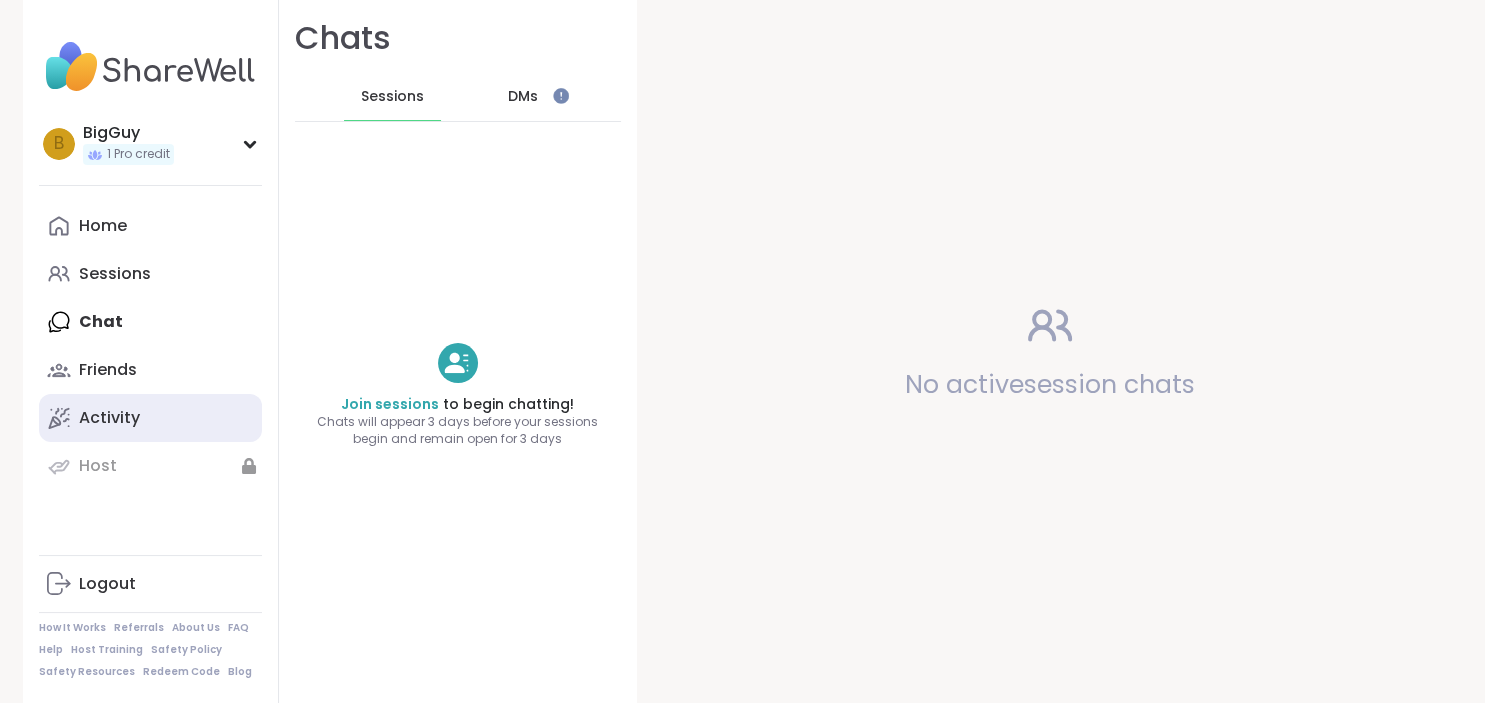 click on "Activity" at bounding box center [109, 418] 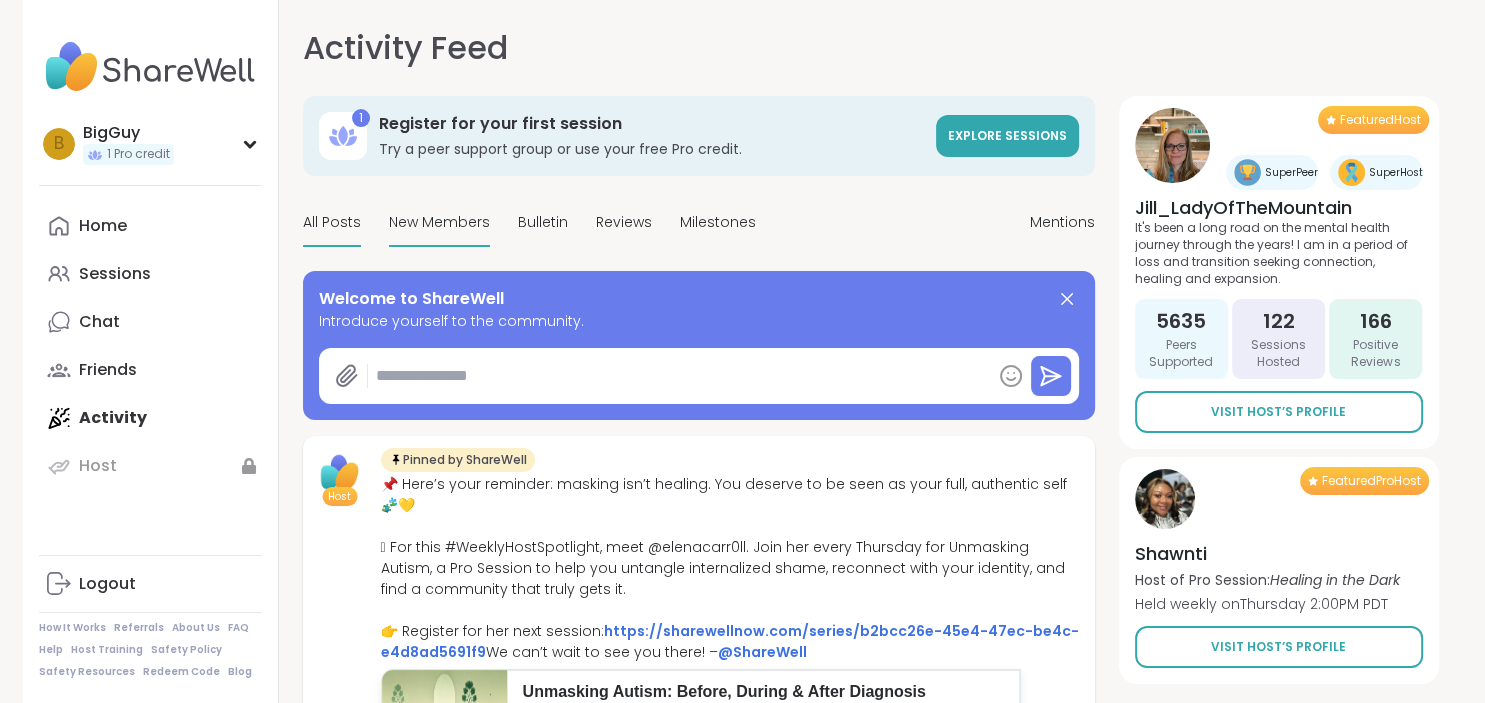 click on "New Members" at bounding box center [439, 222] 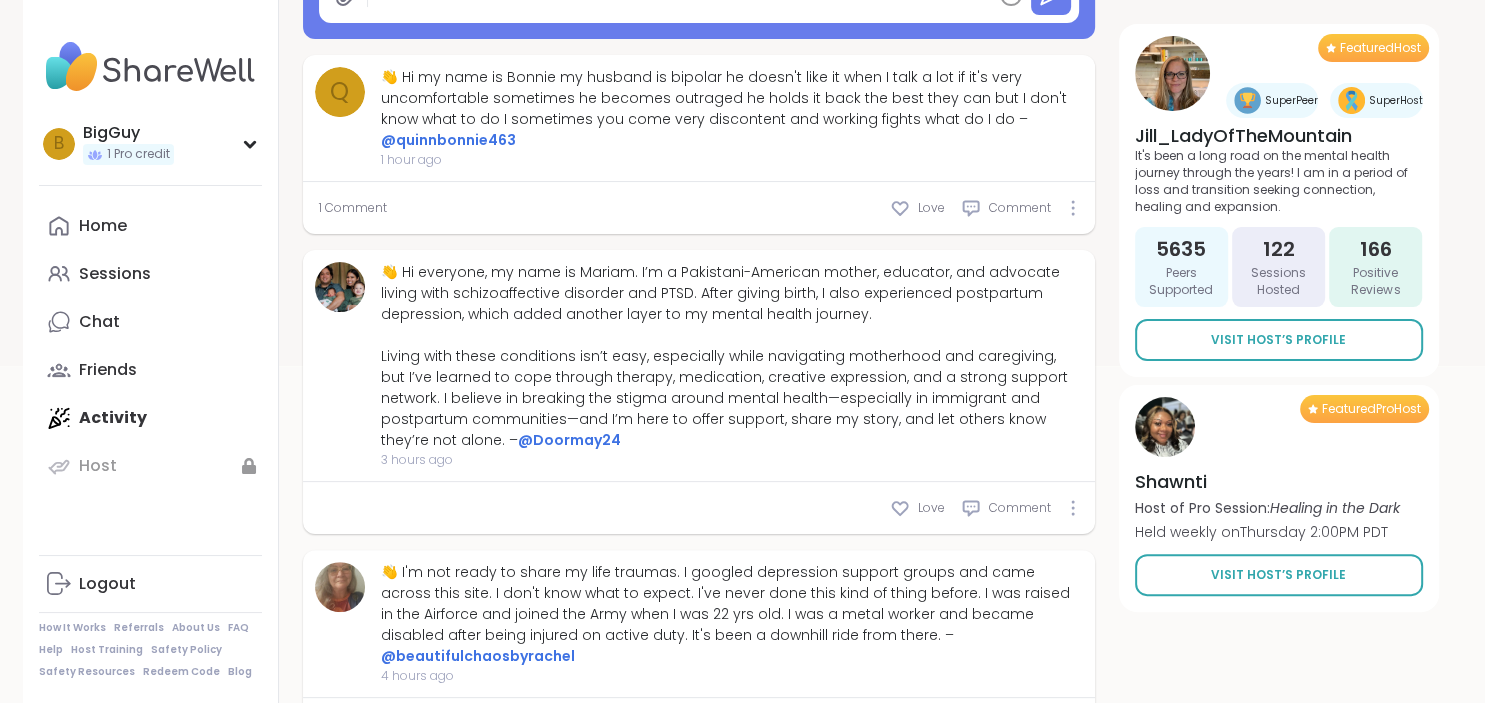 scroll, scrollTop: 0, scrollLeft: 0, axis: both 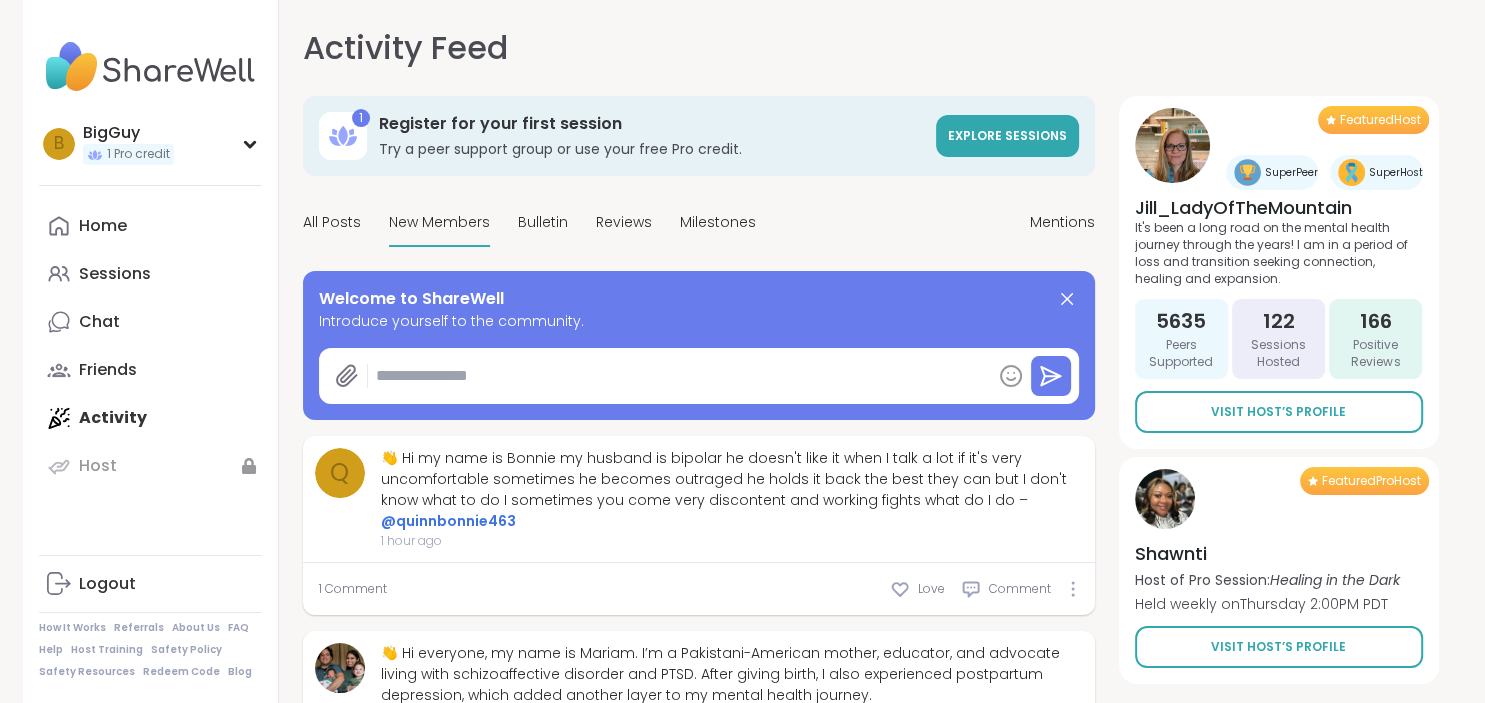 click at bounding box center [679, 376] 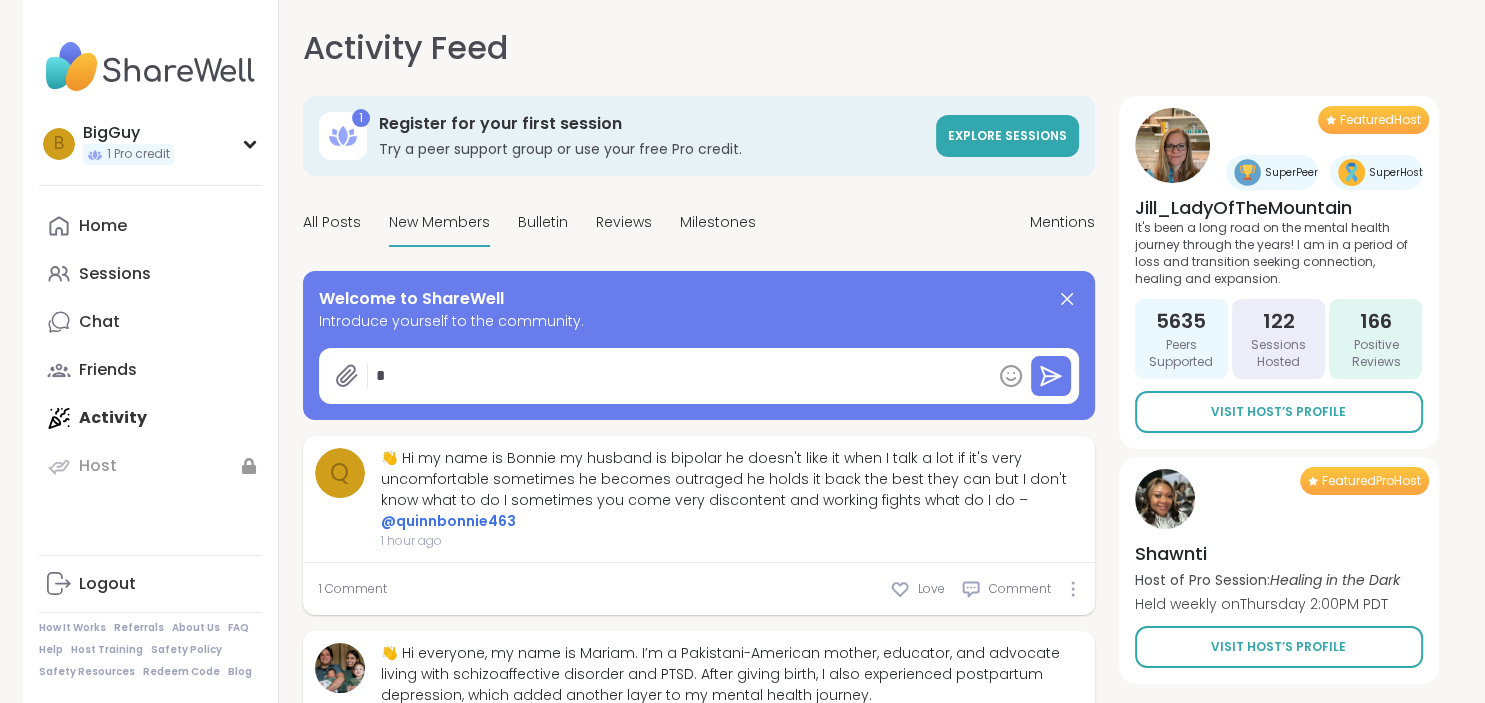 type on "*" 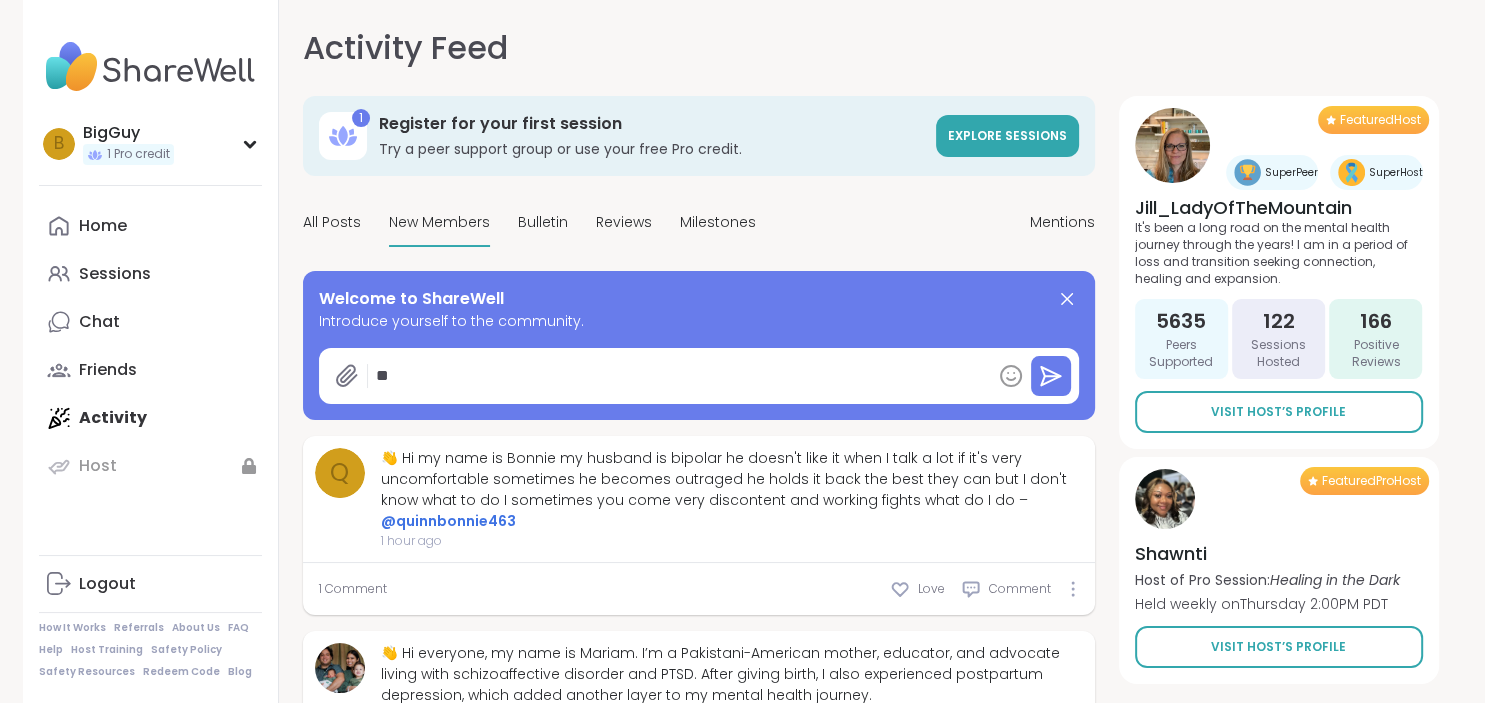 type on "*" 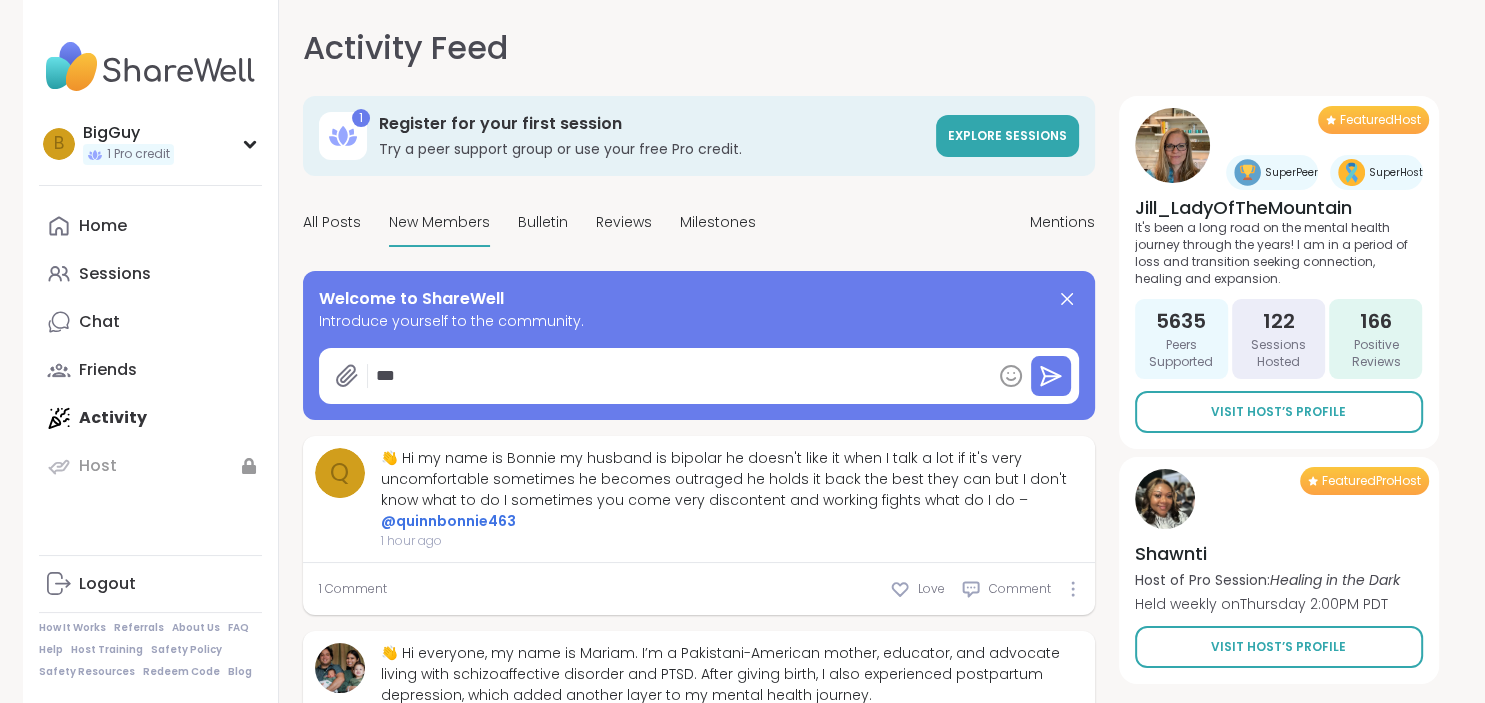 type on "*" 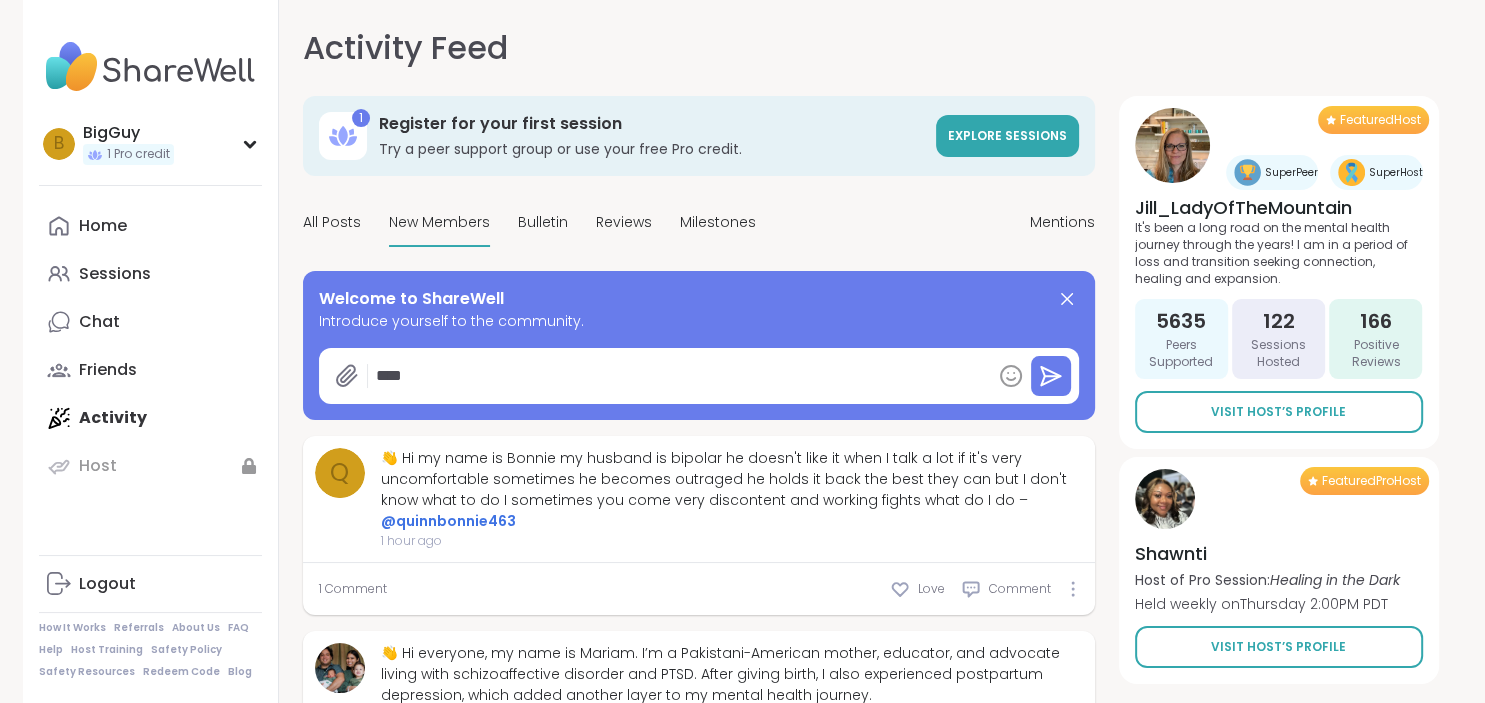 type on "*" 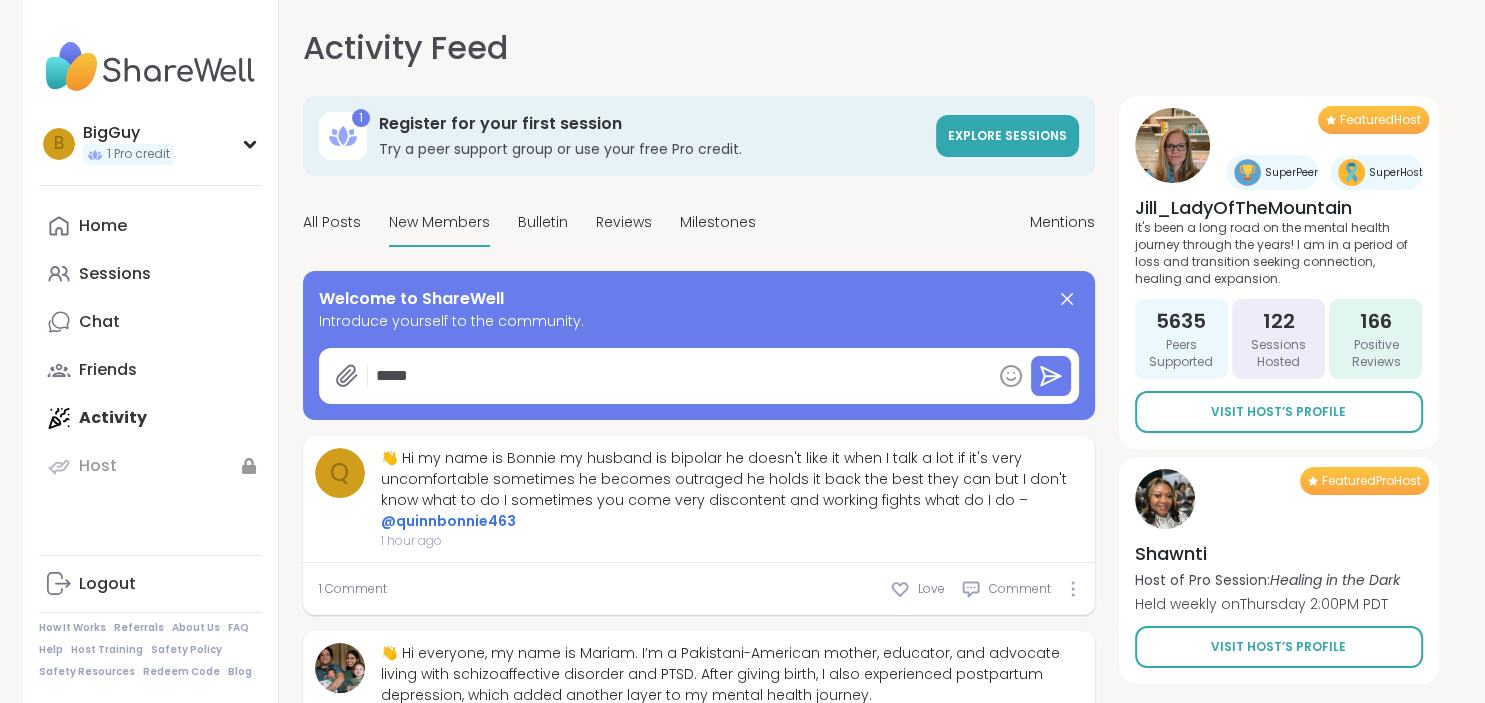 type on "*" 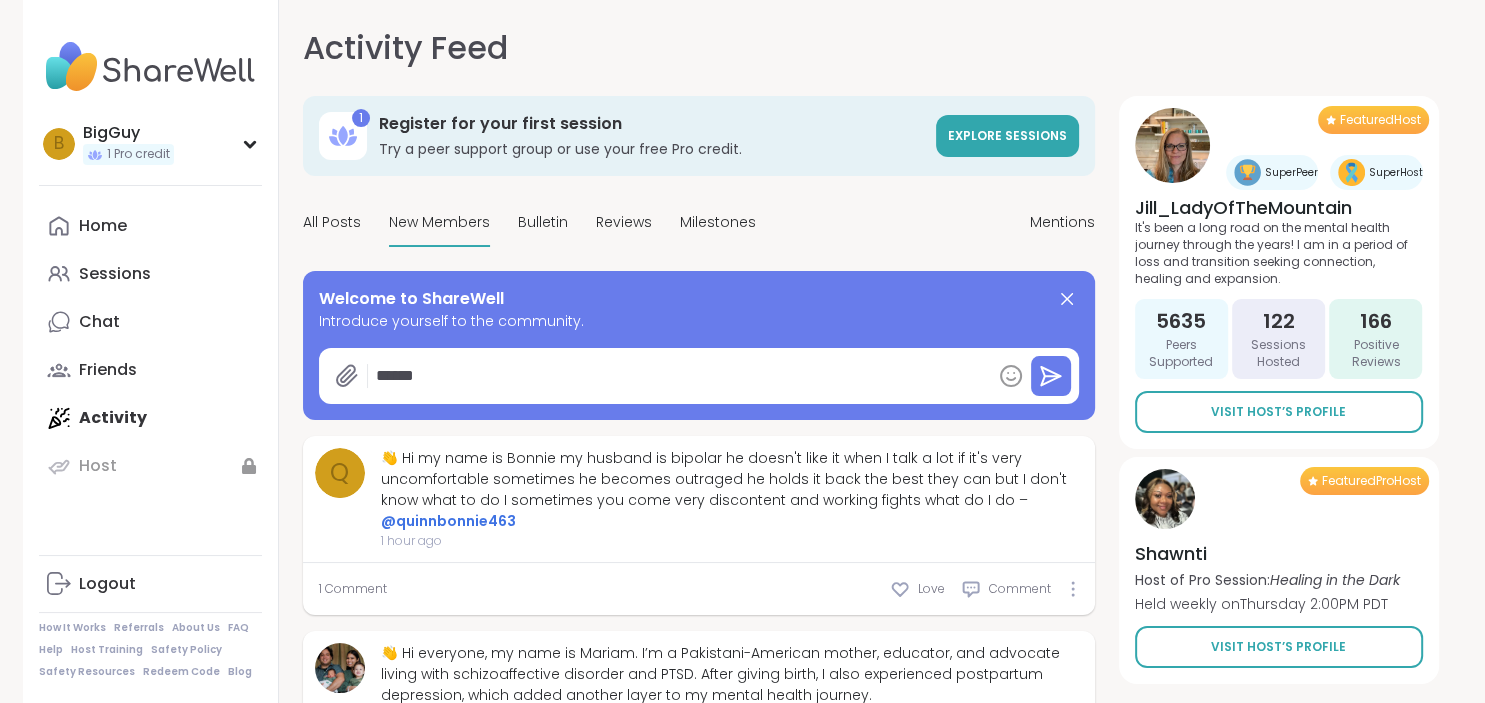 type on "*" 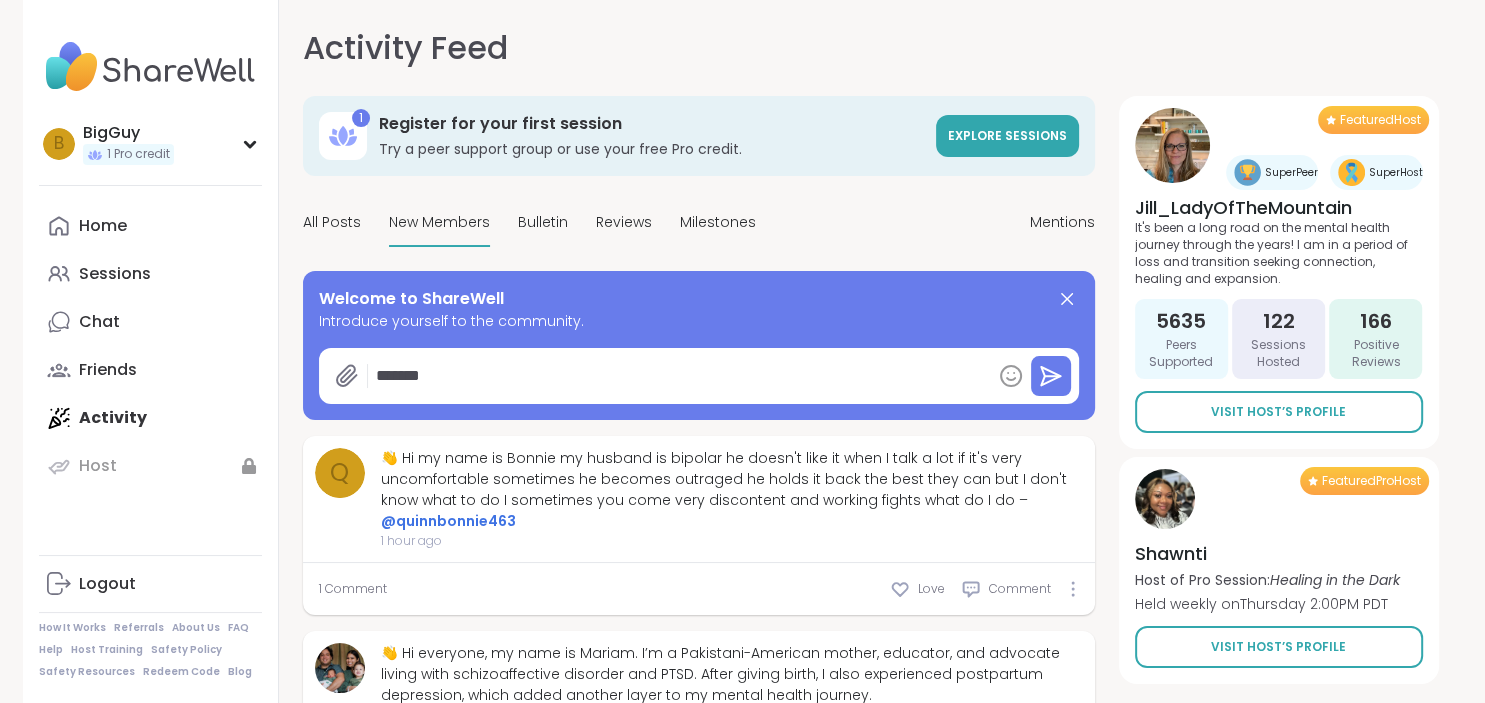 type on "*" 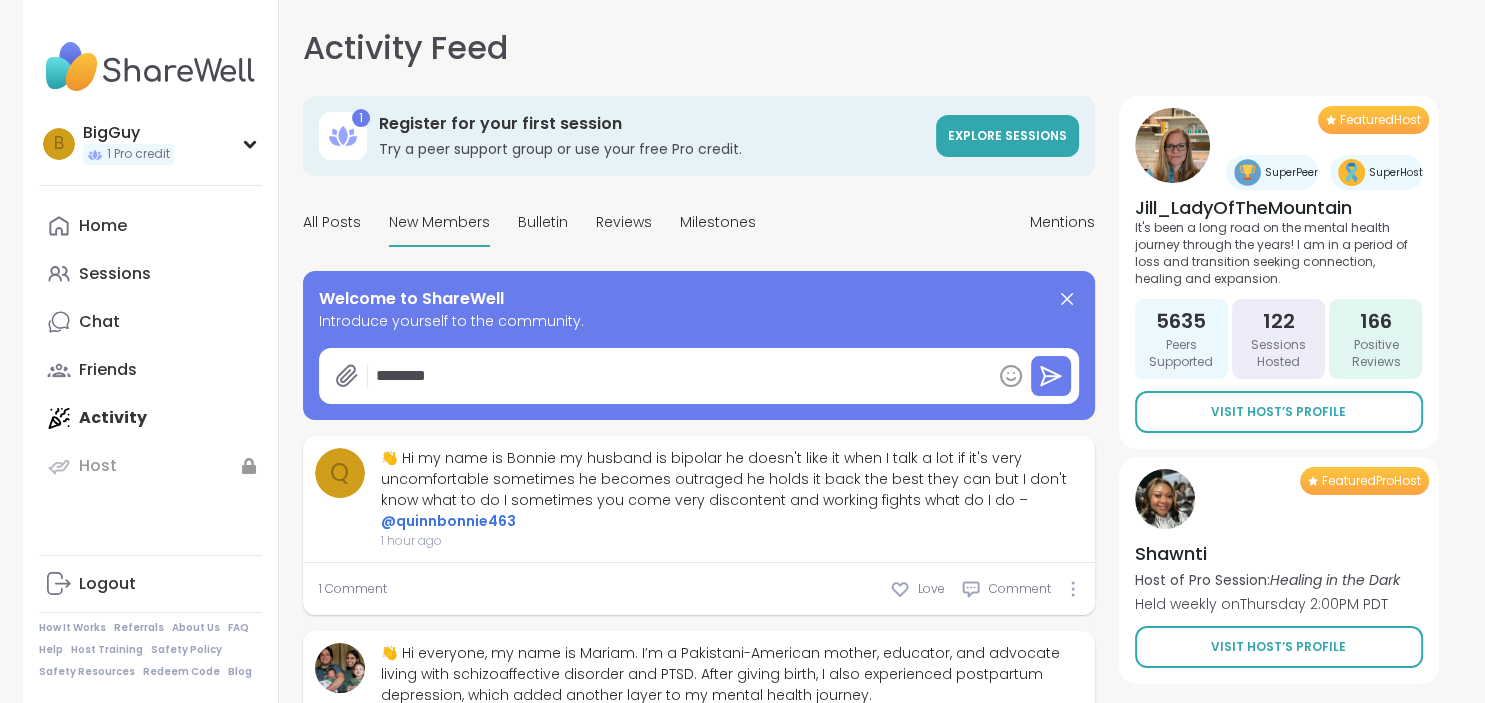 type on "*" 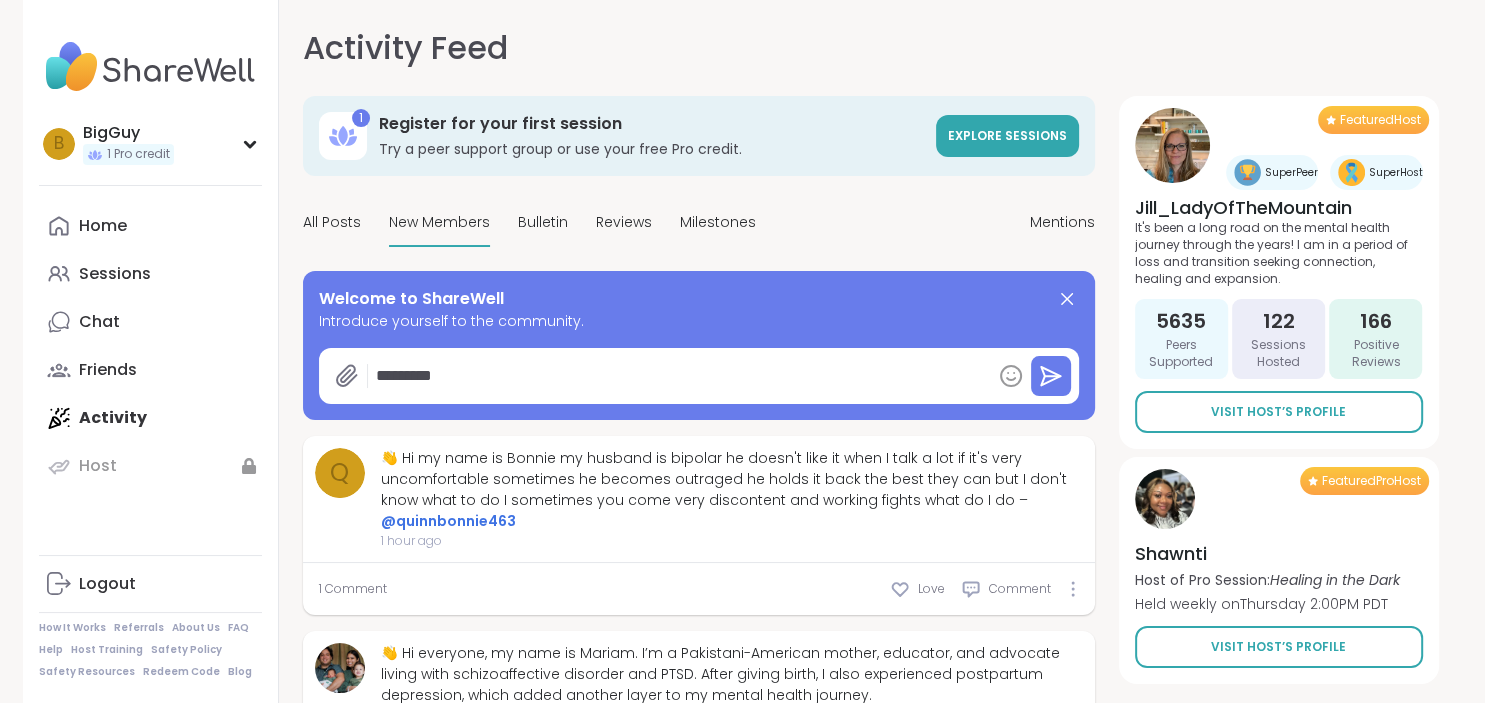 type on "*" 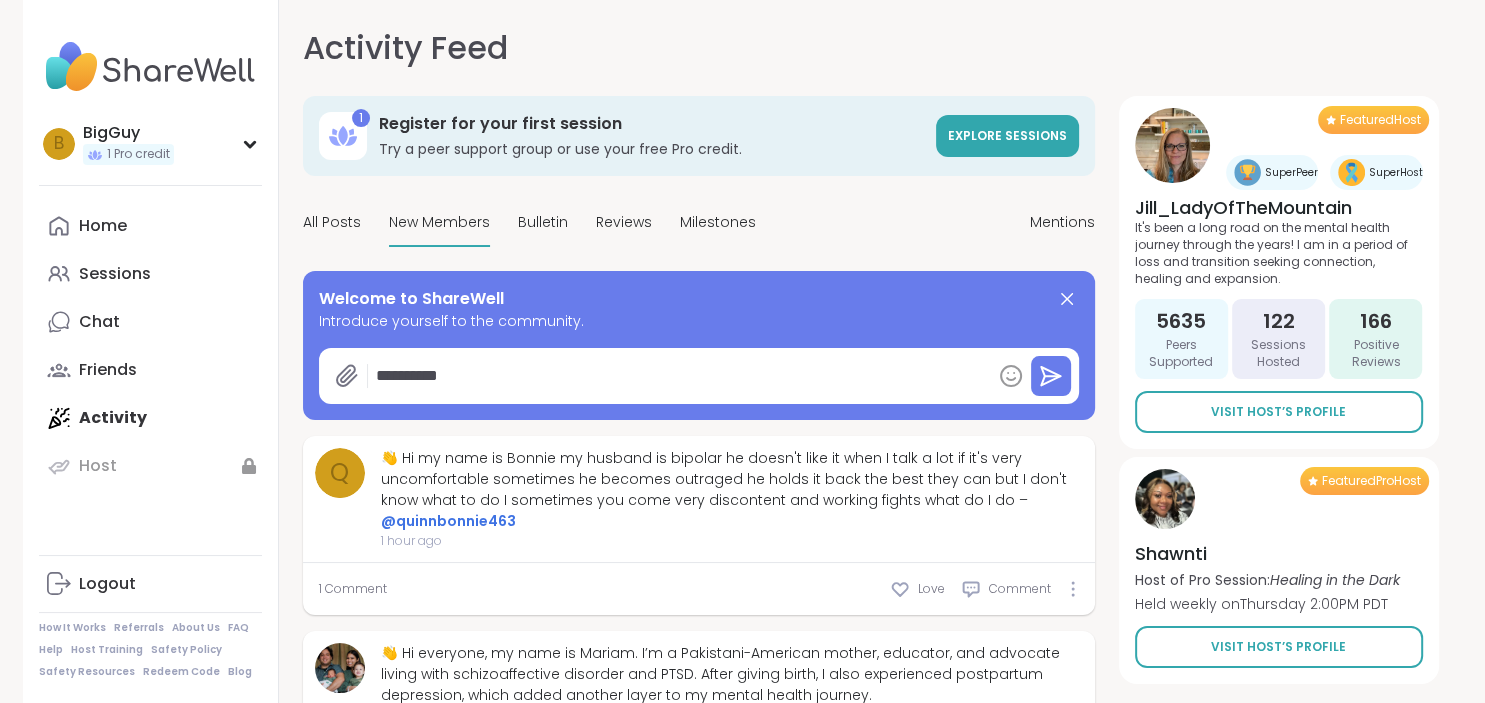 type on "*" 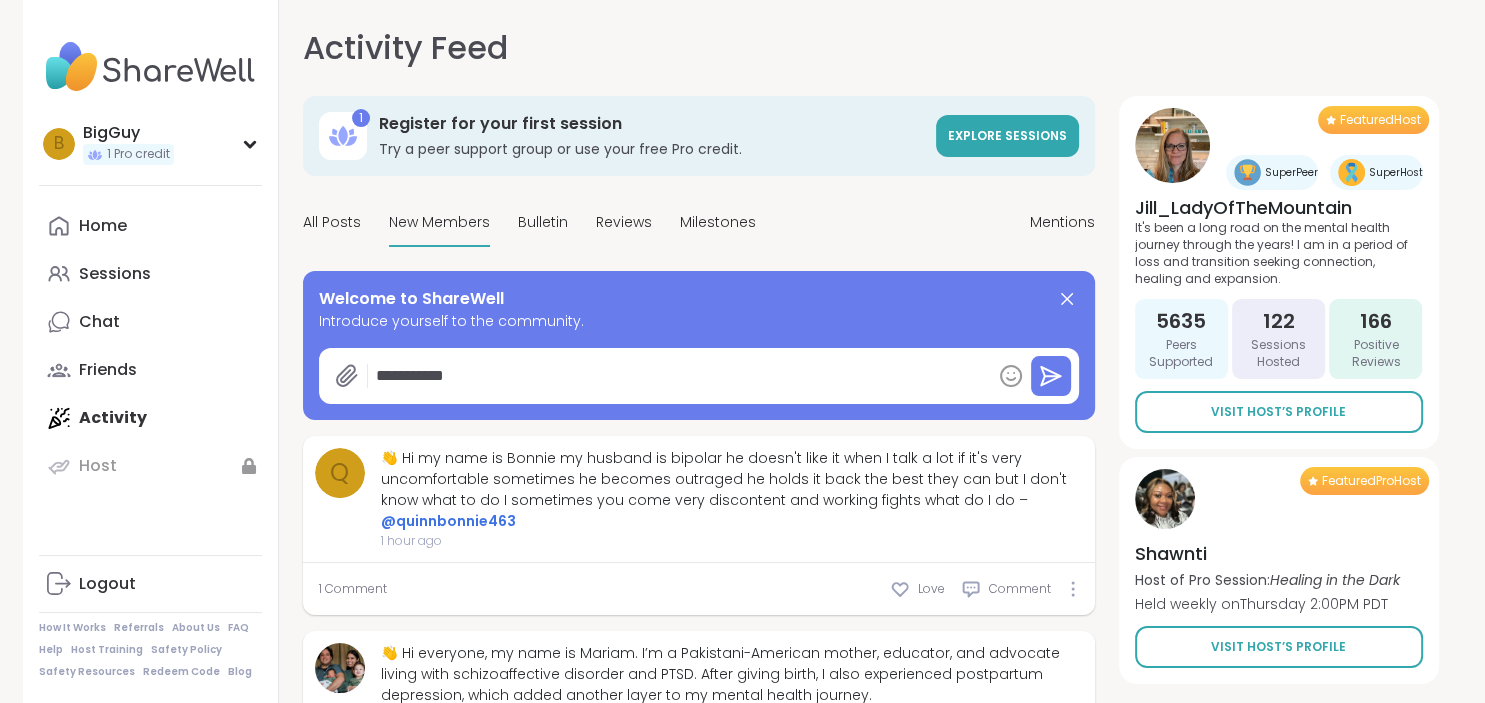 type on "*" 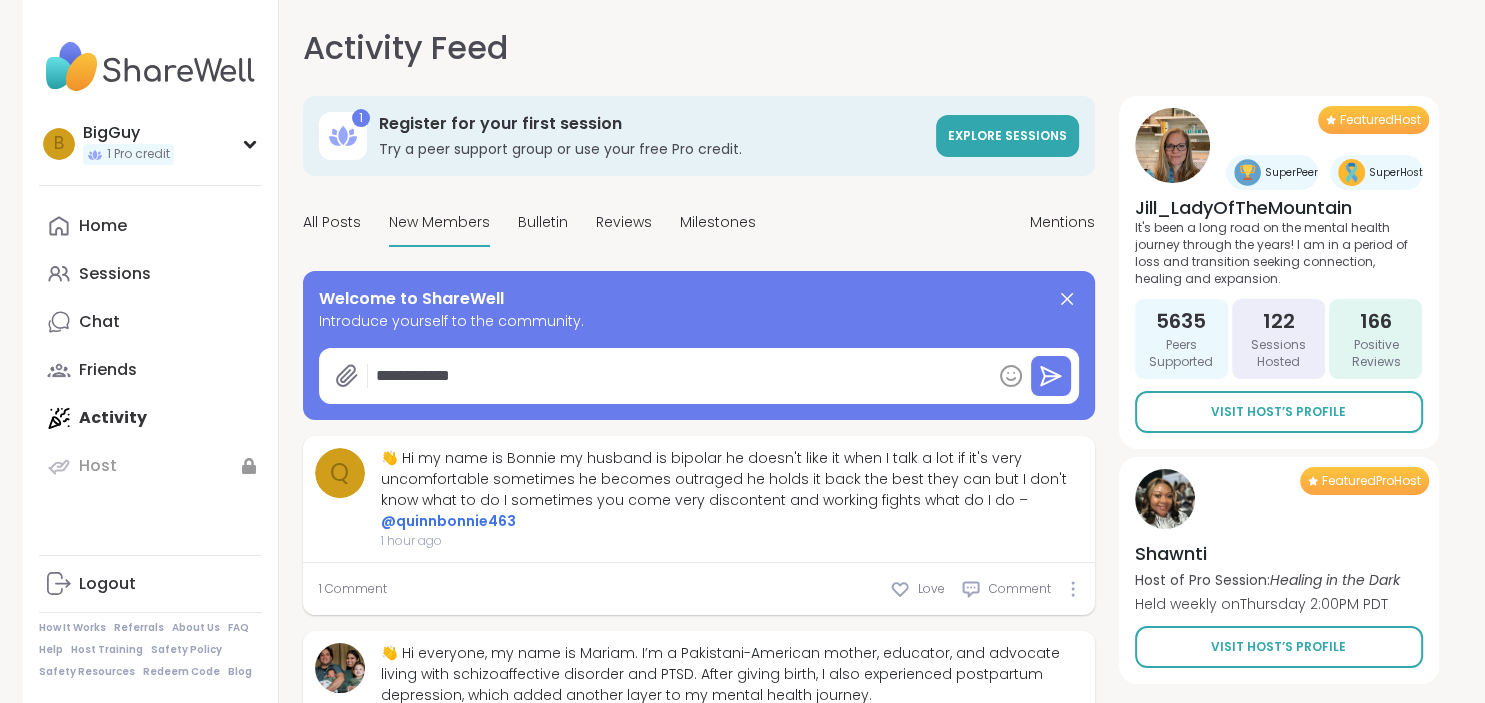 type on "*" 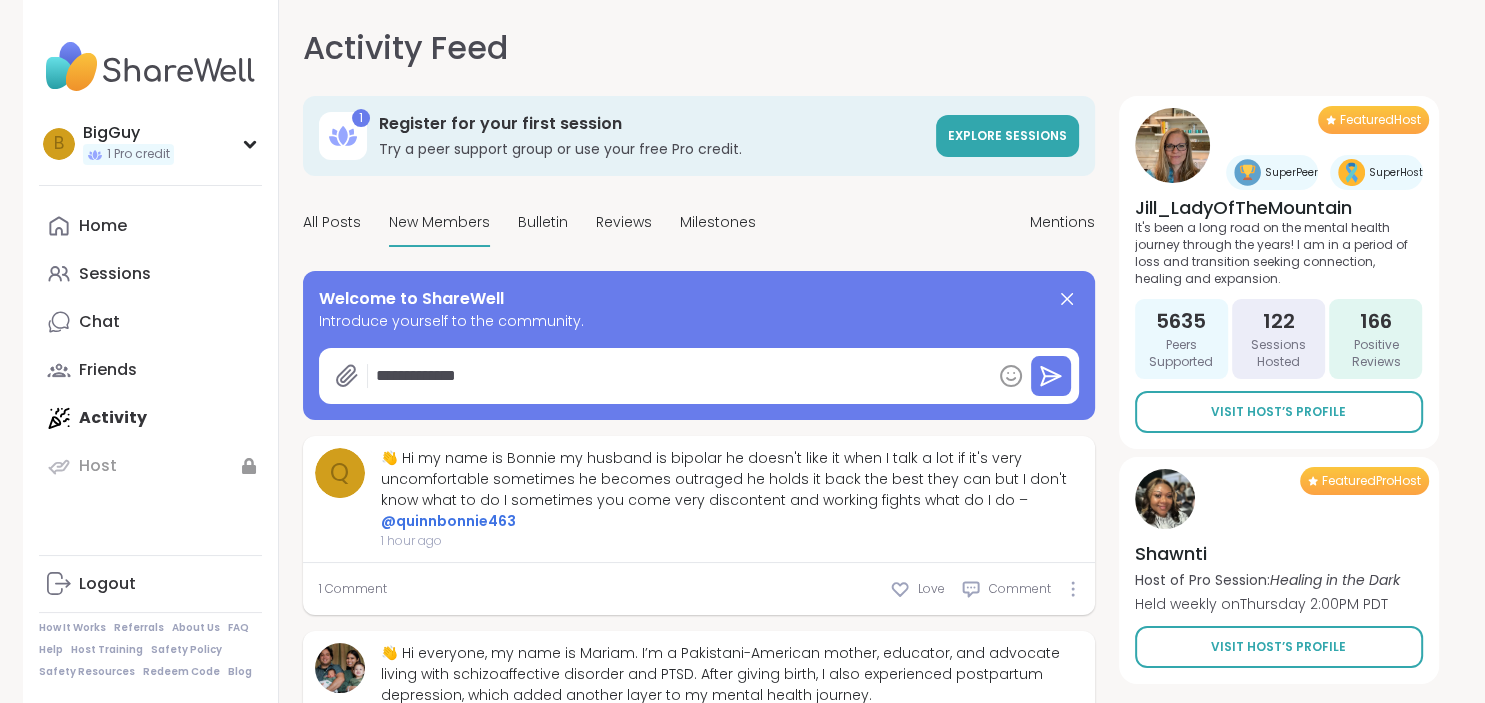 type on "*" 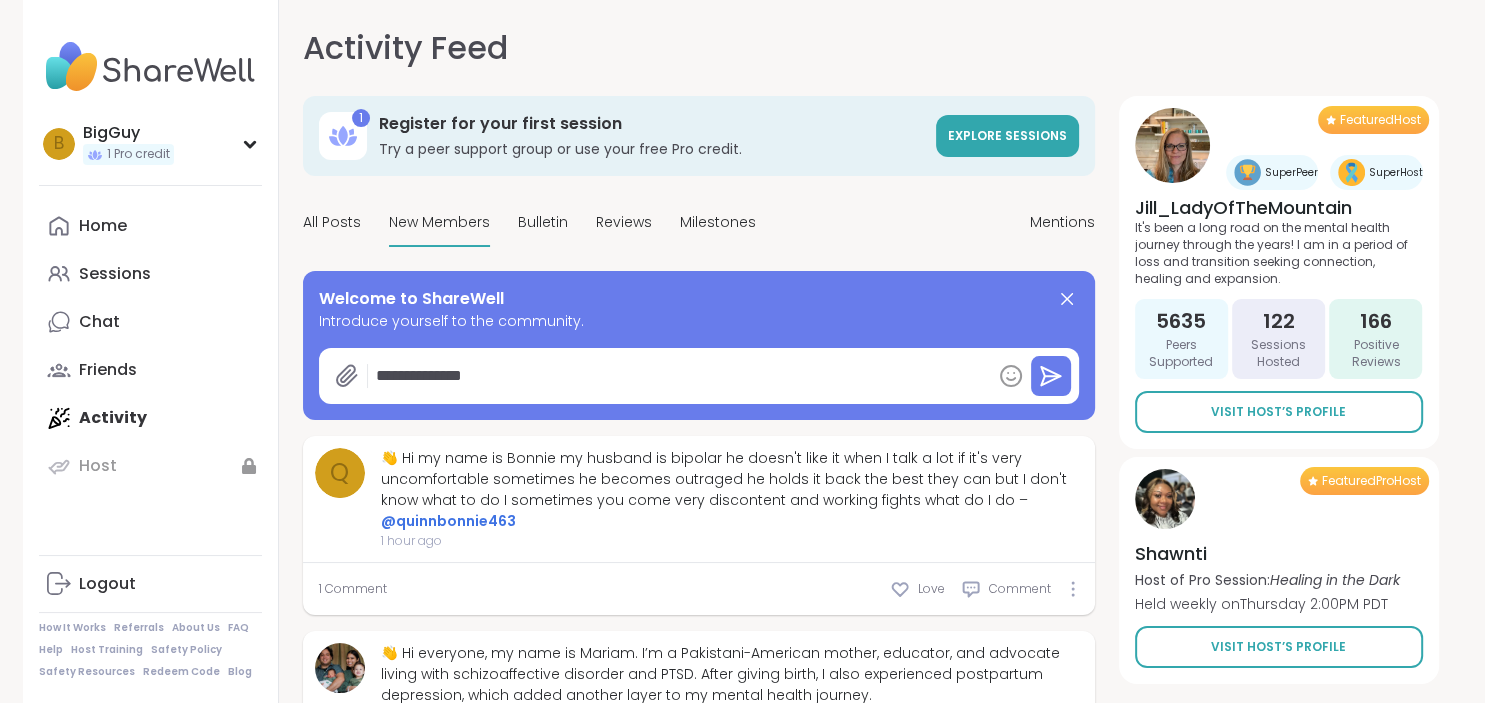 type on "*" 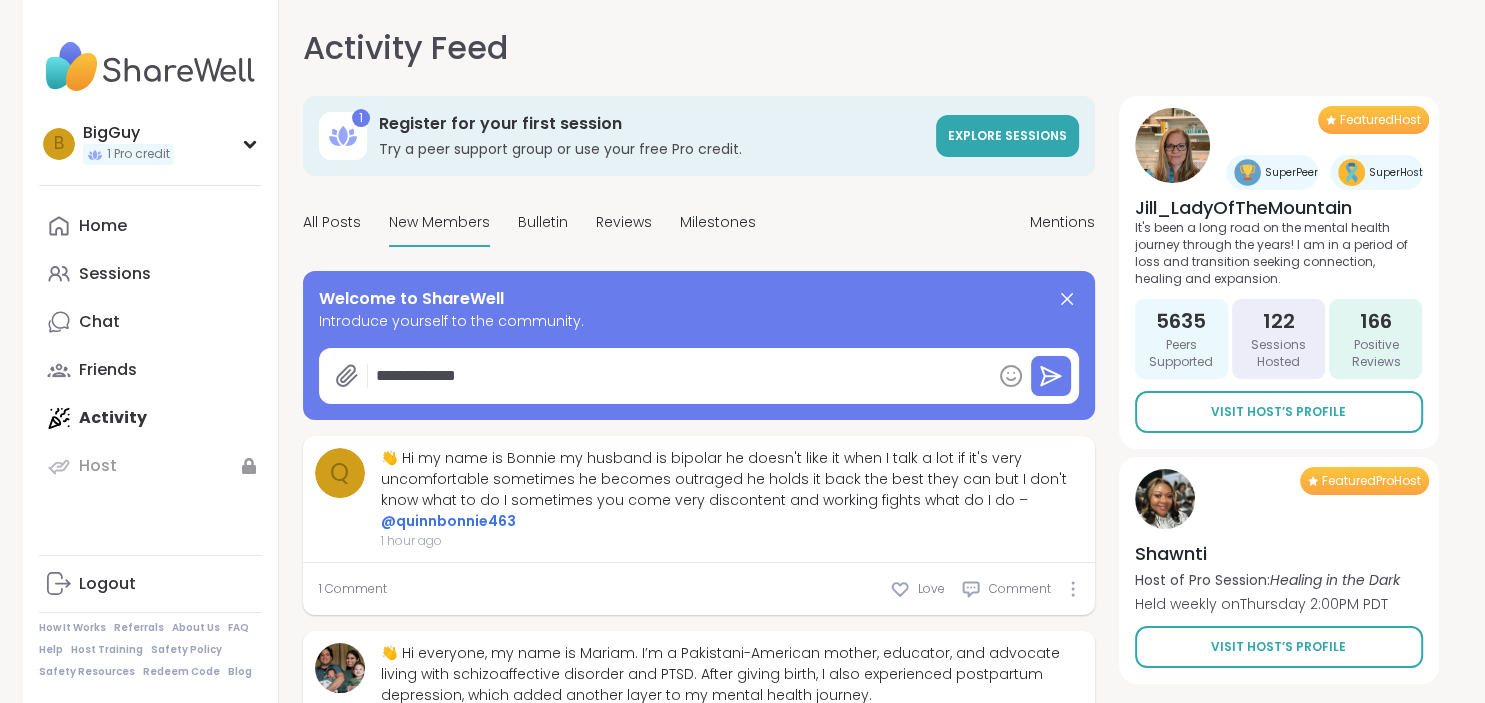 type on "*" 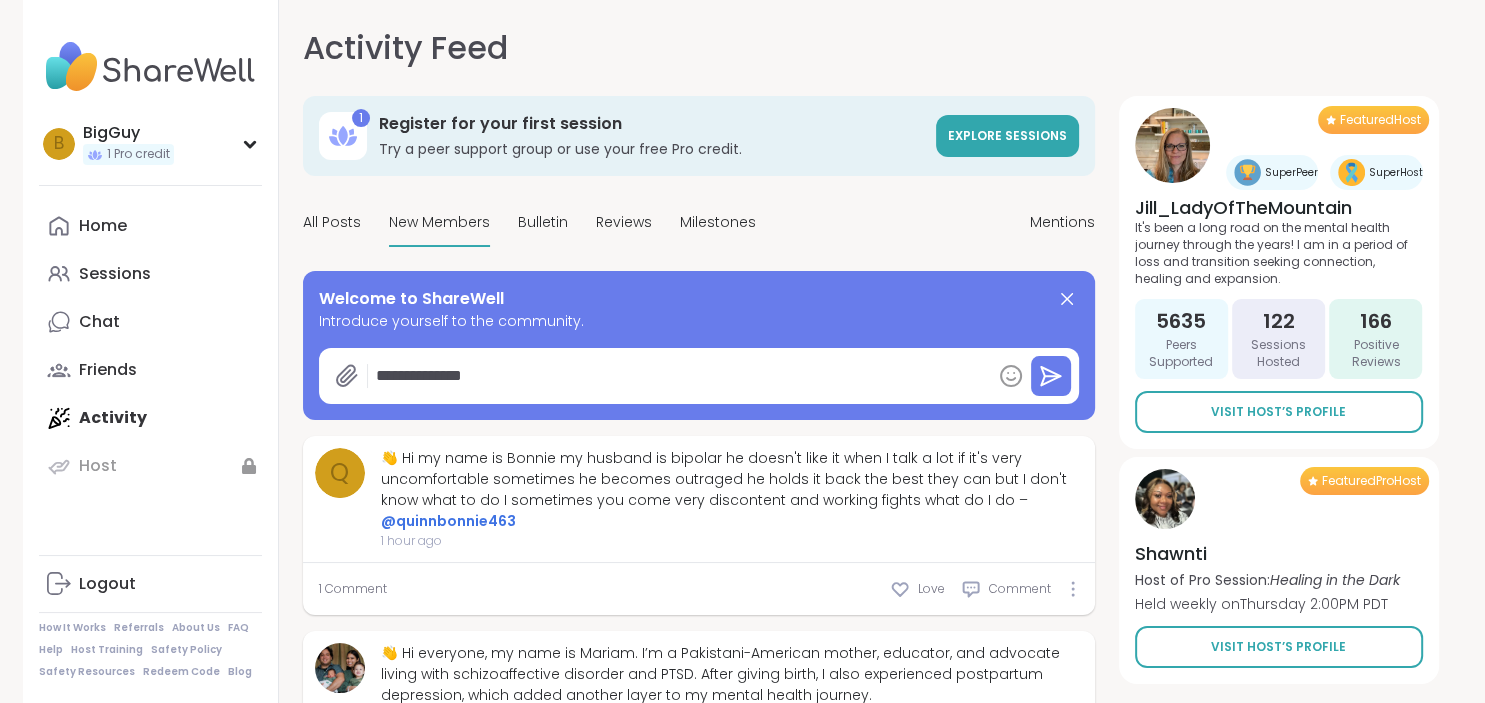 type on "*" 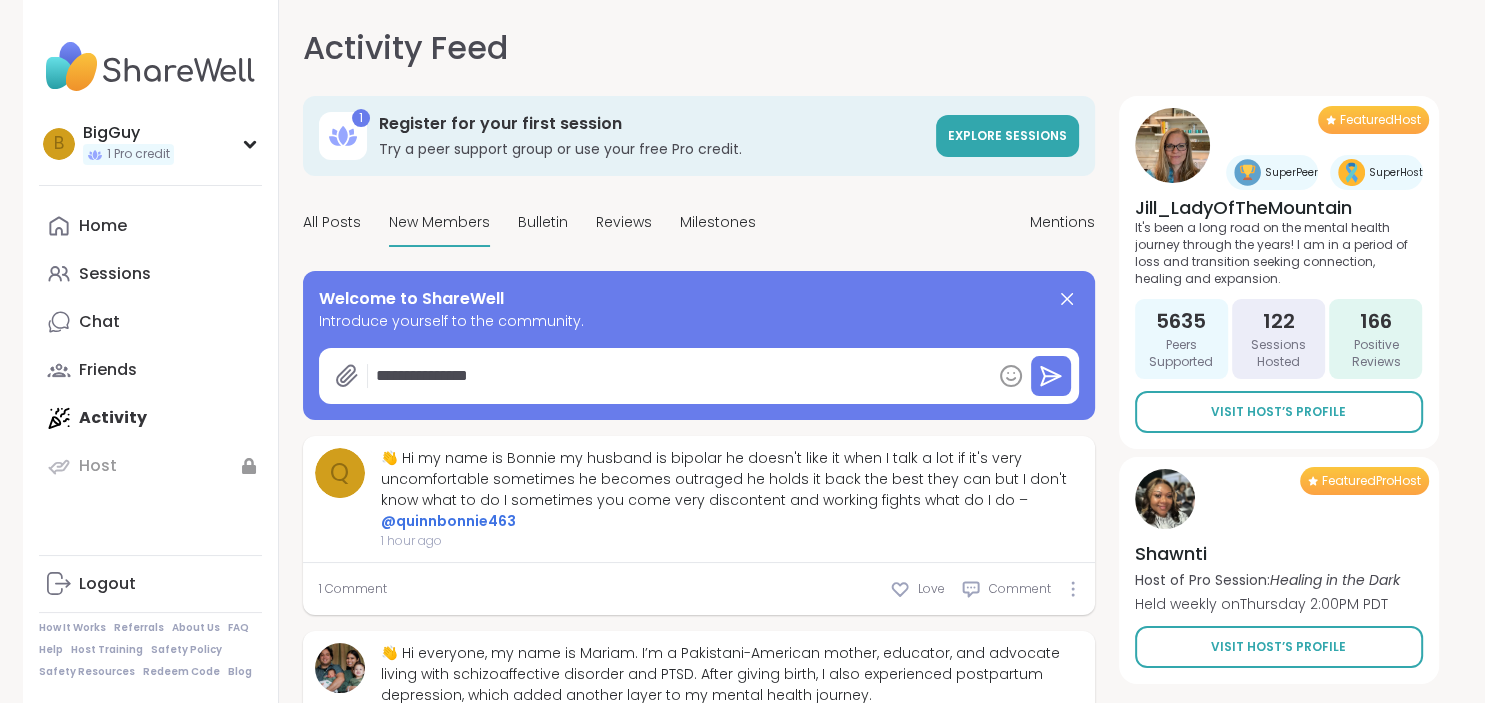 type on "*" 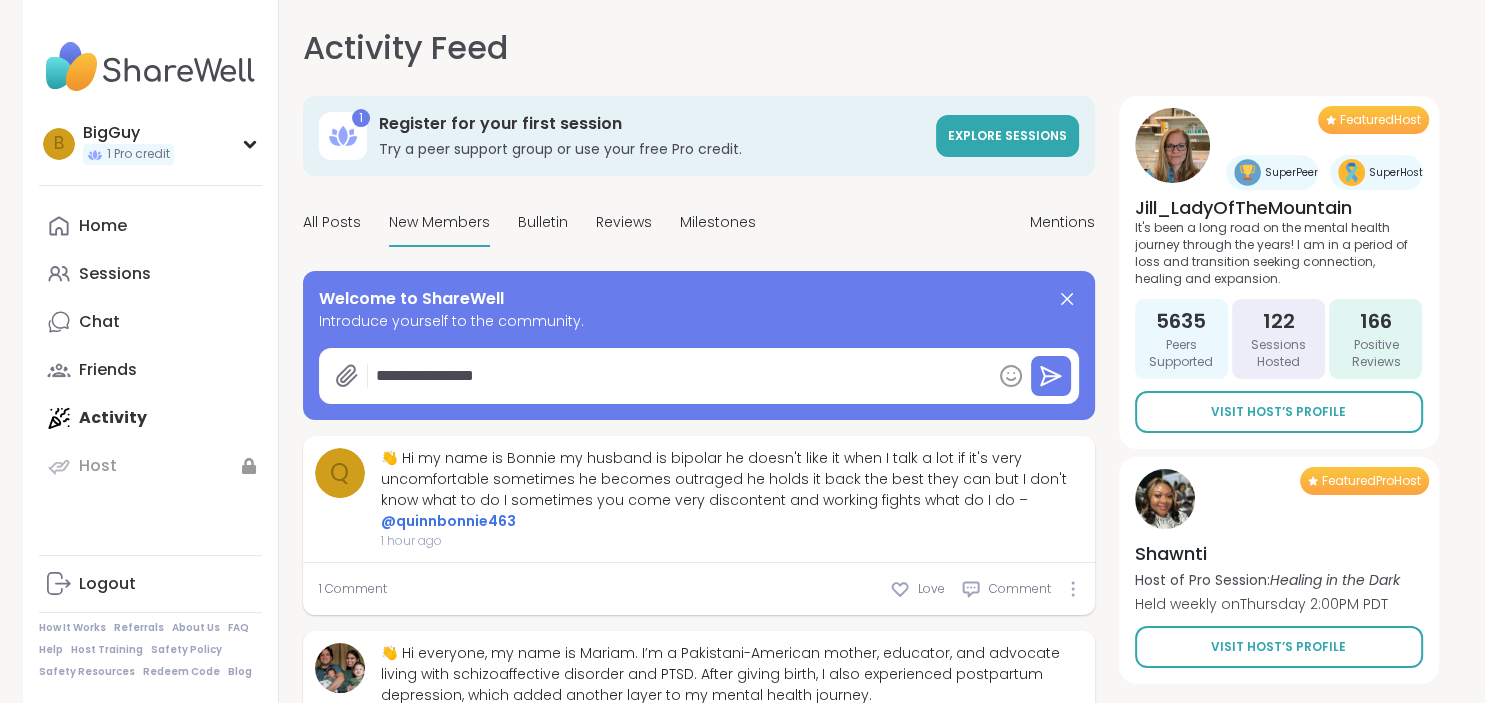 type on "*" 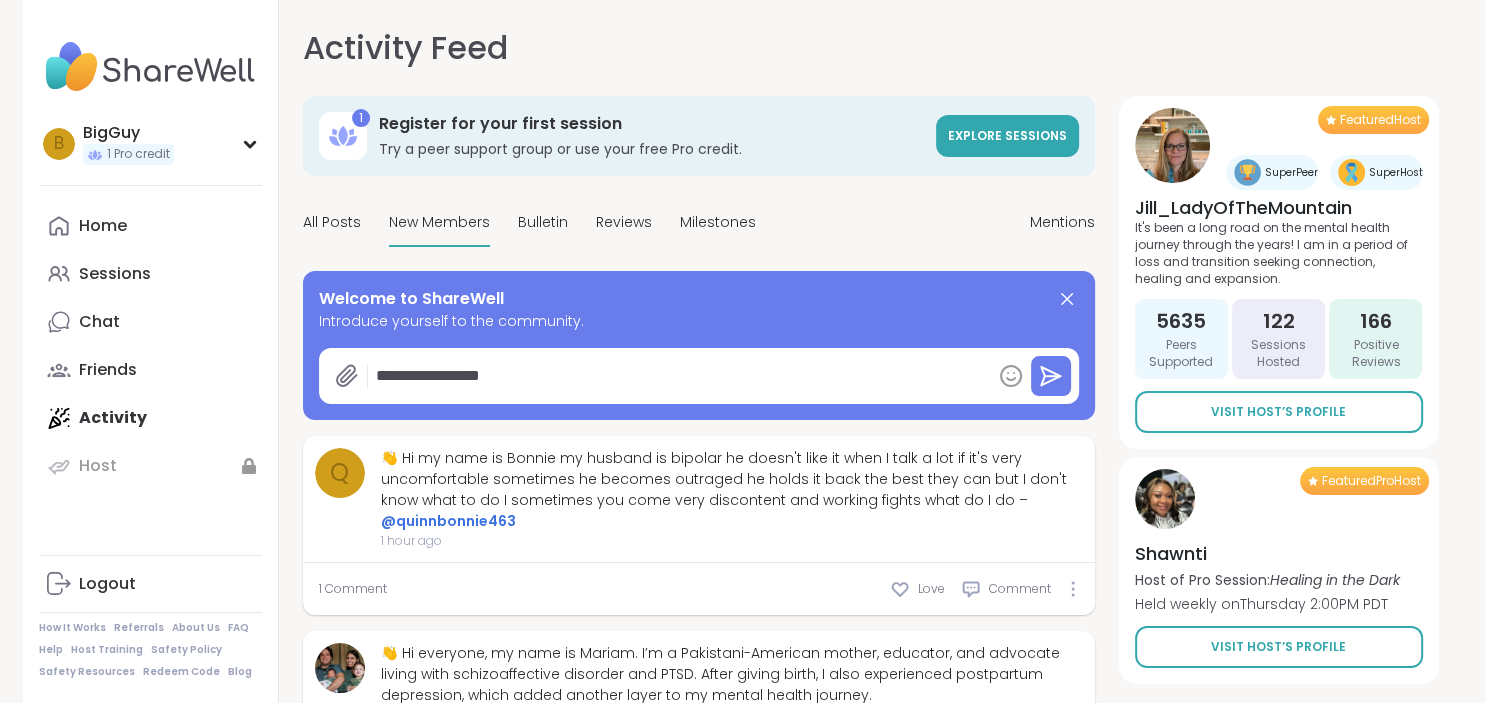 type on "*" 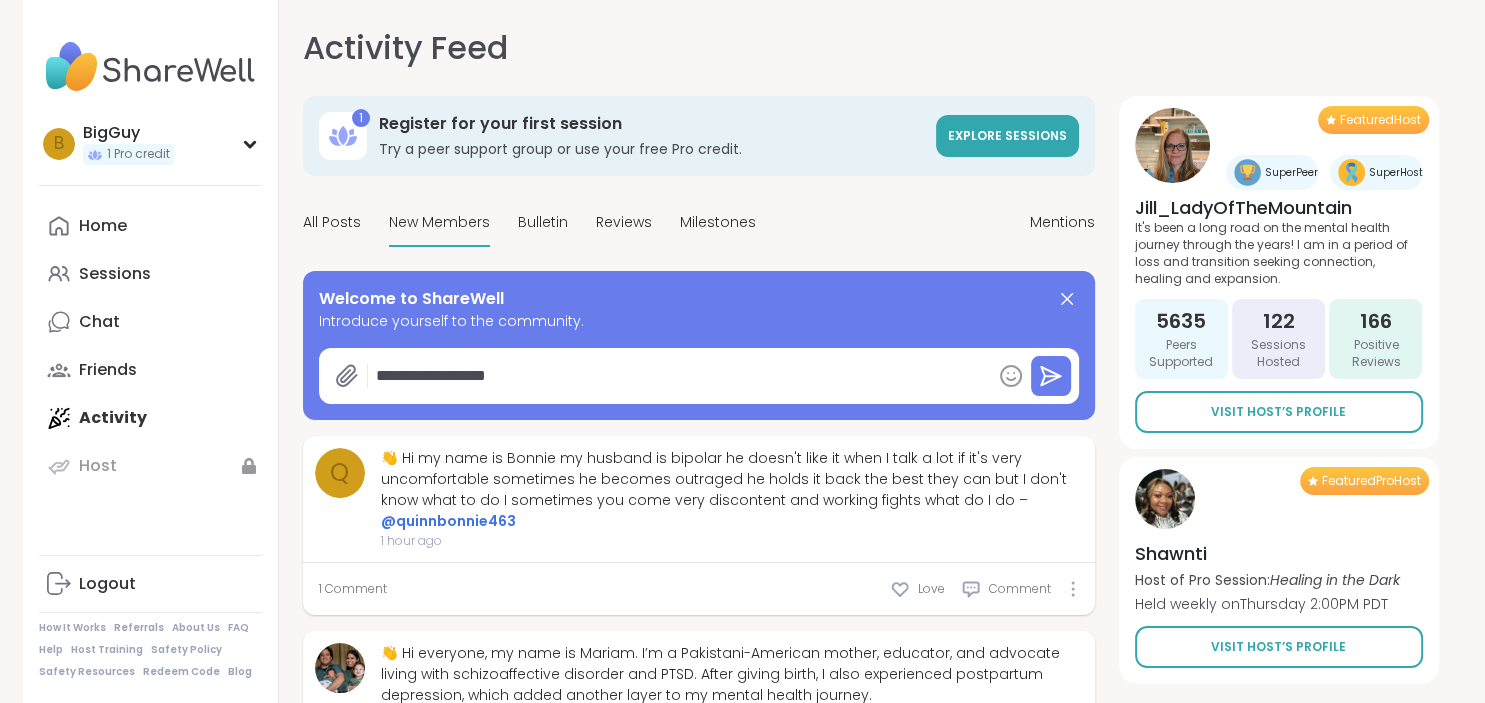 type on "*" 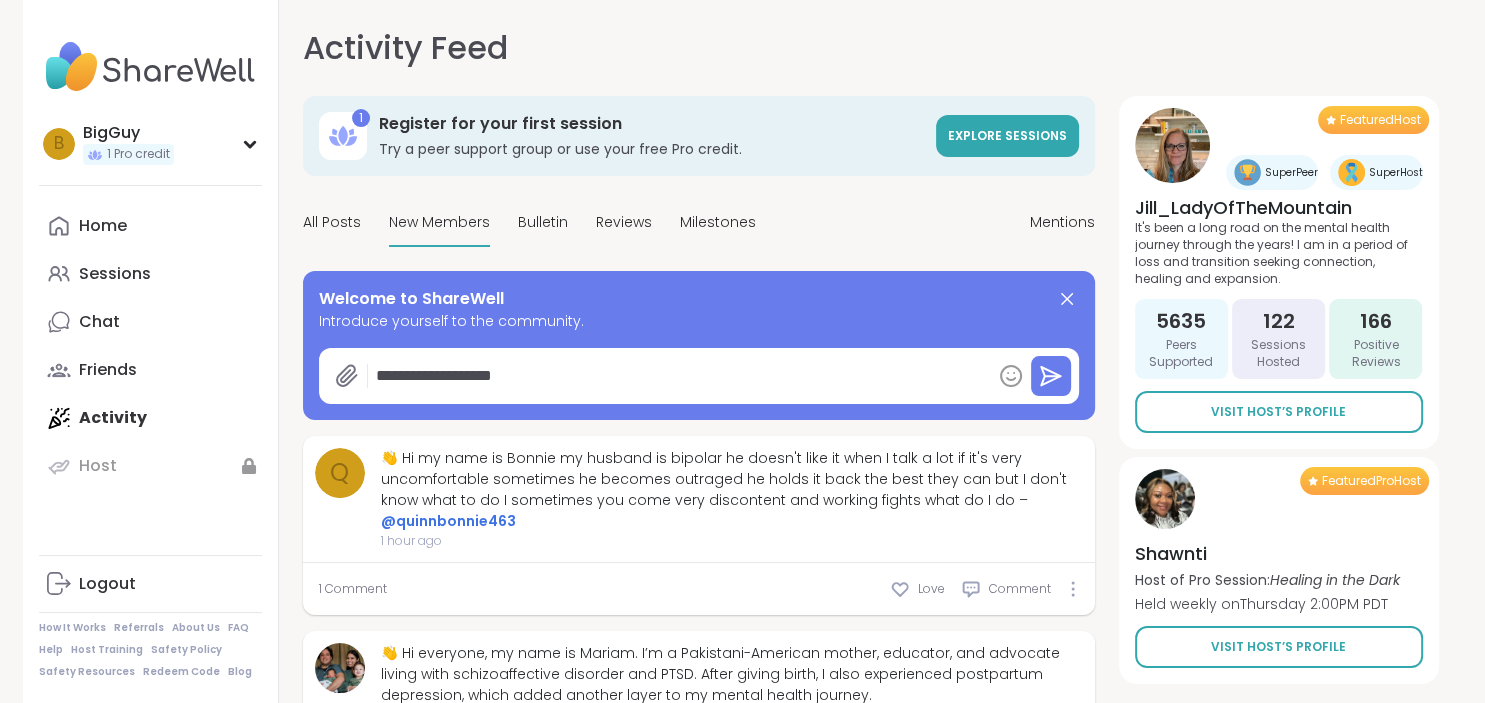 type on "*" 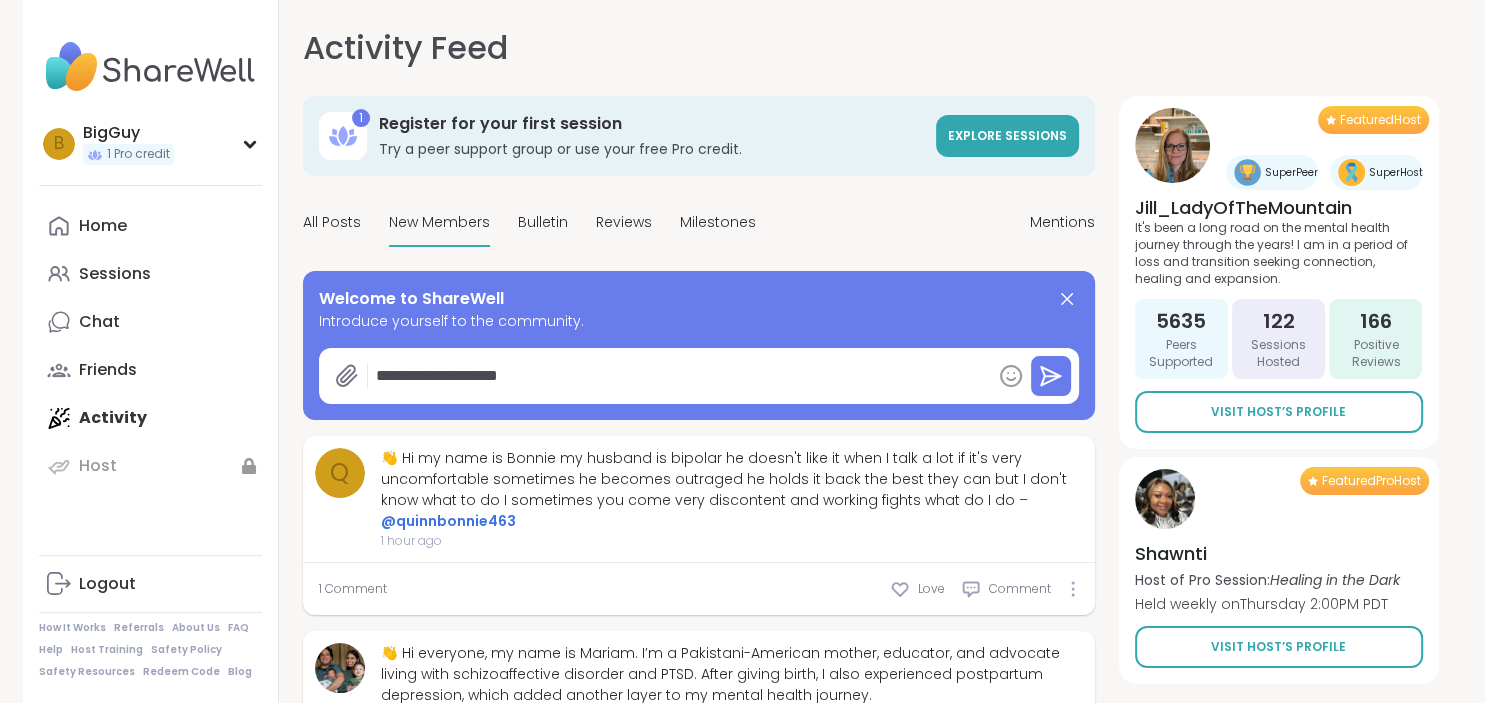 type on "*" 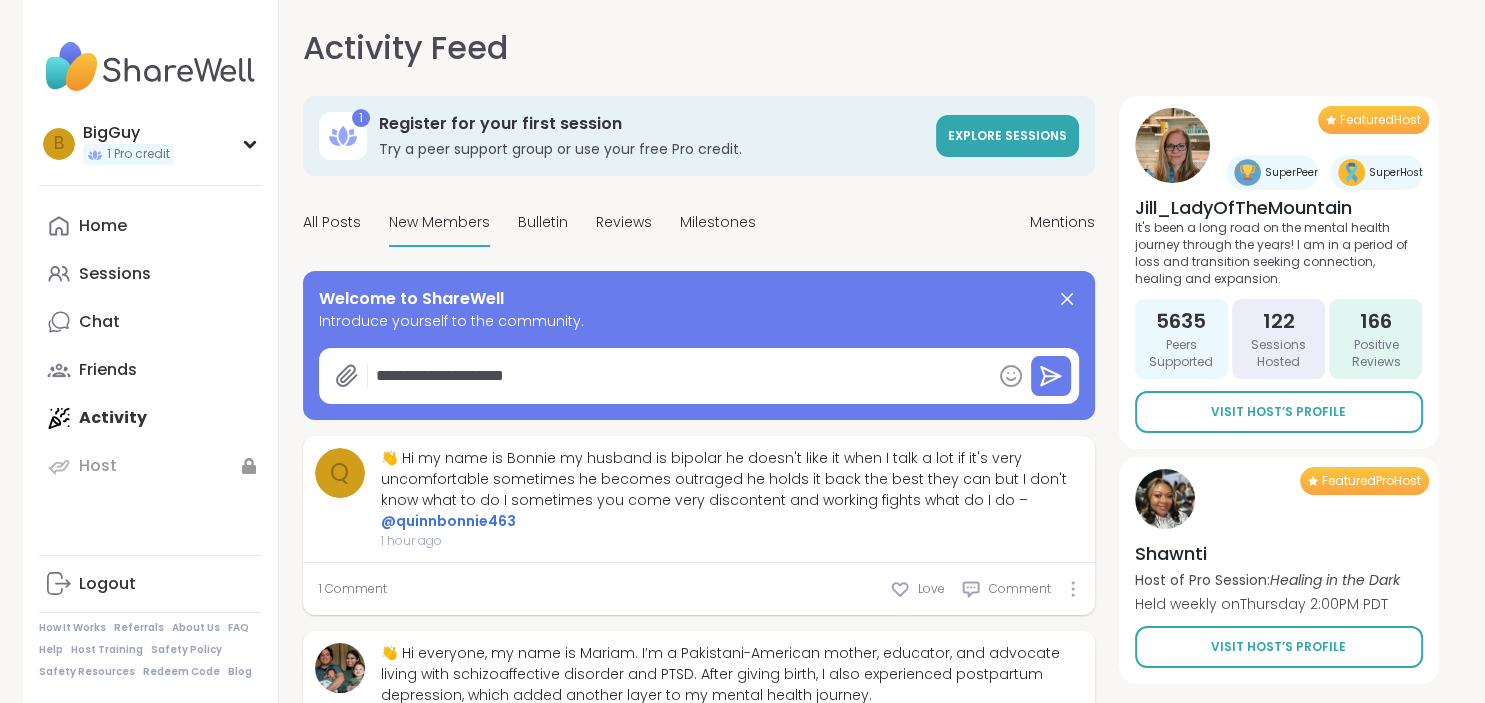 type on "*" 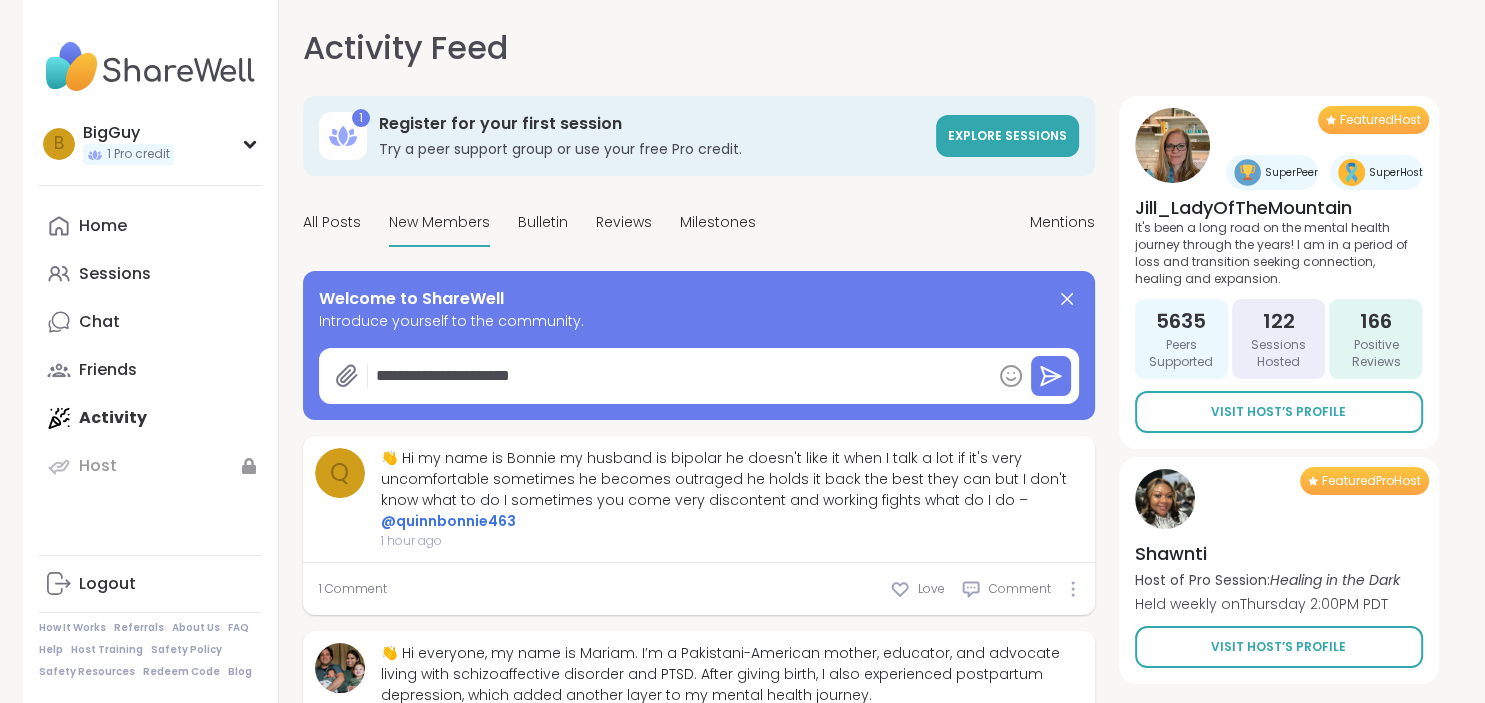 type on "*" 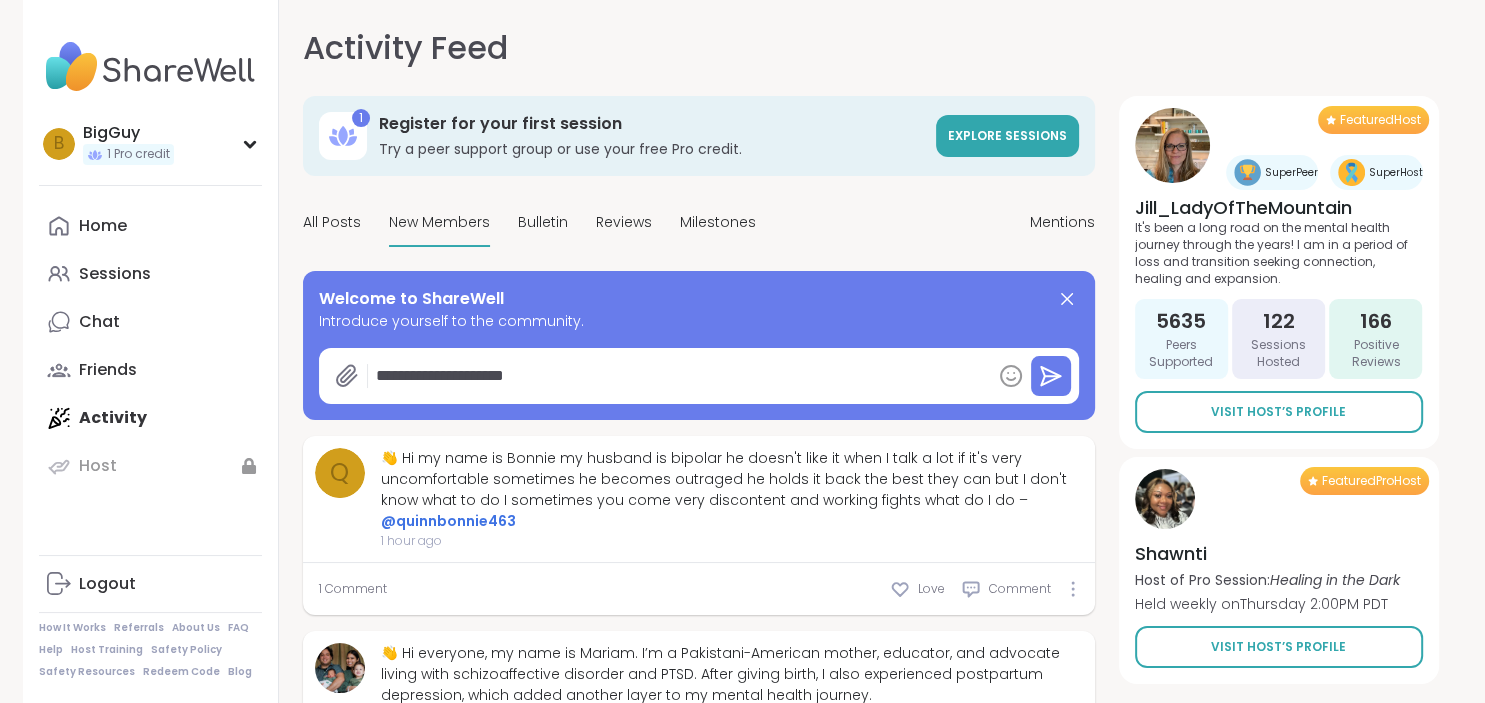 type on "*" 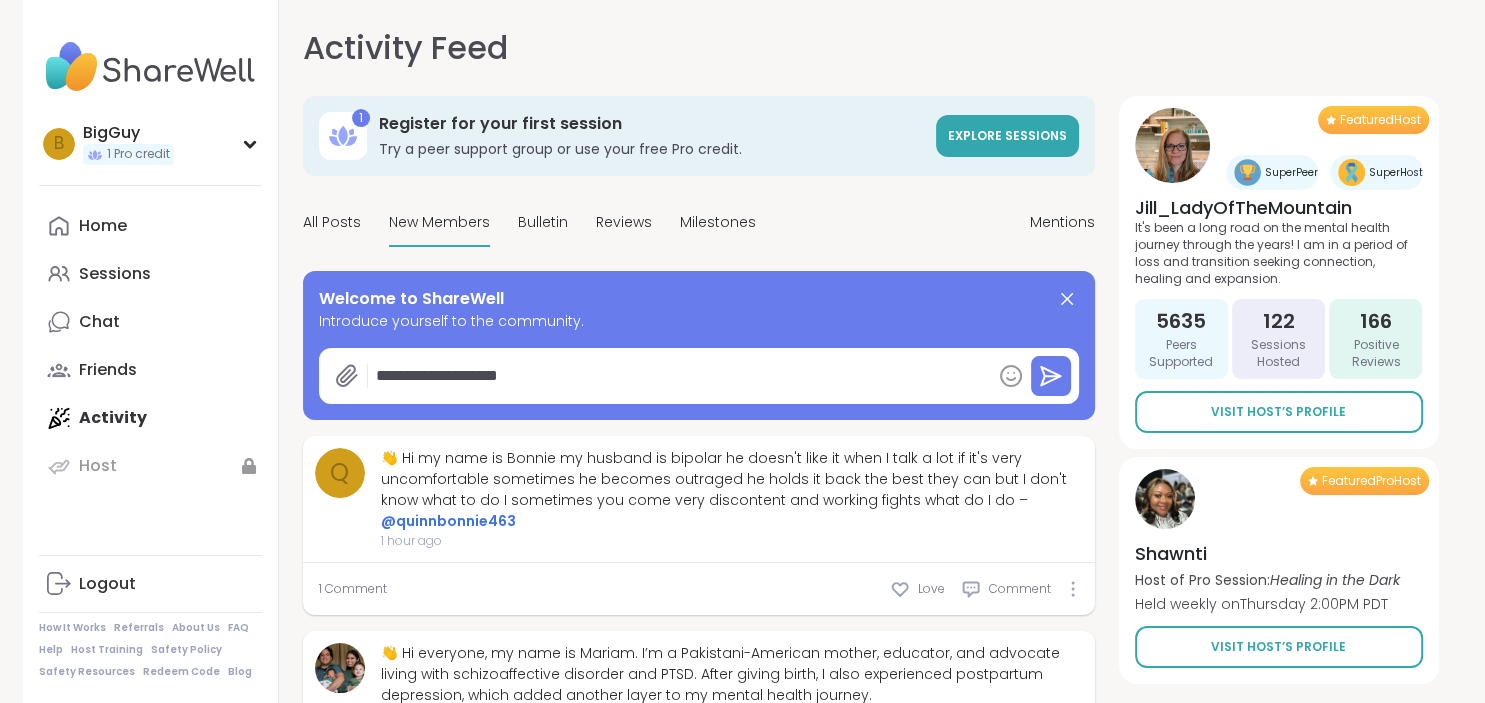 type on "*" 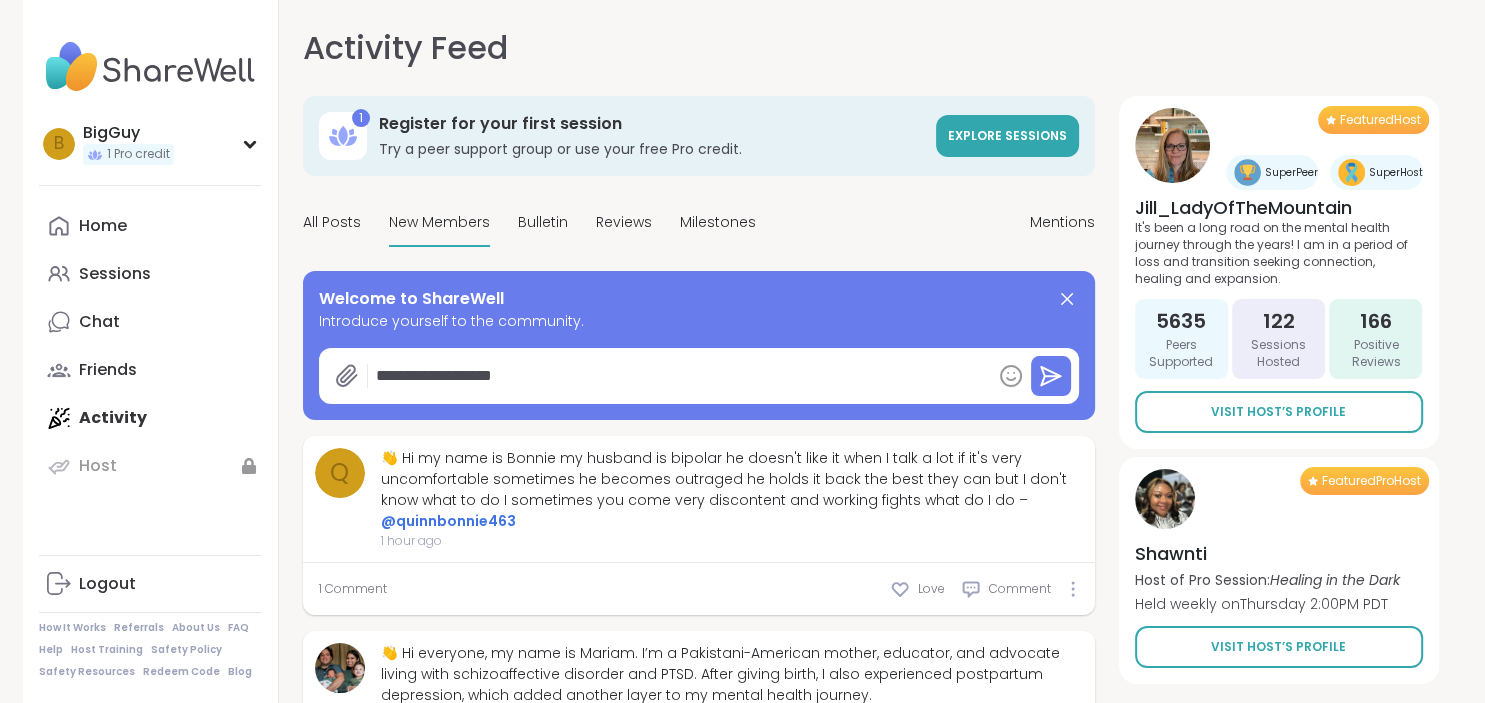 type on "*" 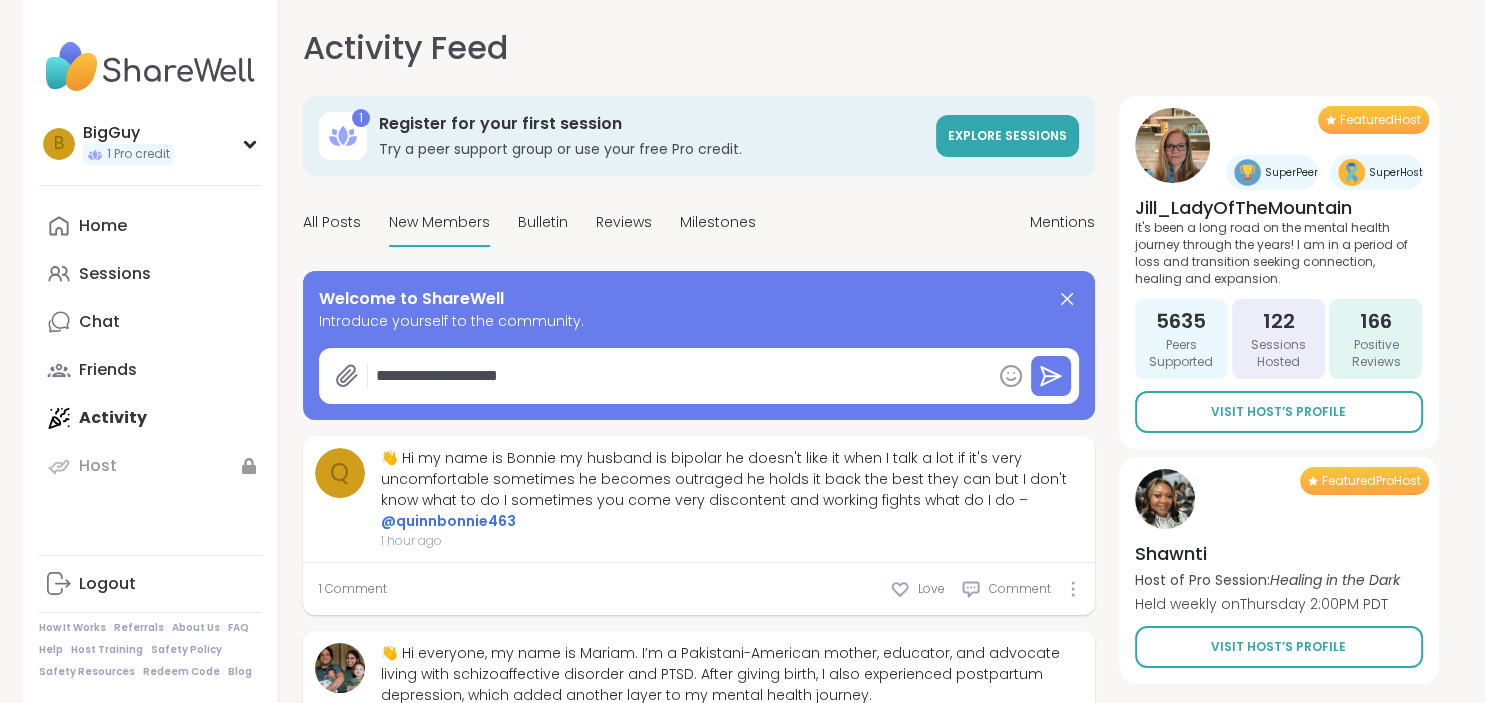 type on "*" 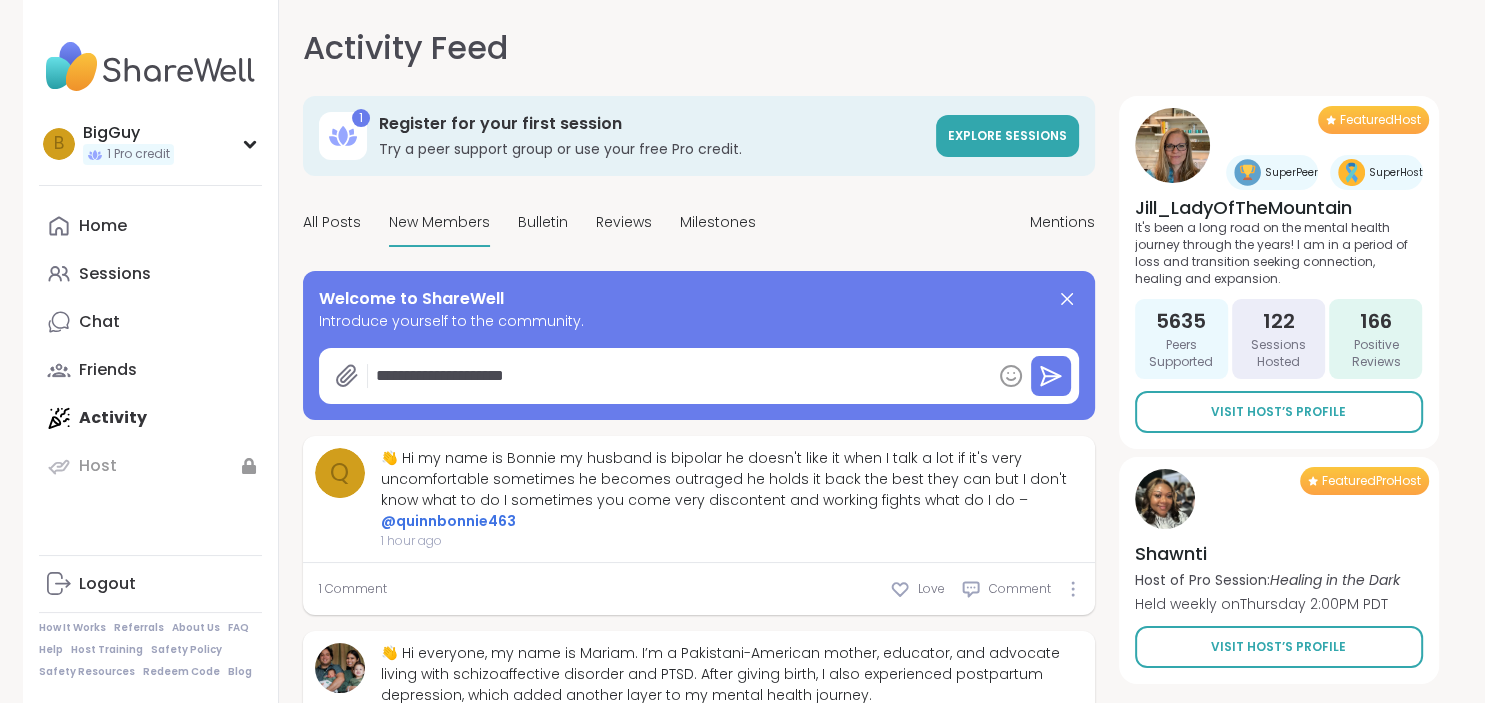 type on "*" 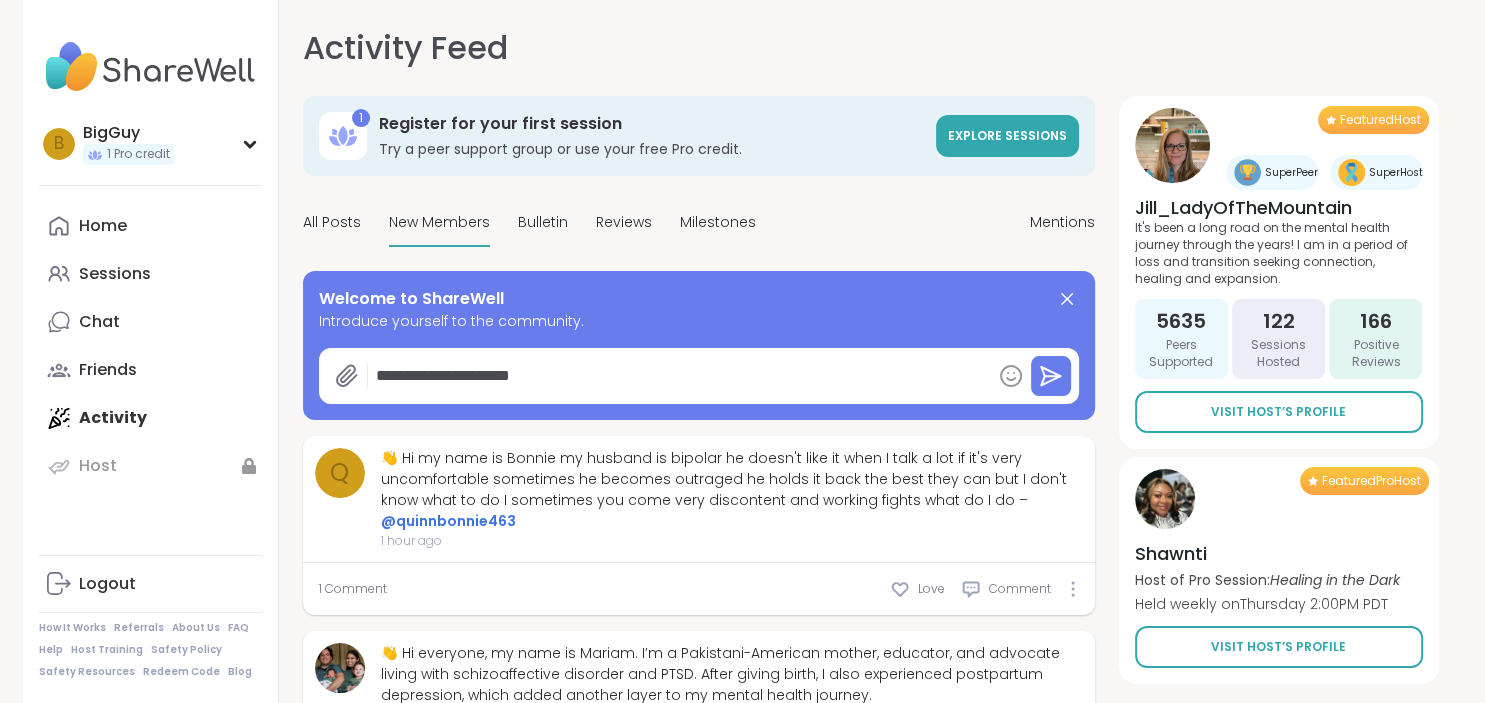 type on "*" 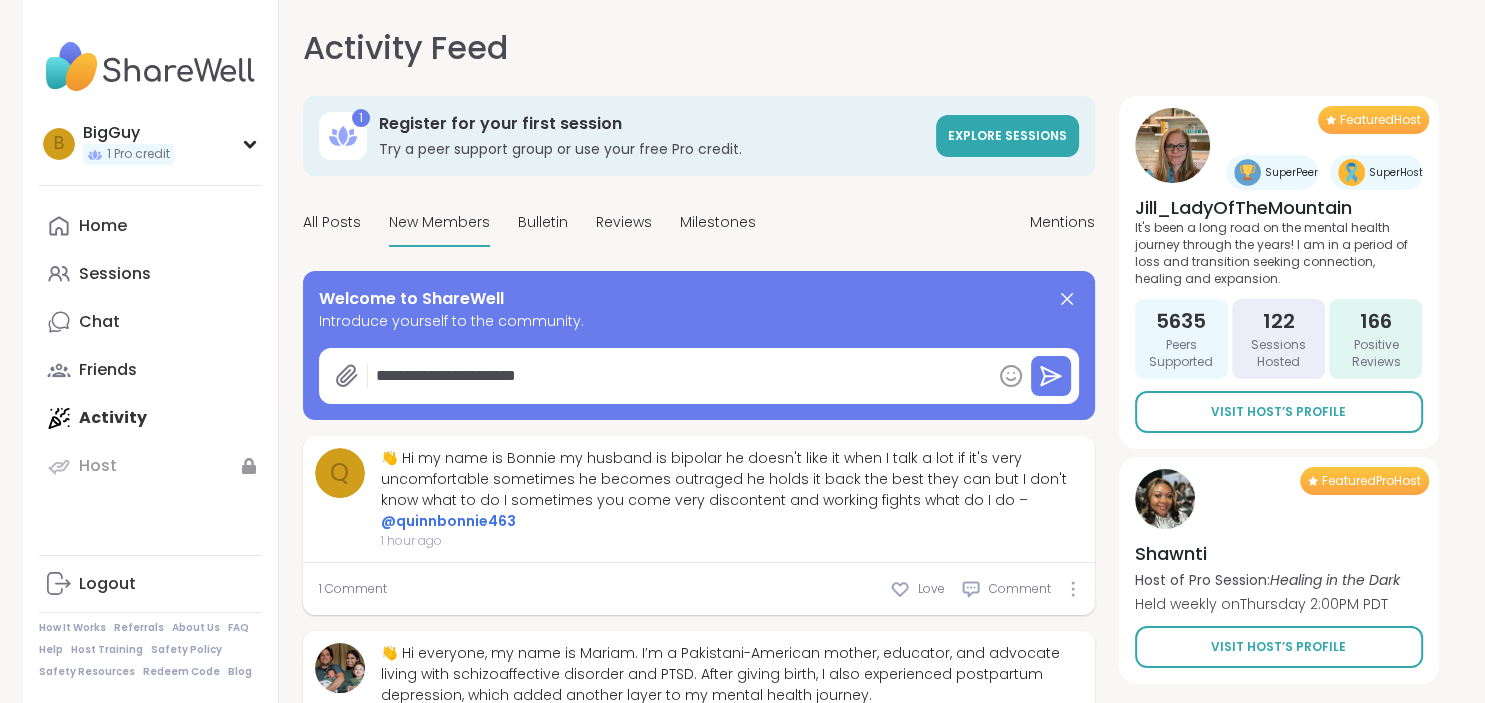 type on "*" 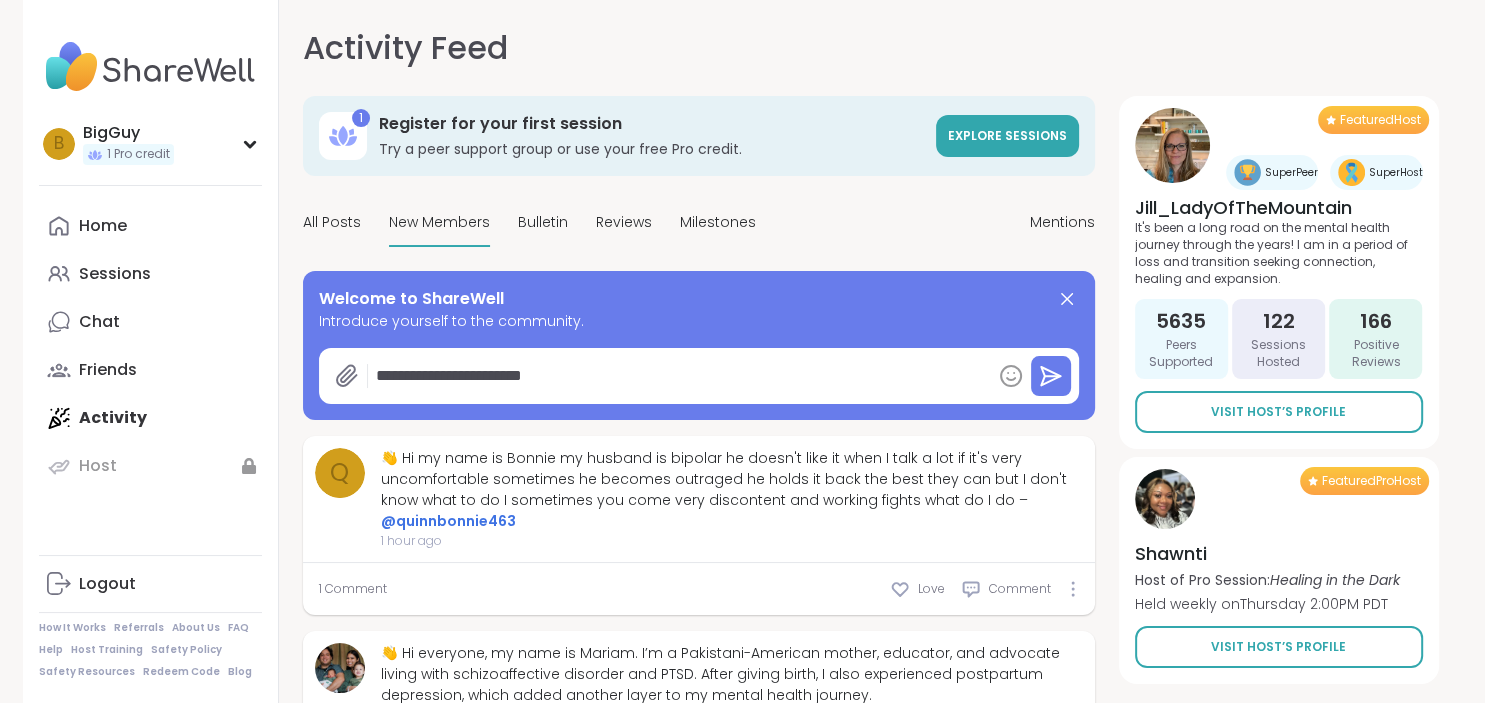 type on "*" 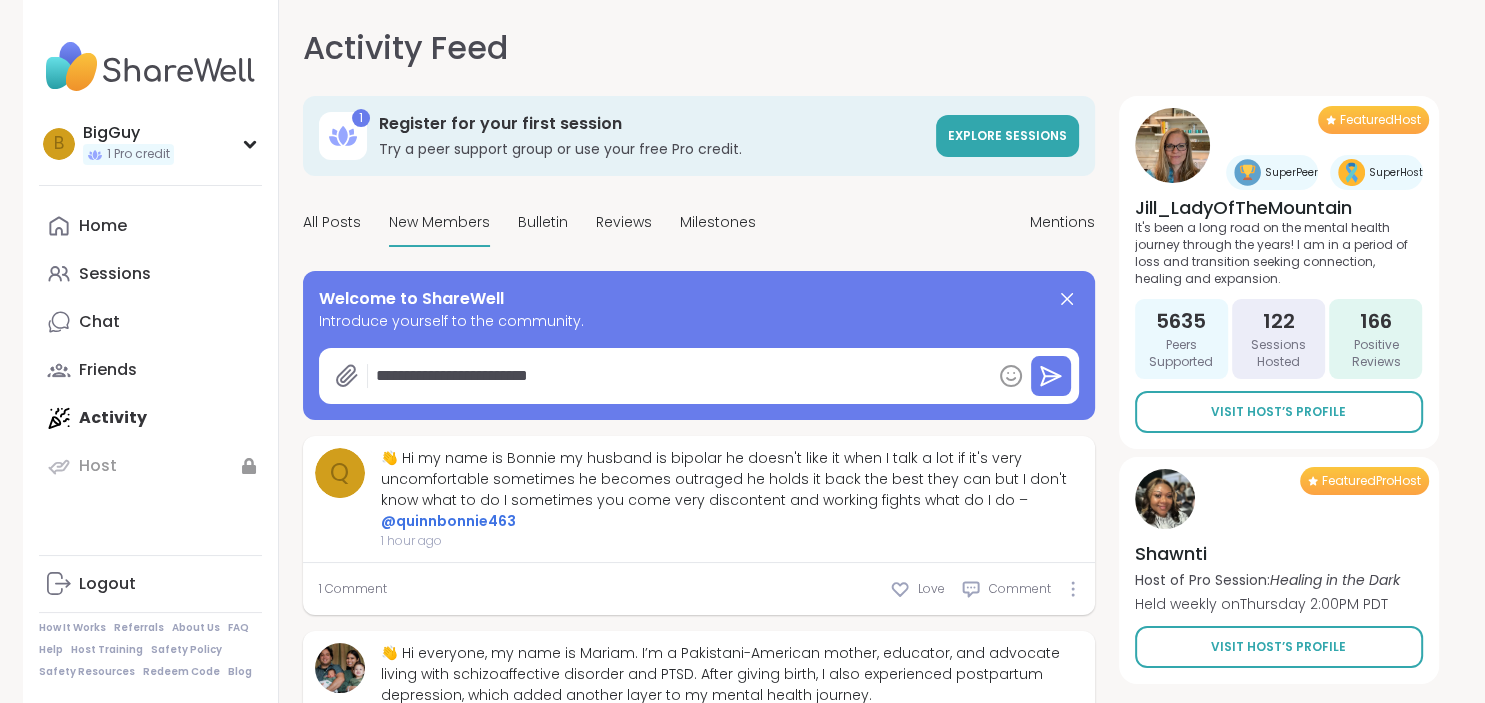 type on "*" 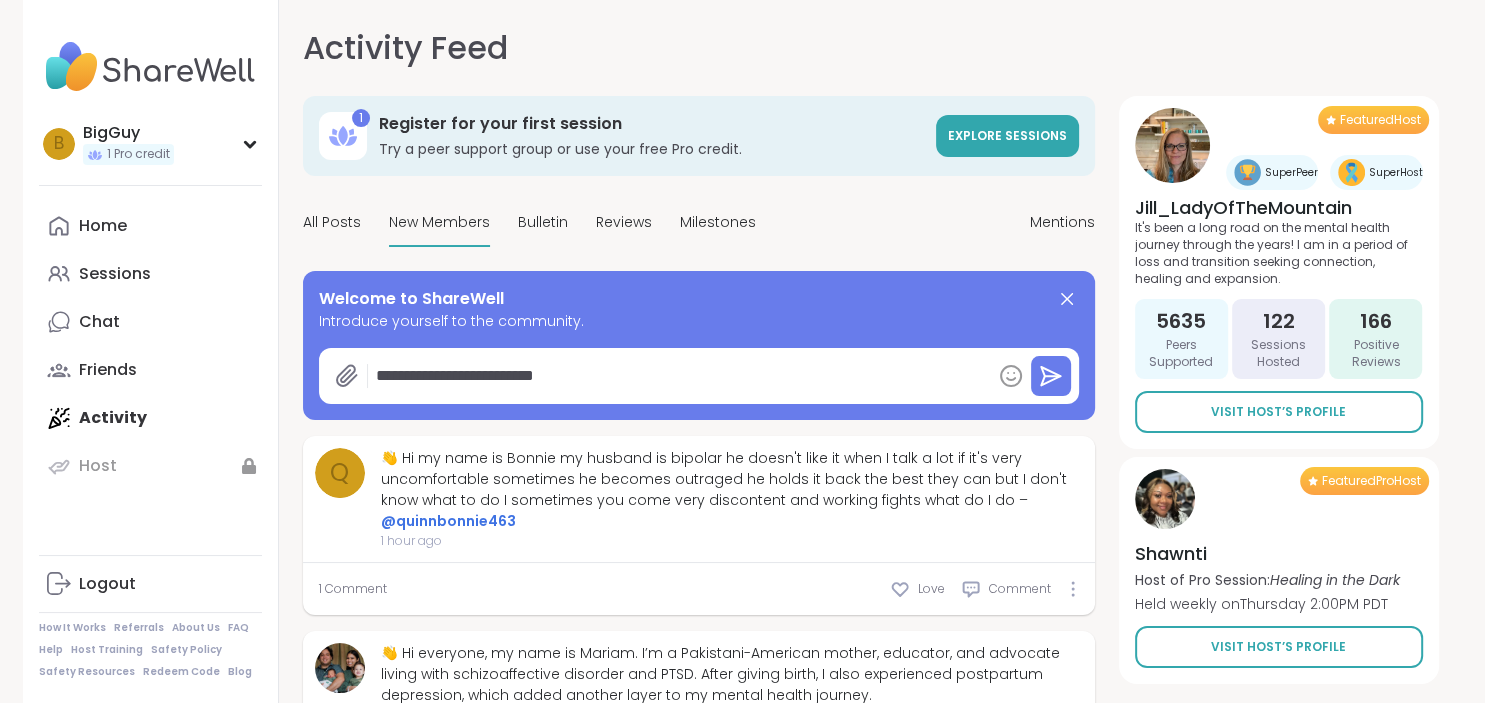 type on "*" 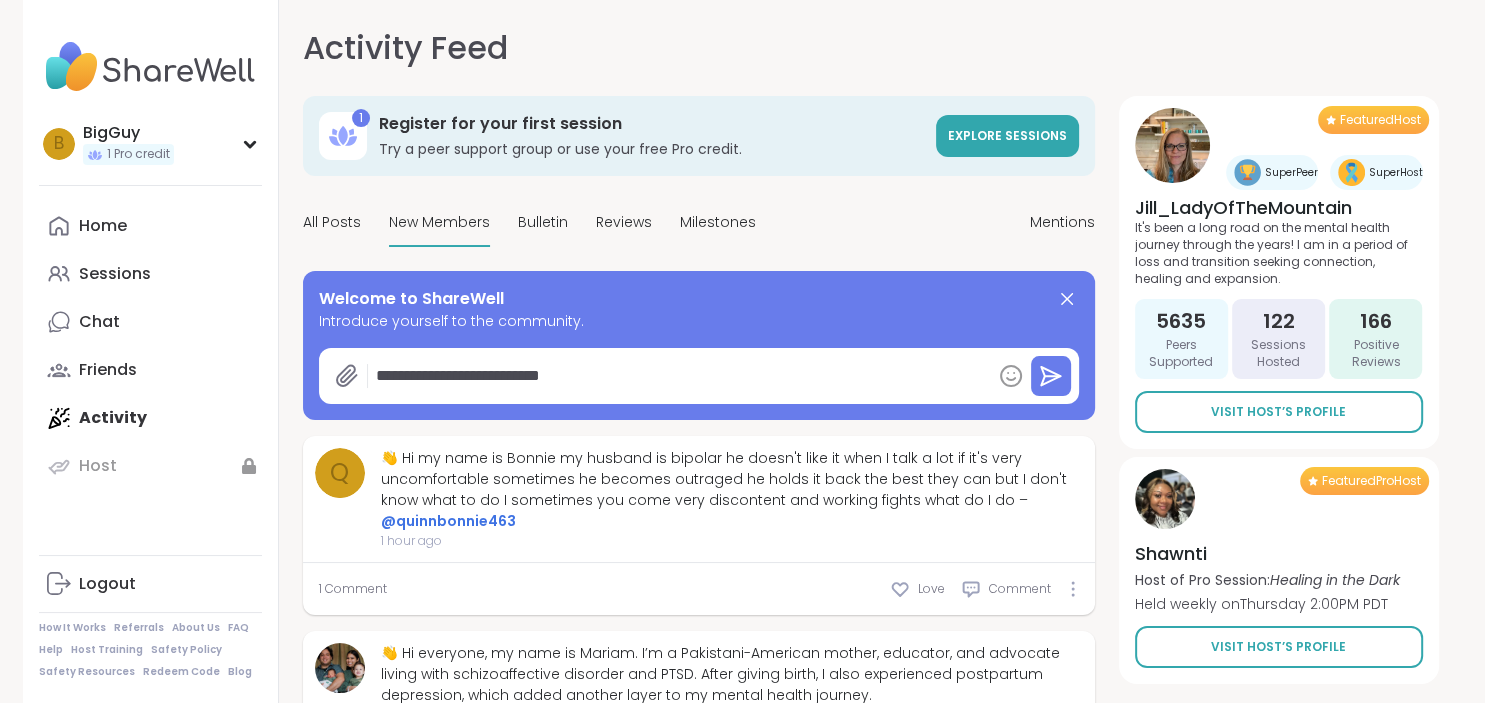 type on "*" 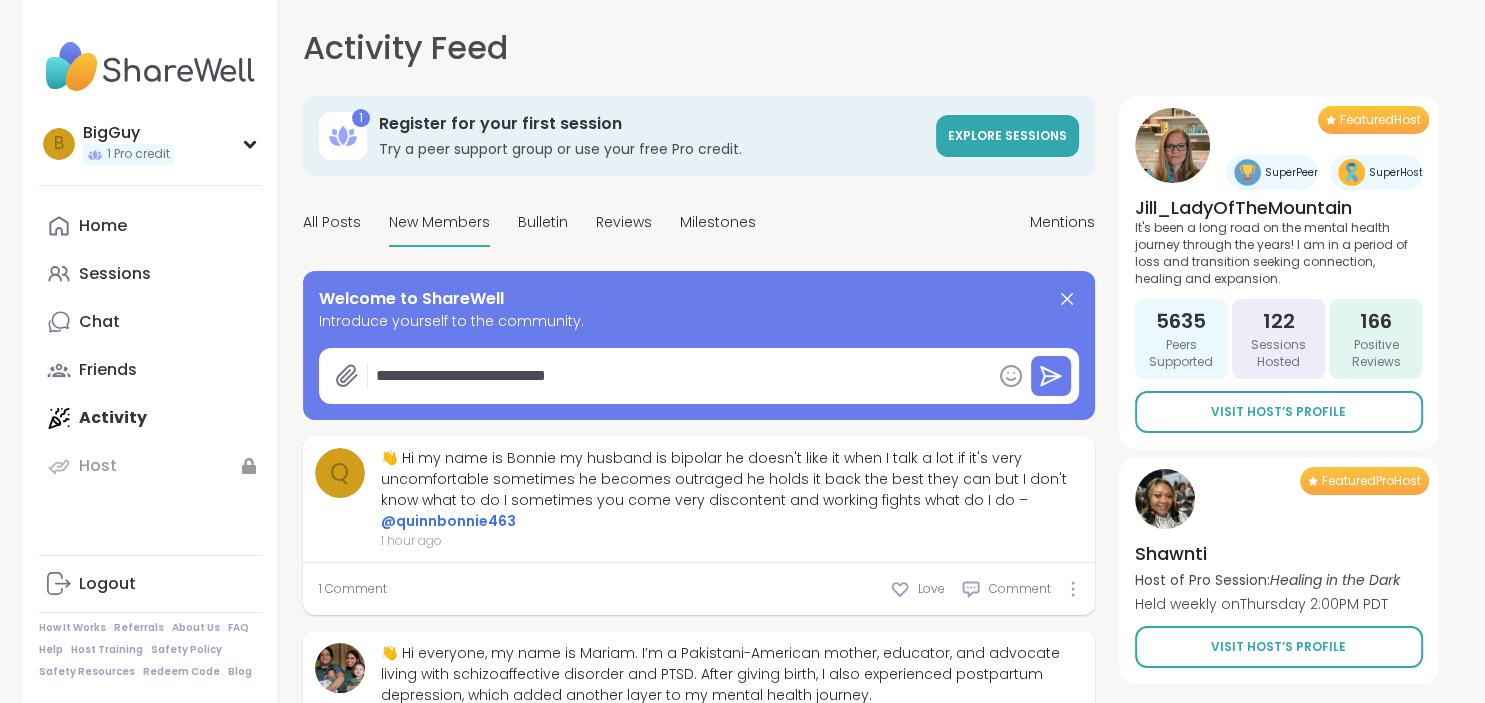 type on "*" 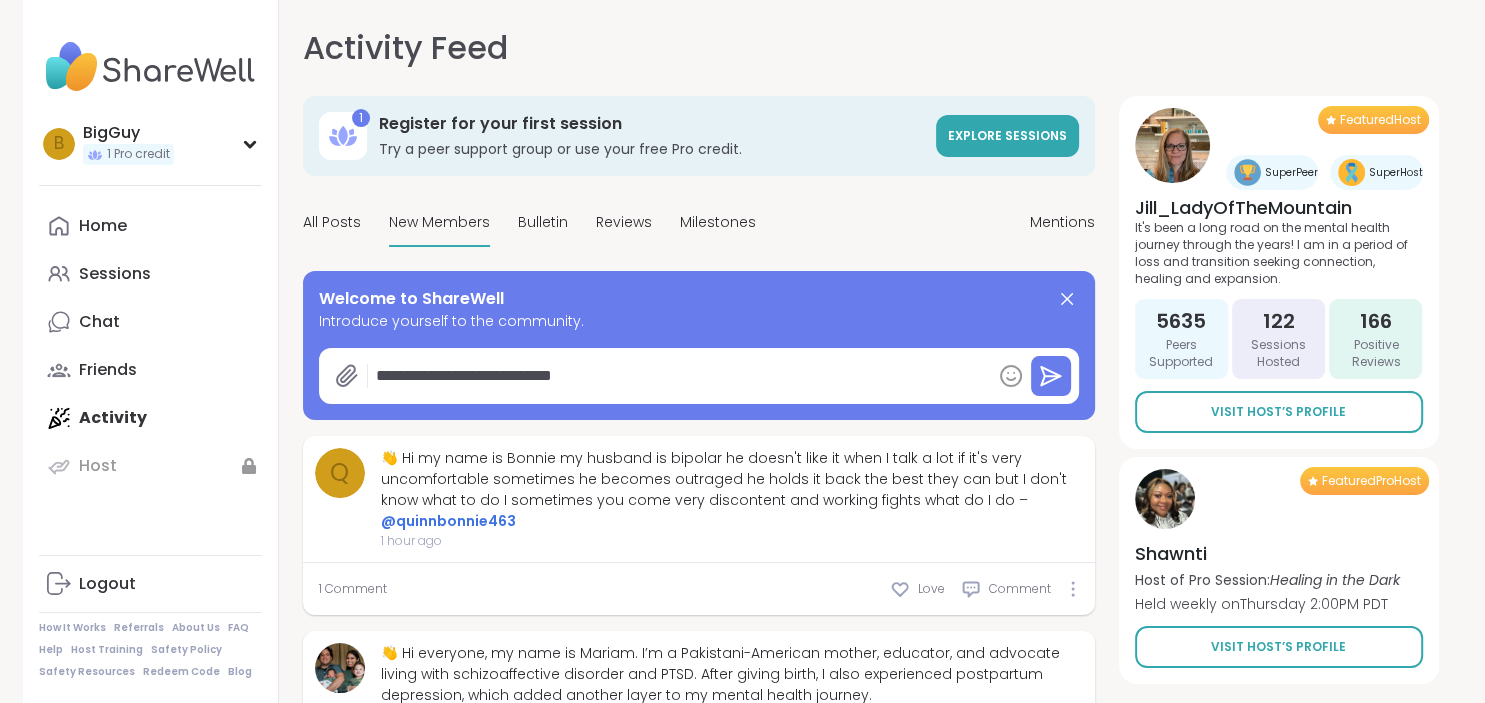type on "*" 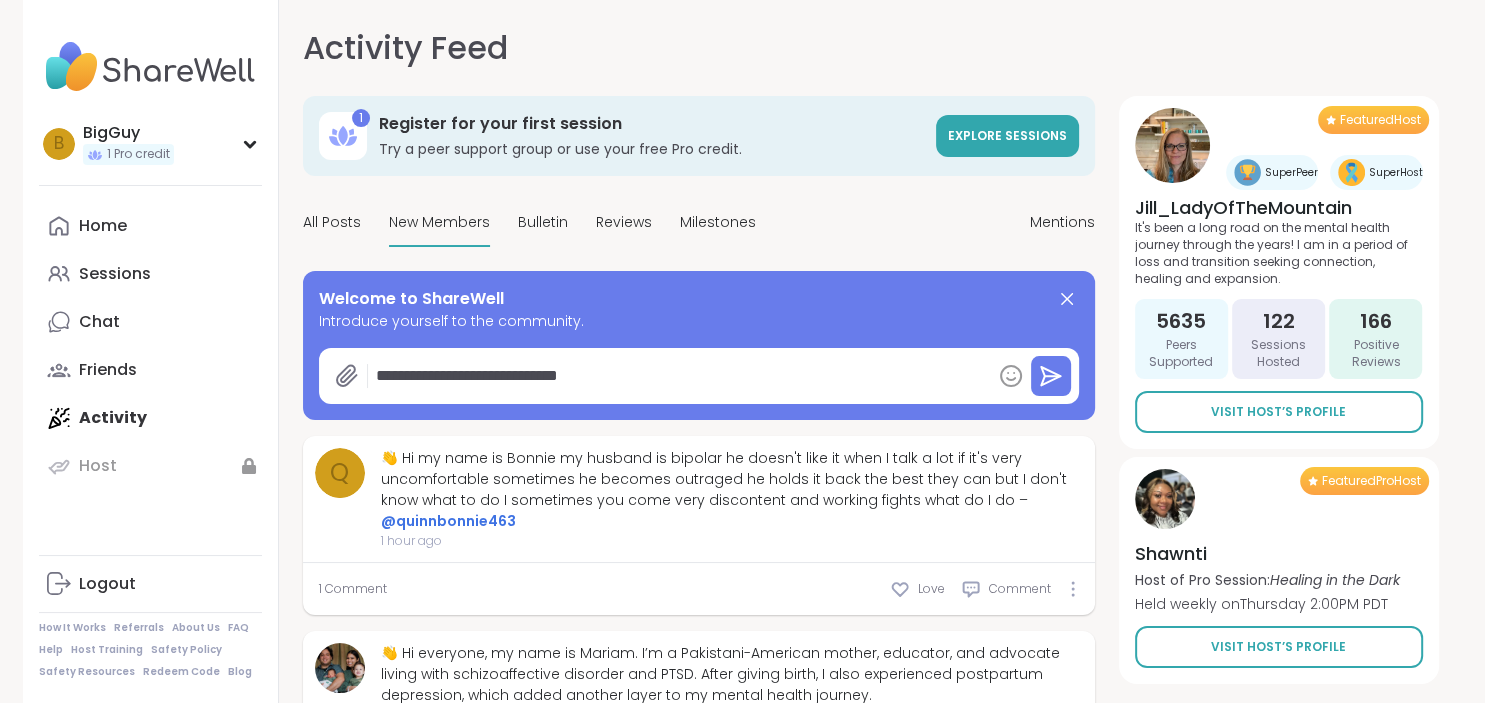 type on "*" 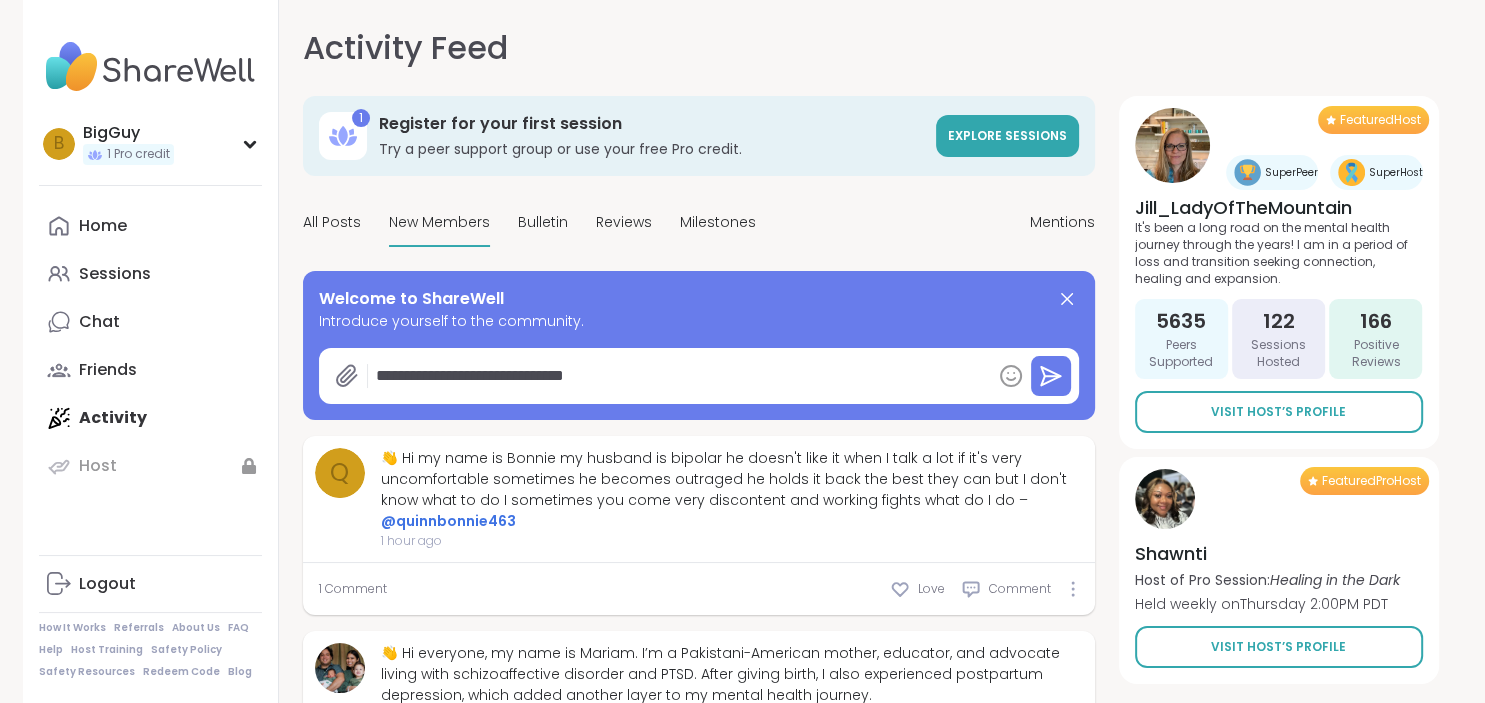 type on "*" 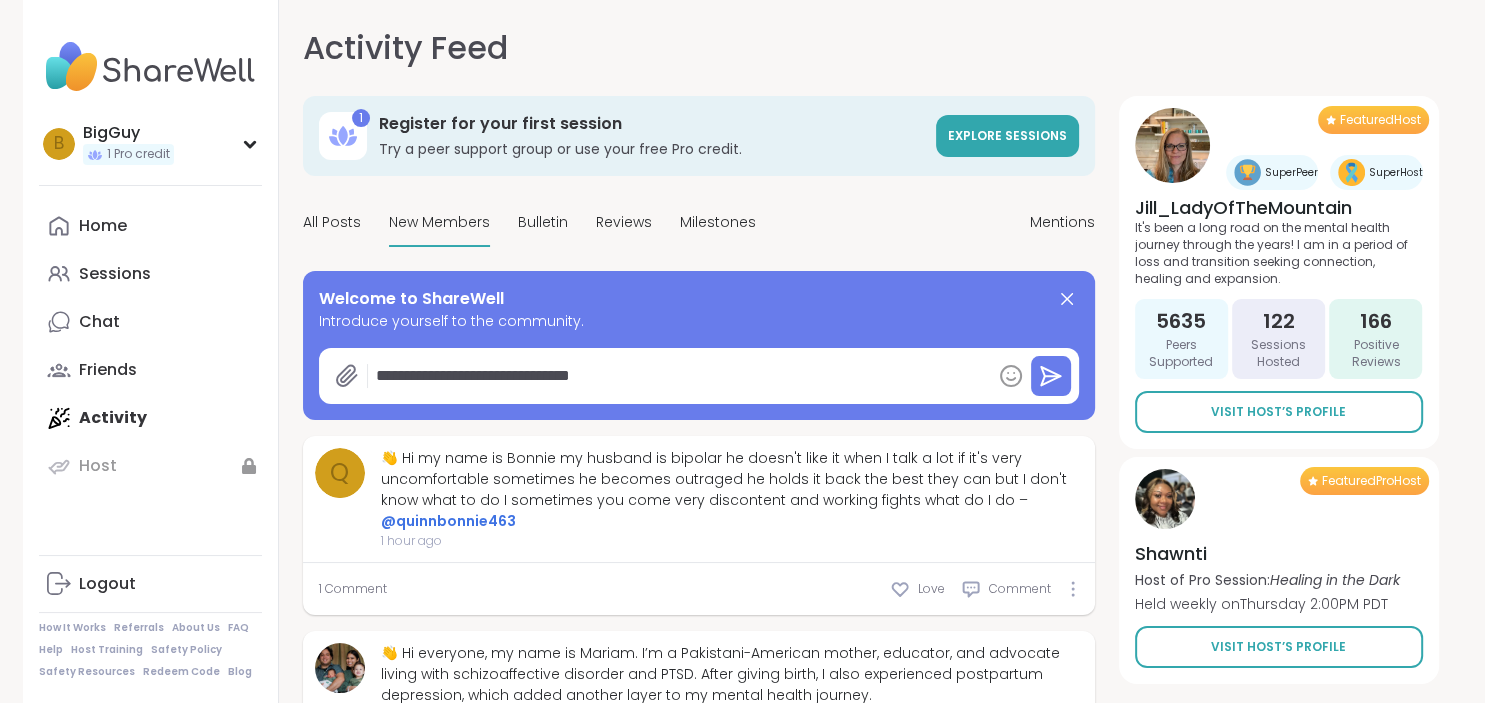 type on "*" 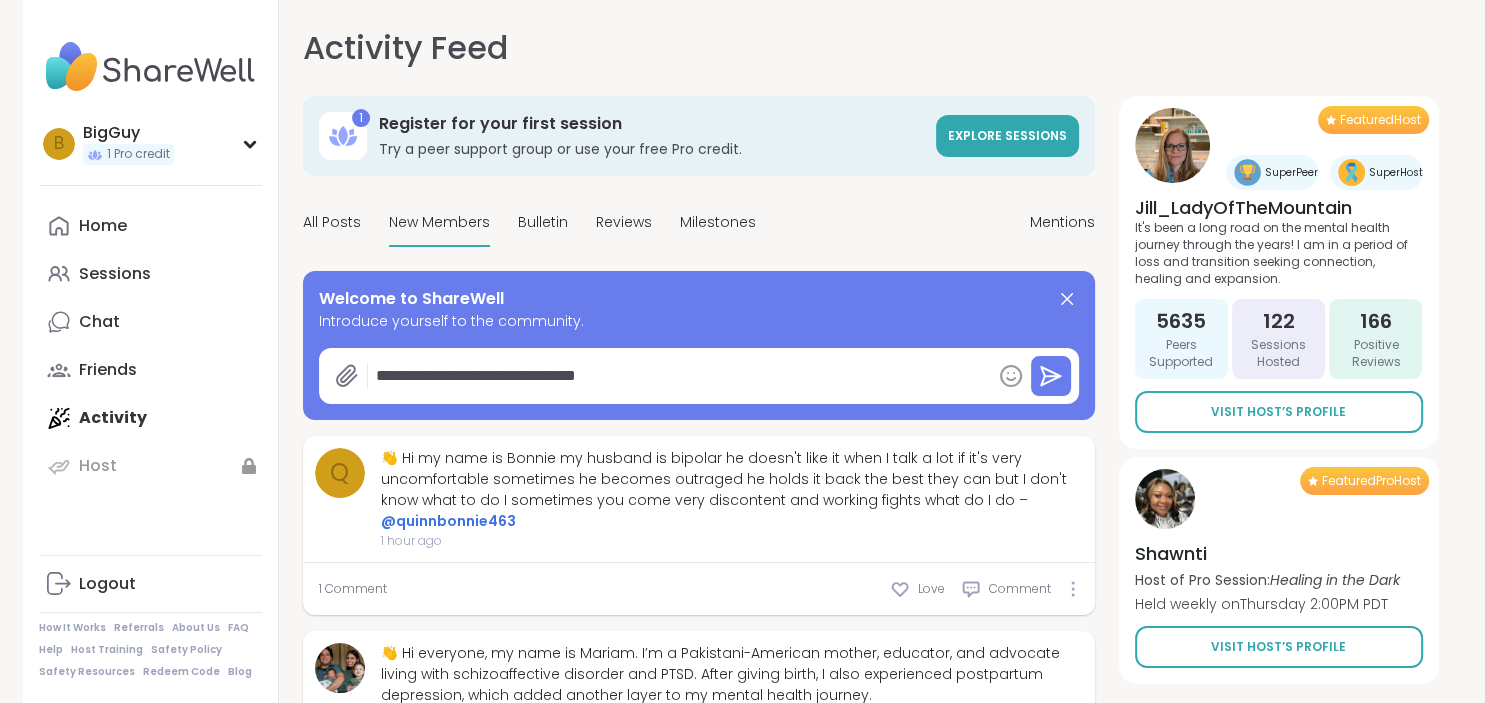 type on "*" 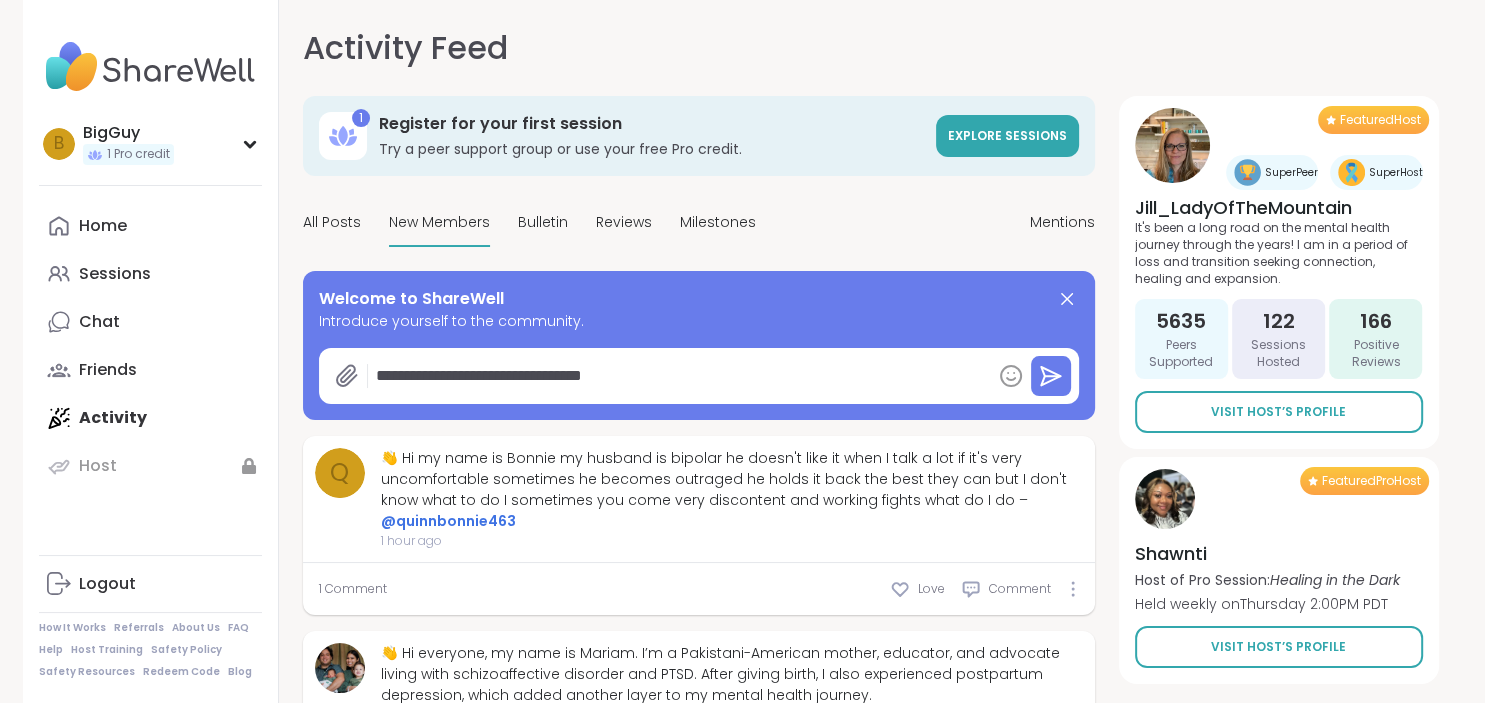 type on "*" 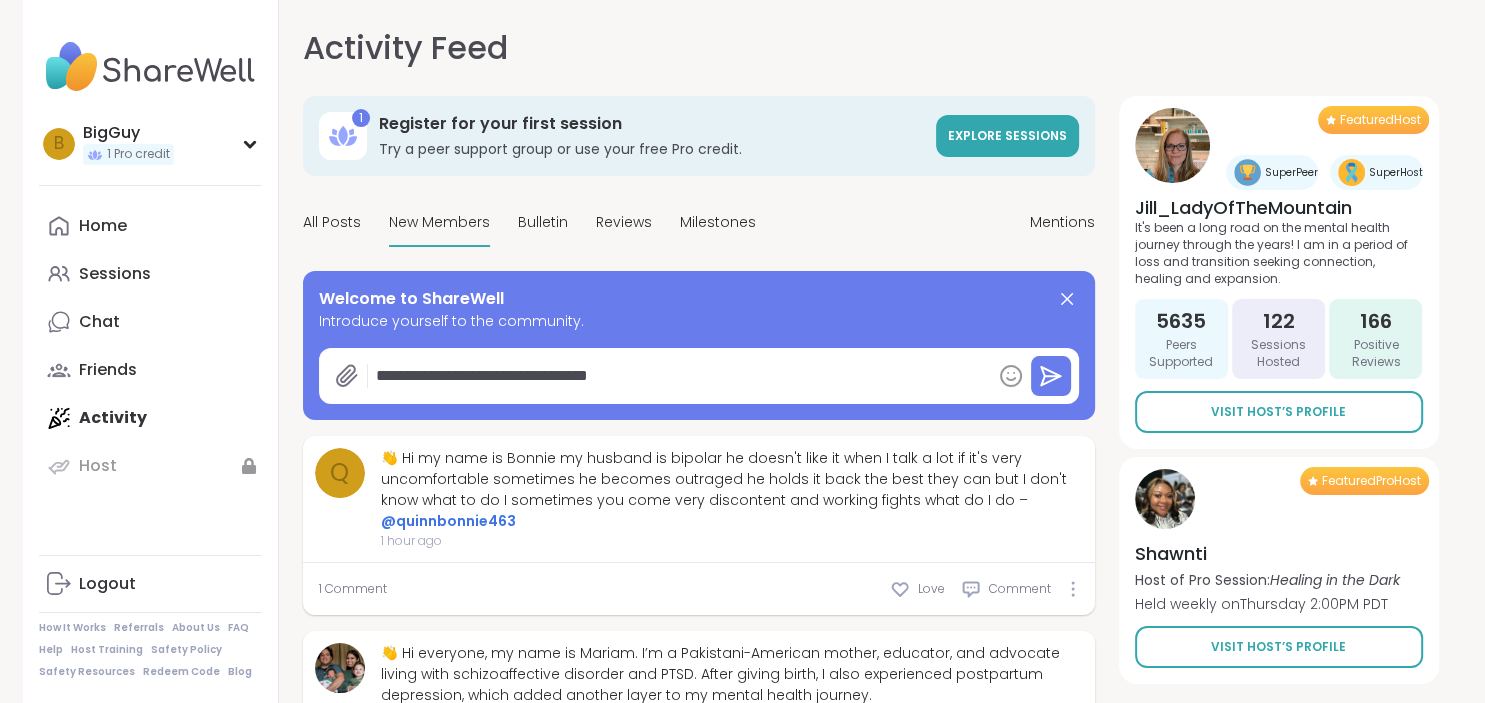 type on "*" 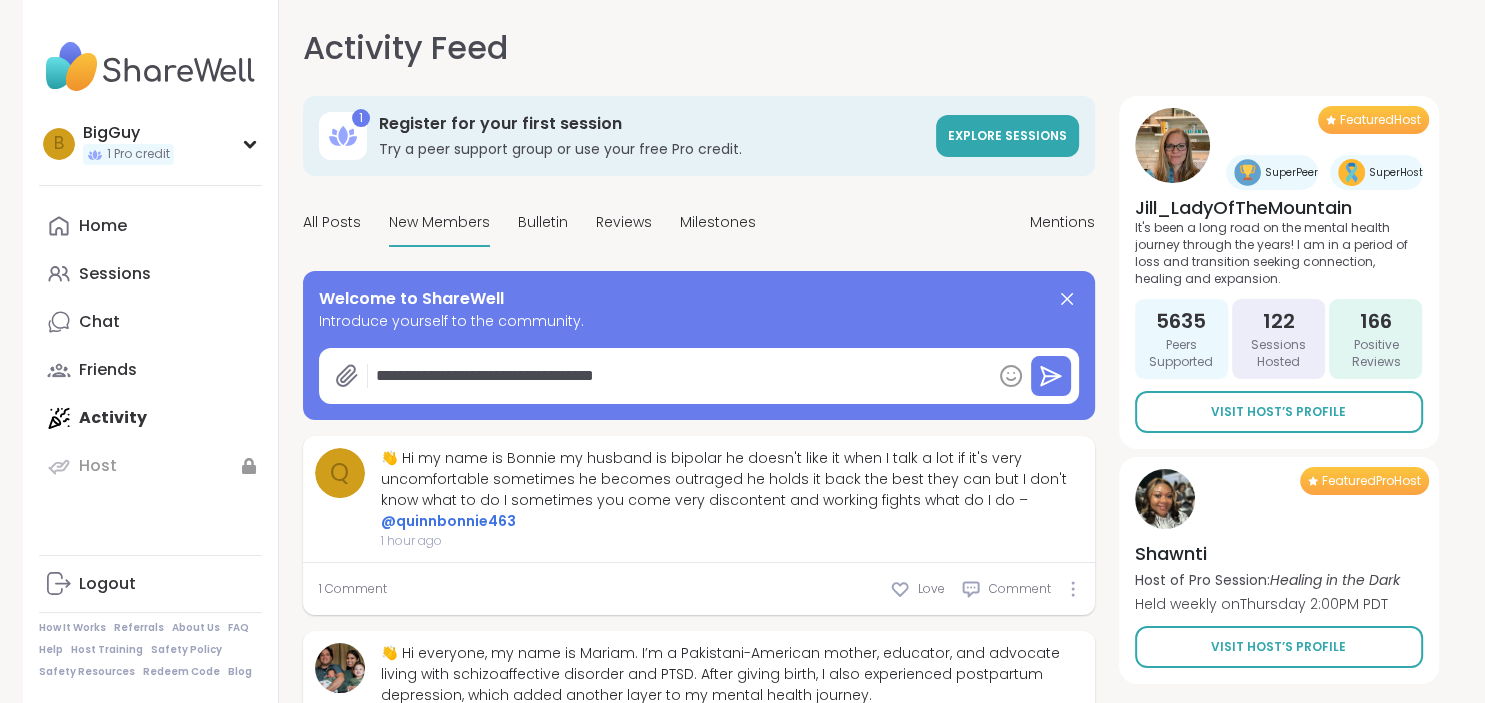 type on "*" 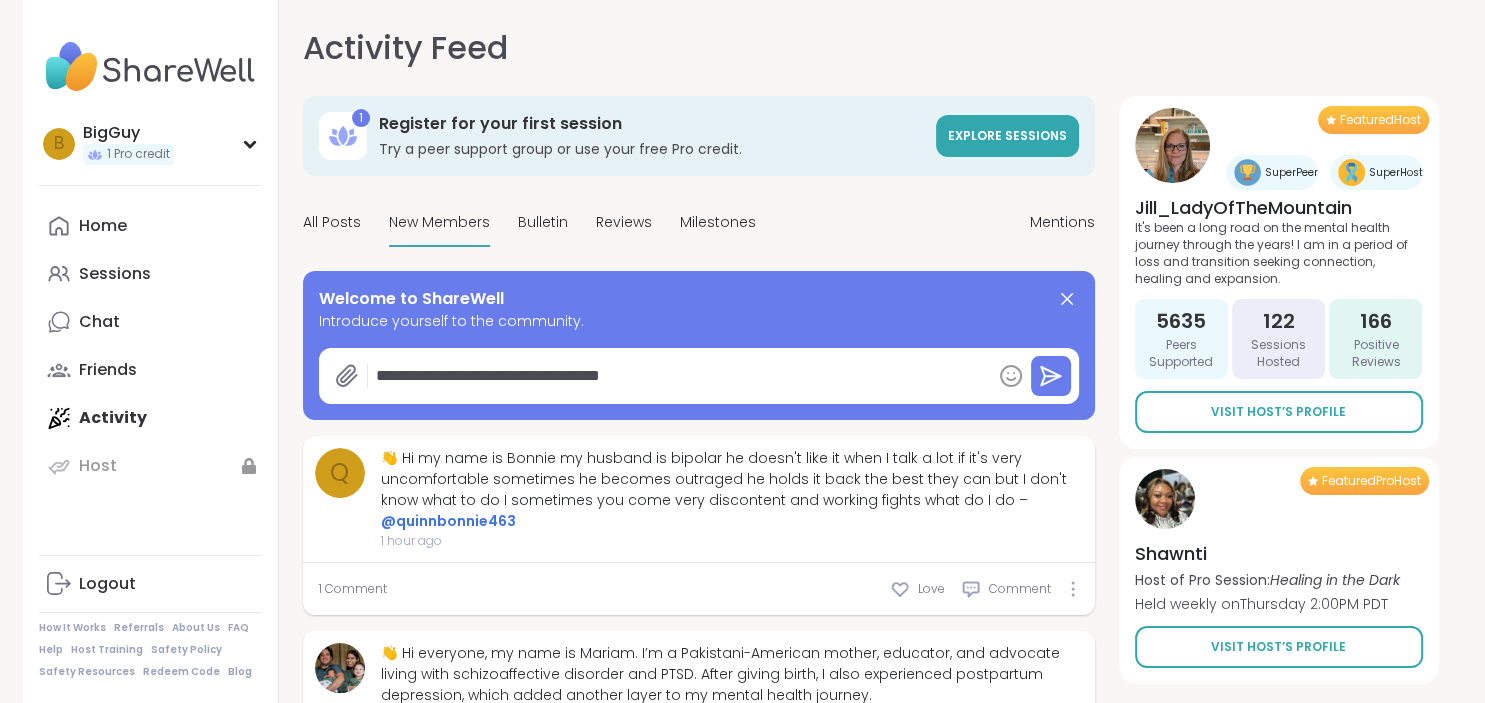 type on "*" 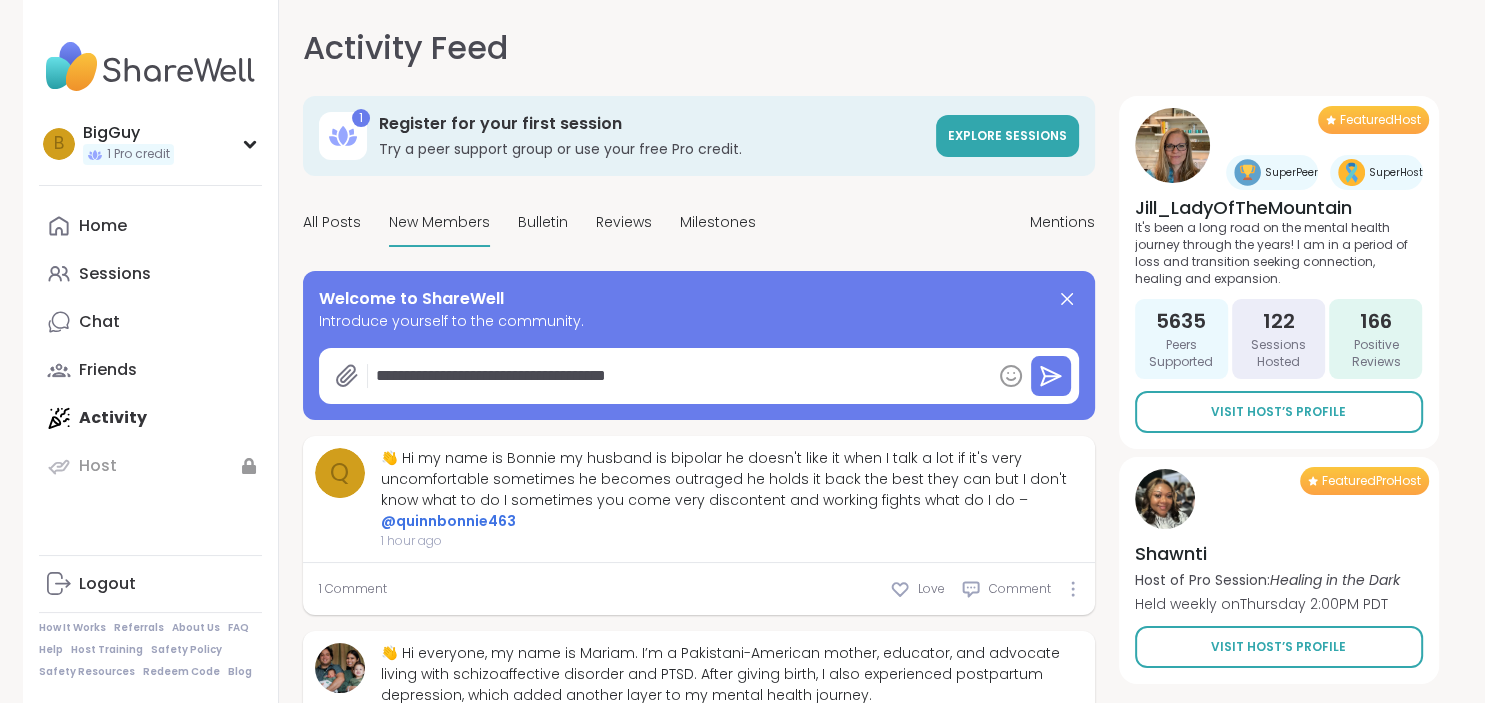type on "*" 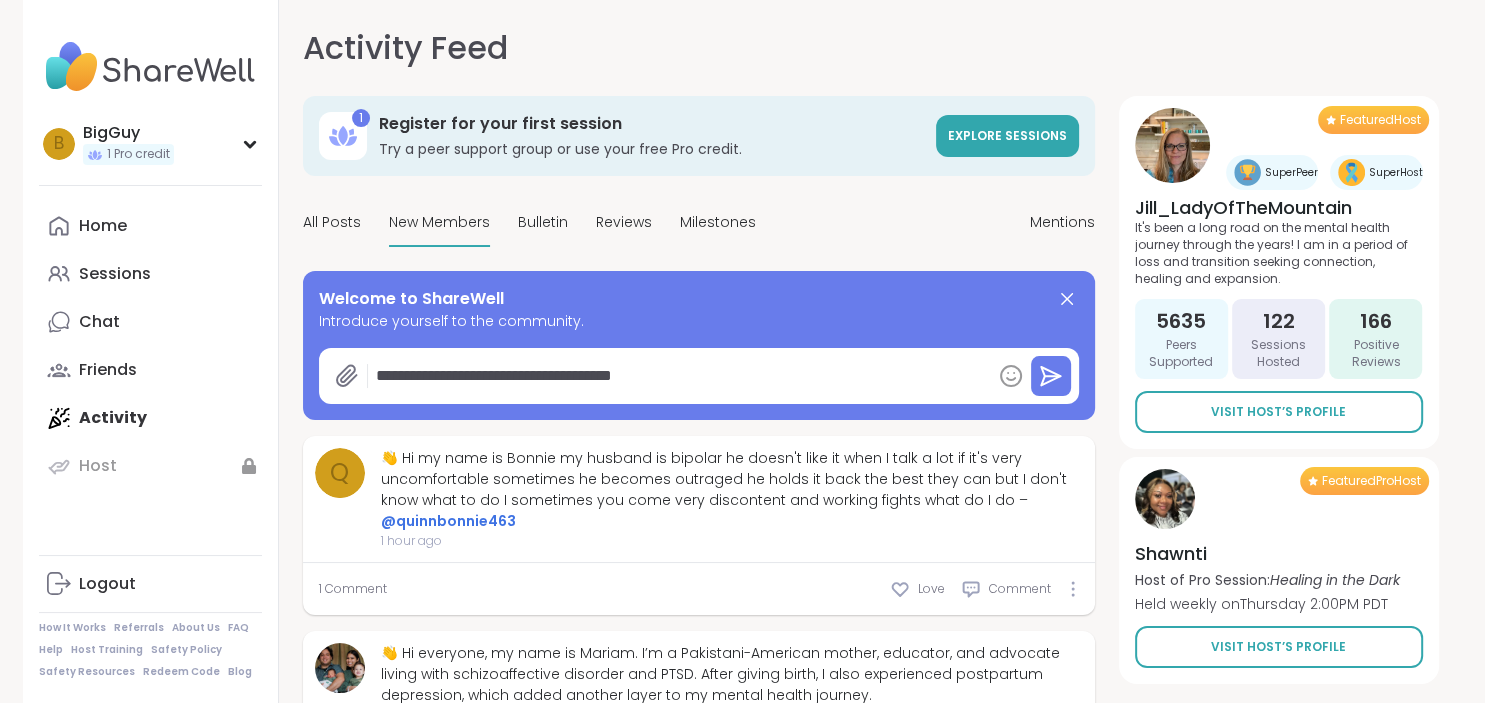 type on "*" 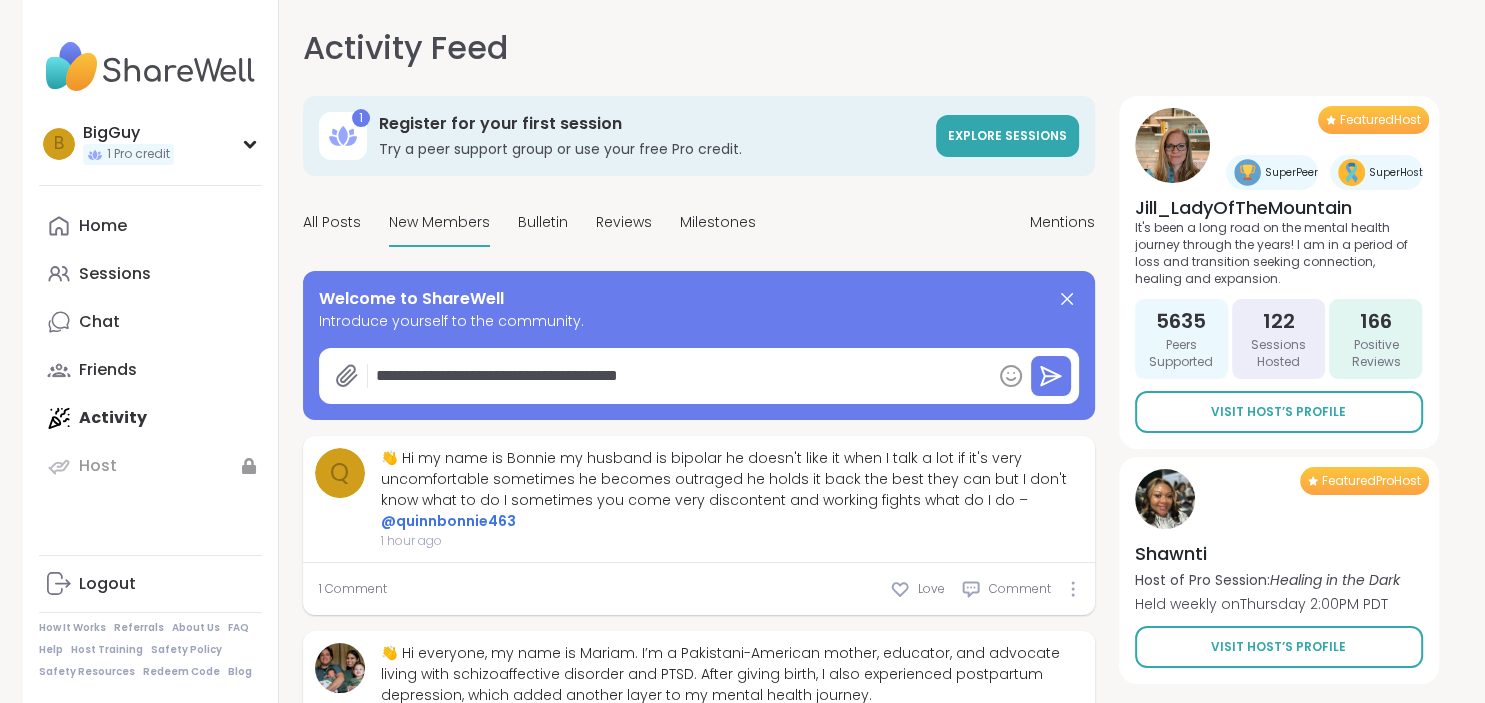 type on "*" 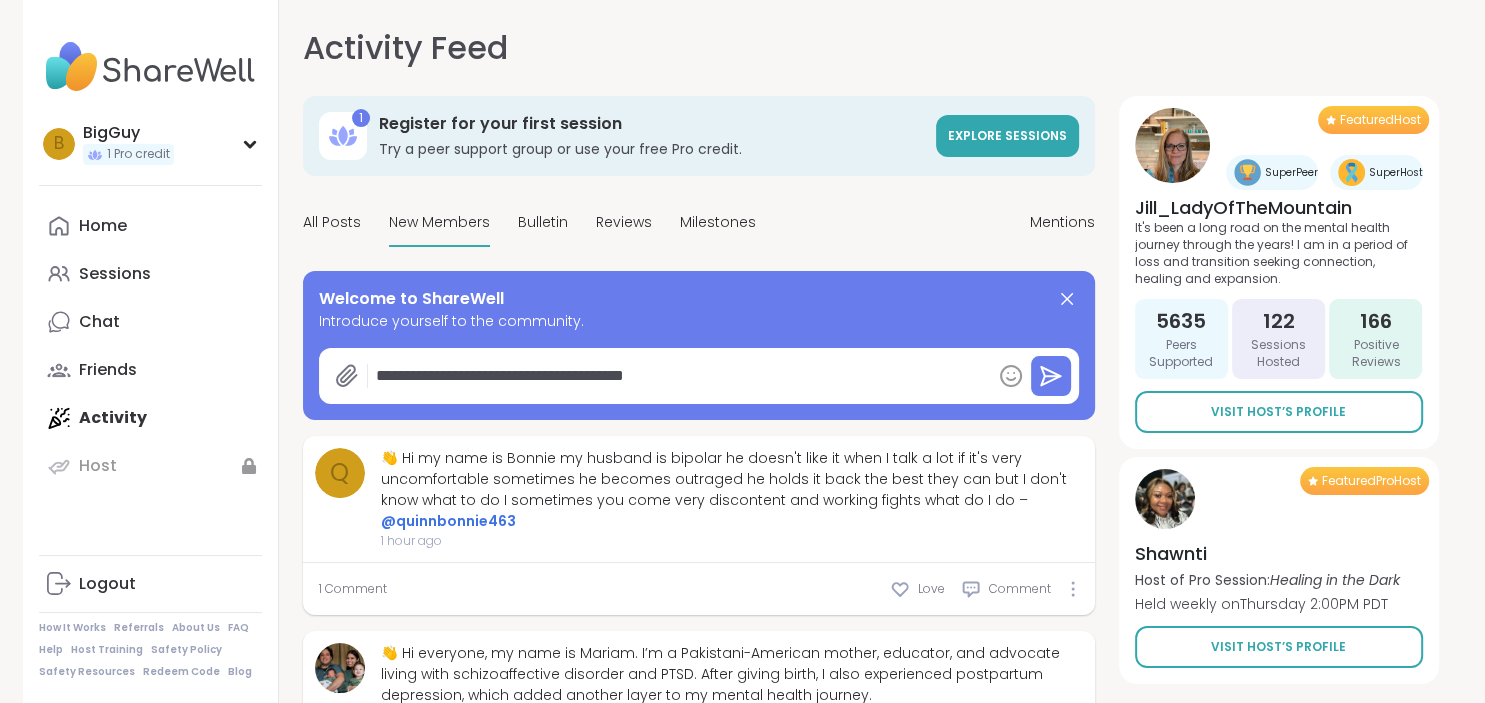 type on "*" 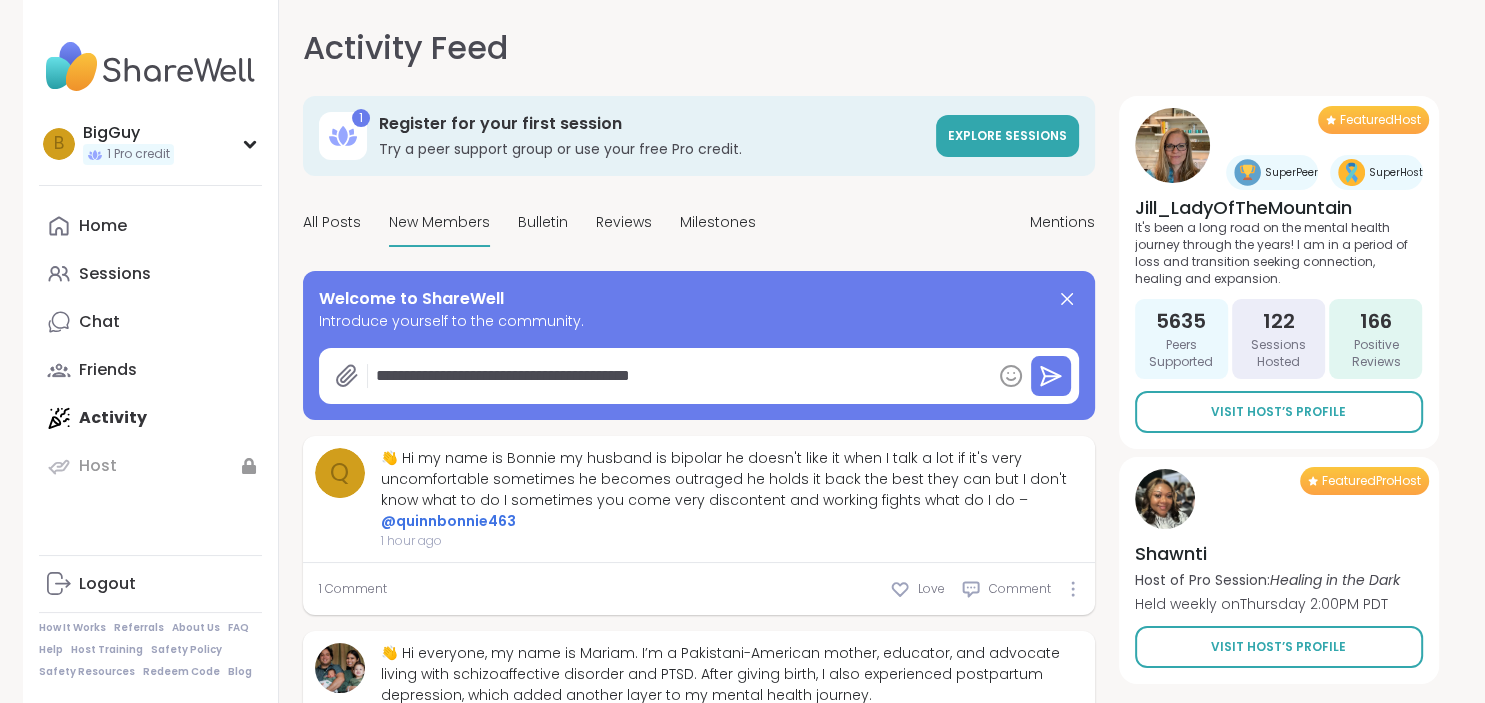 type on "*" 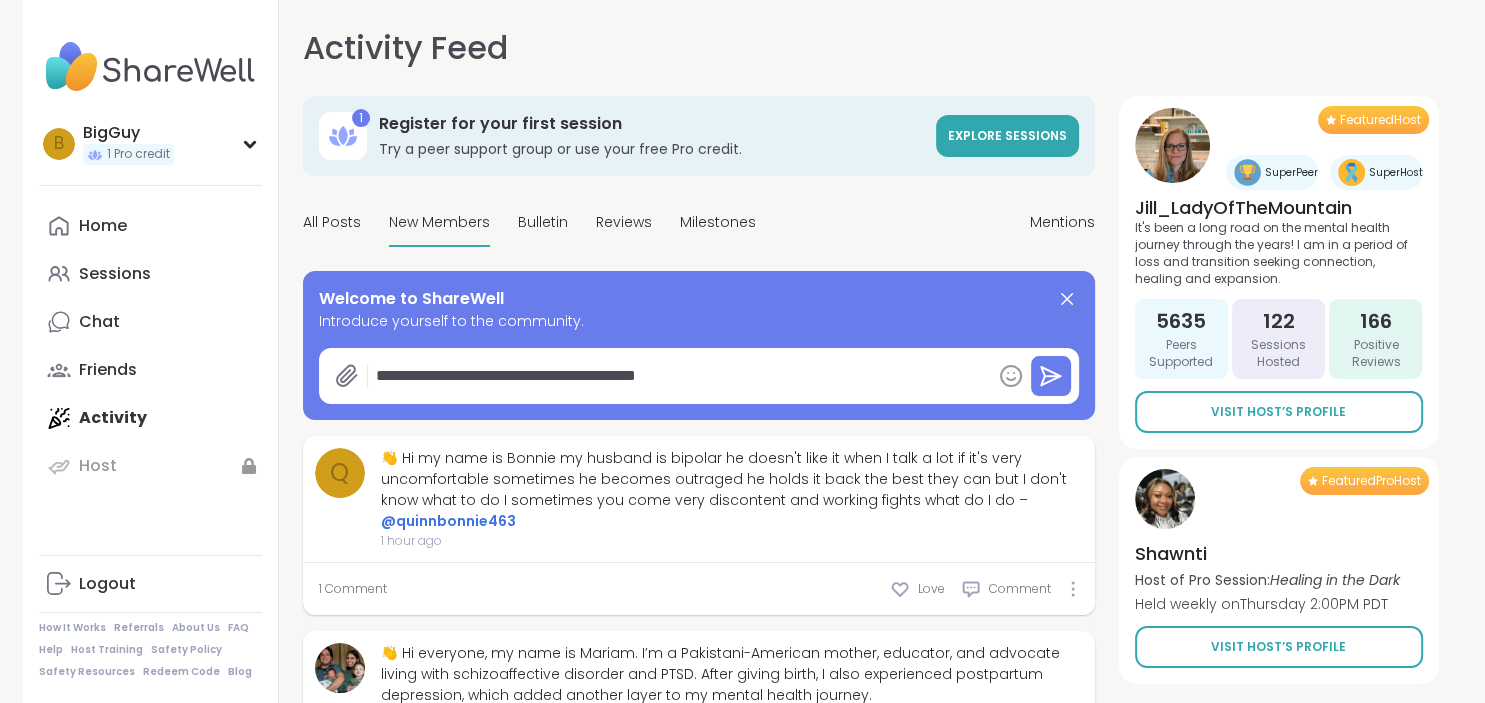 type on "*" 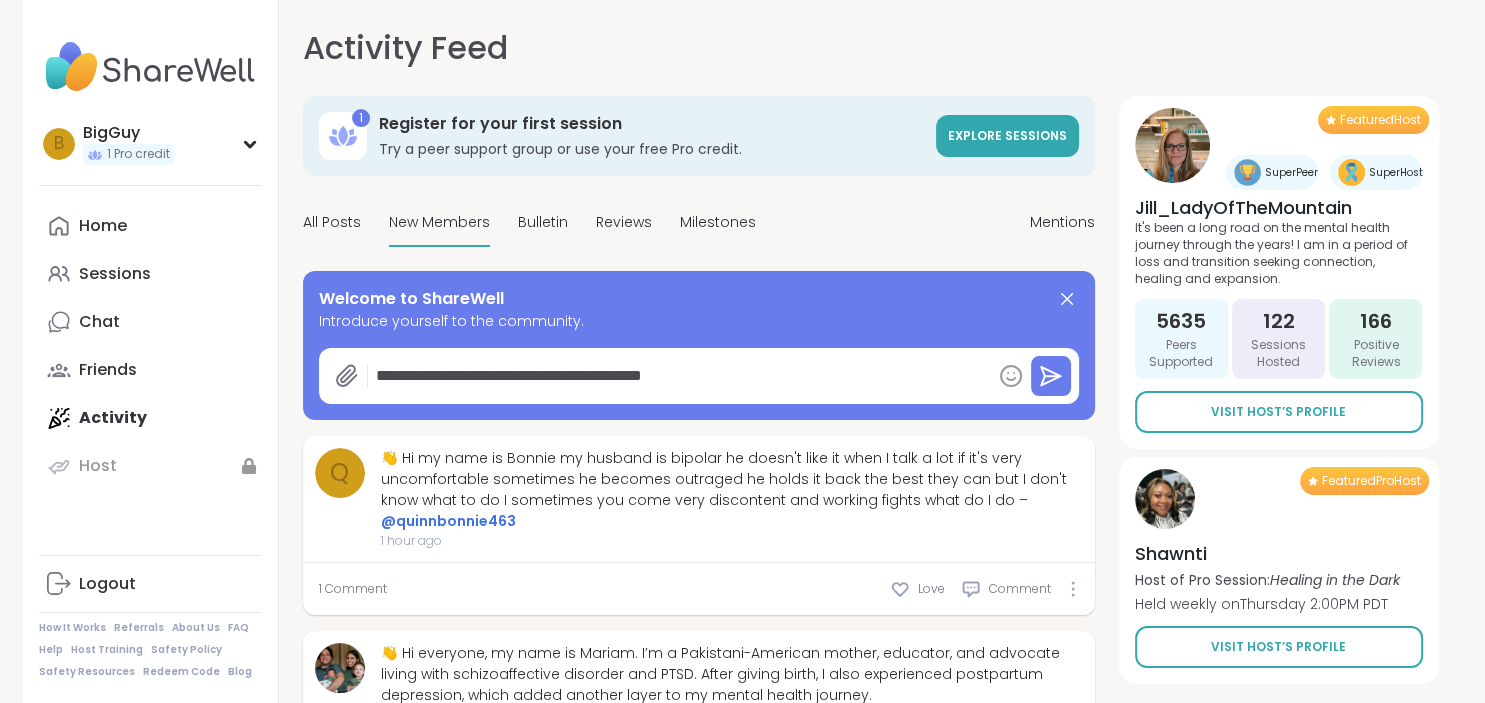 type on "*" 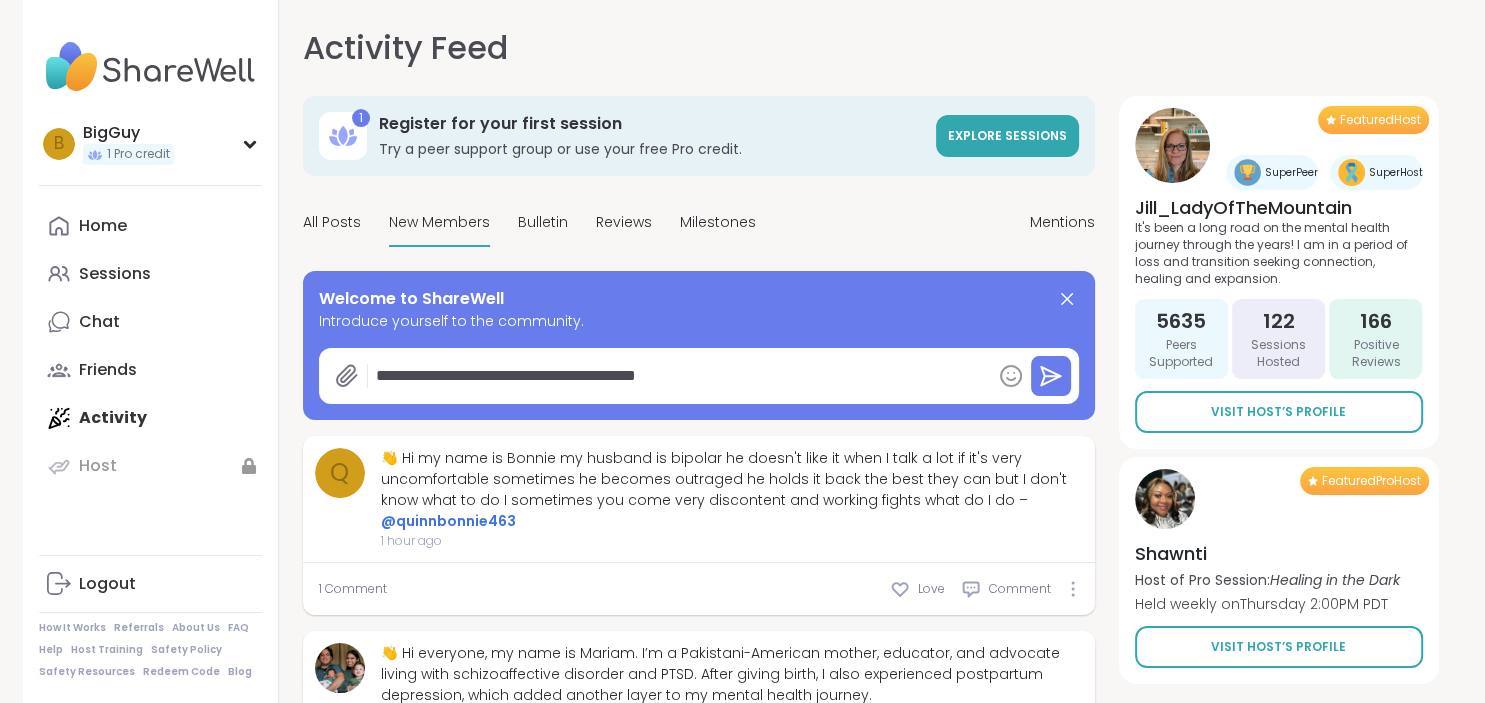 type on "*" 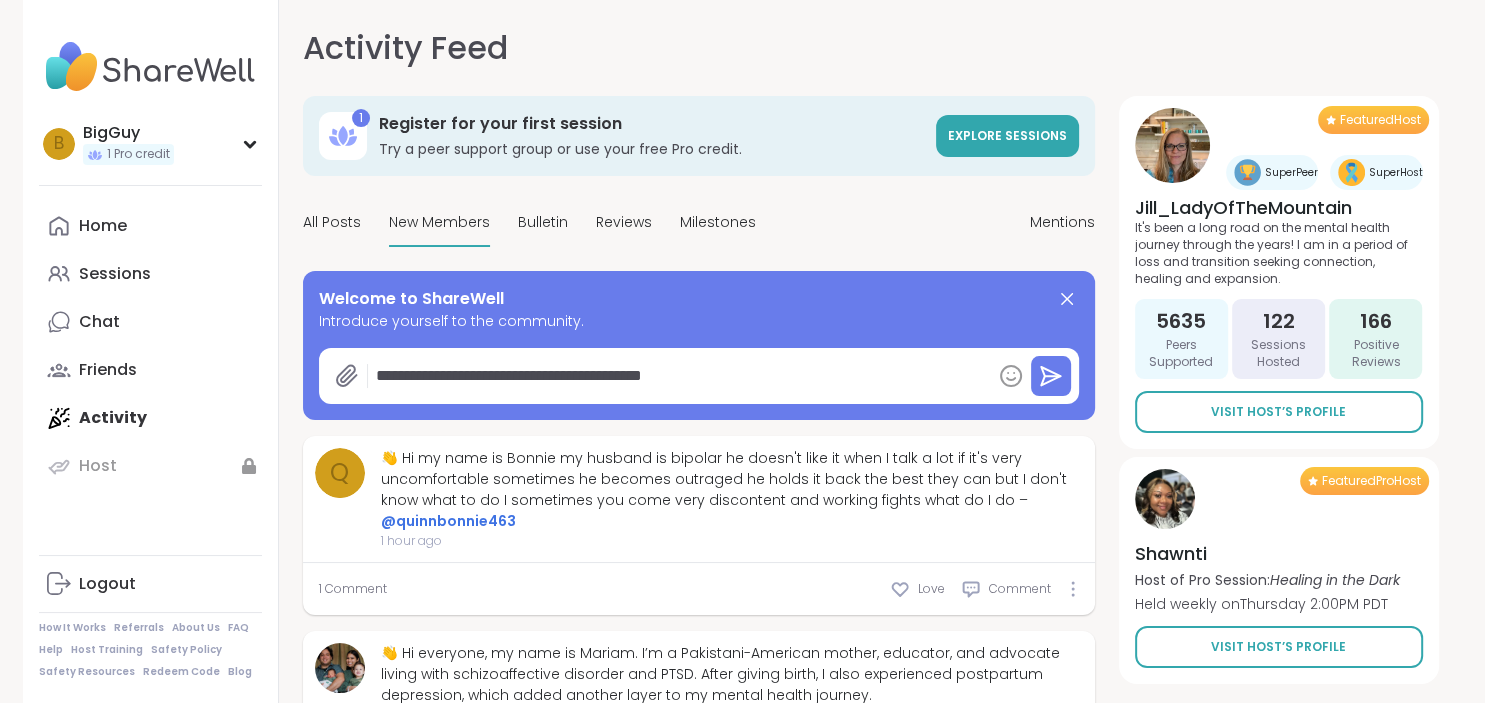 type on "*" 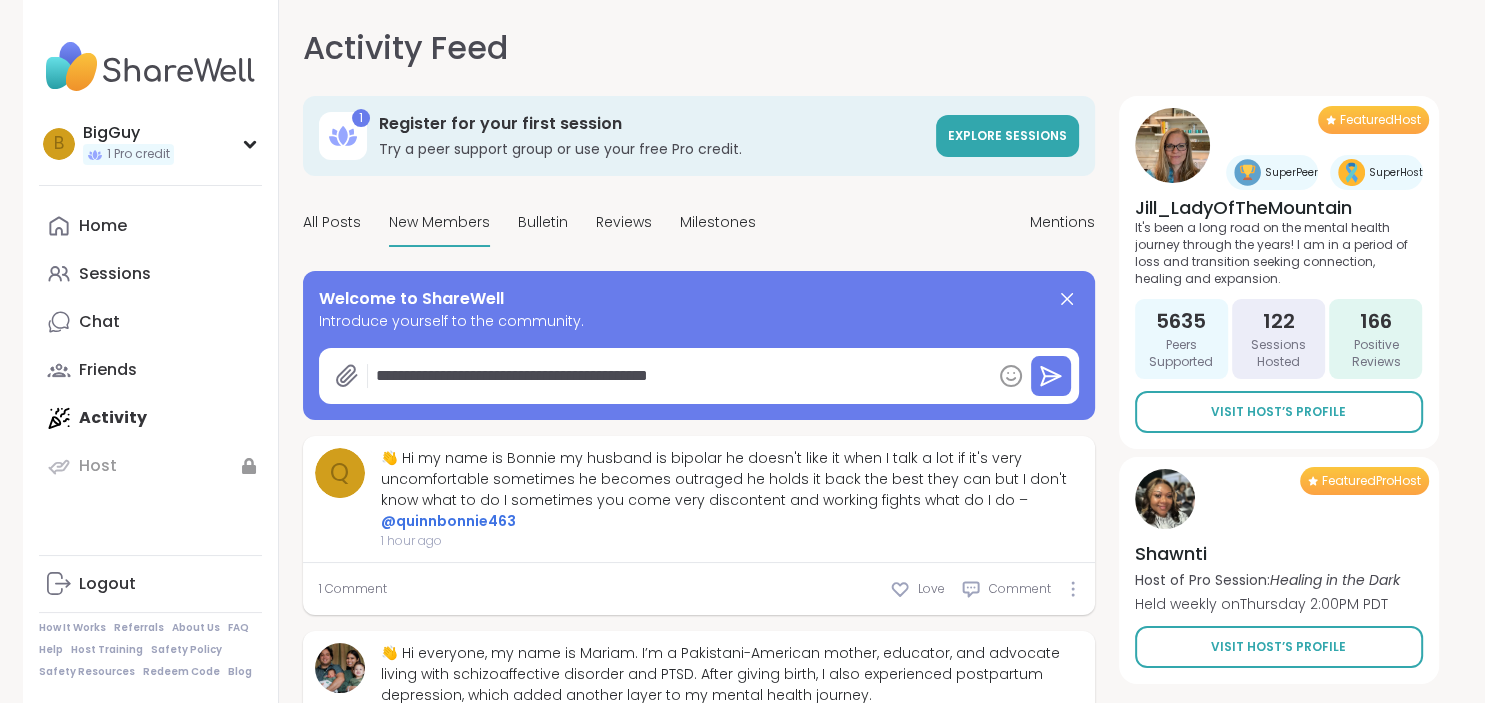 type on "*" 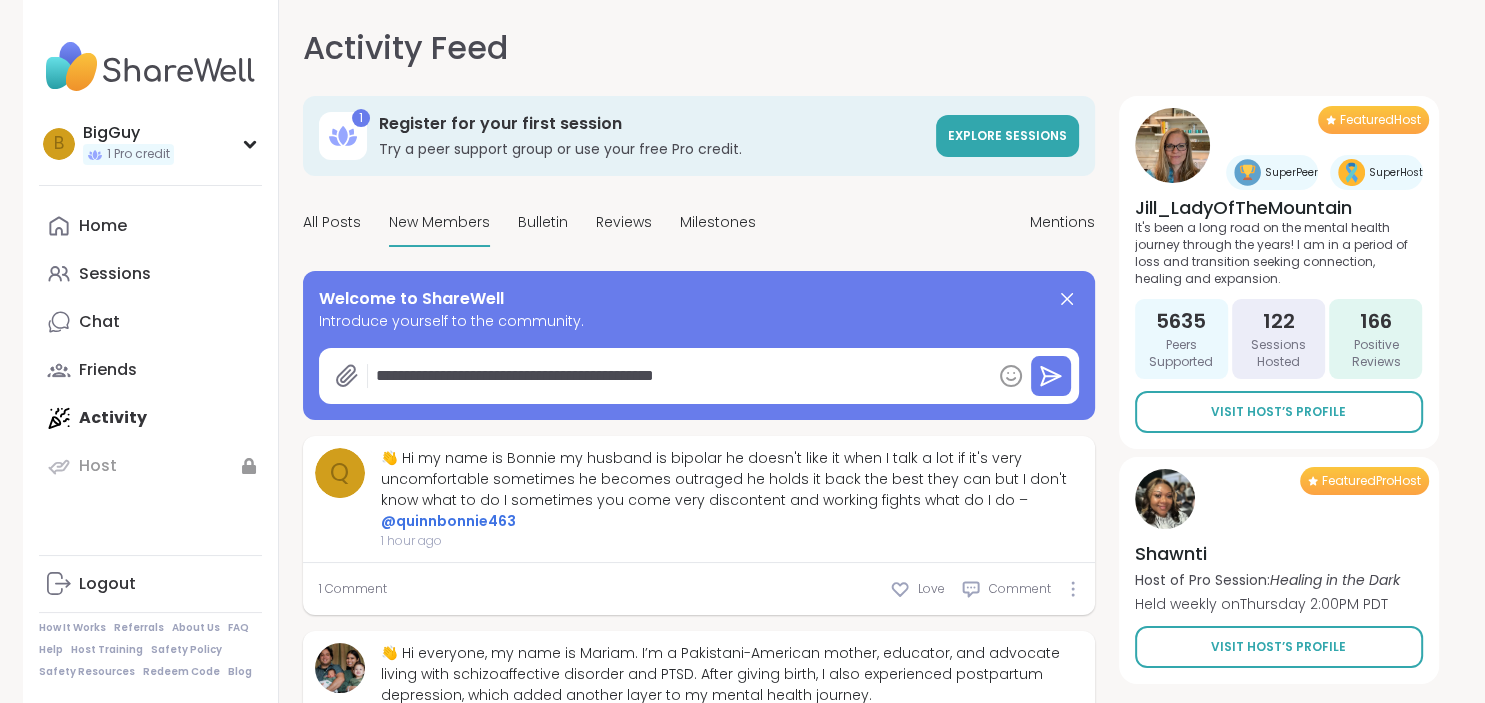 type on "*" 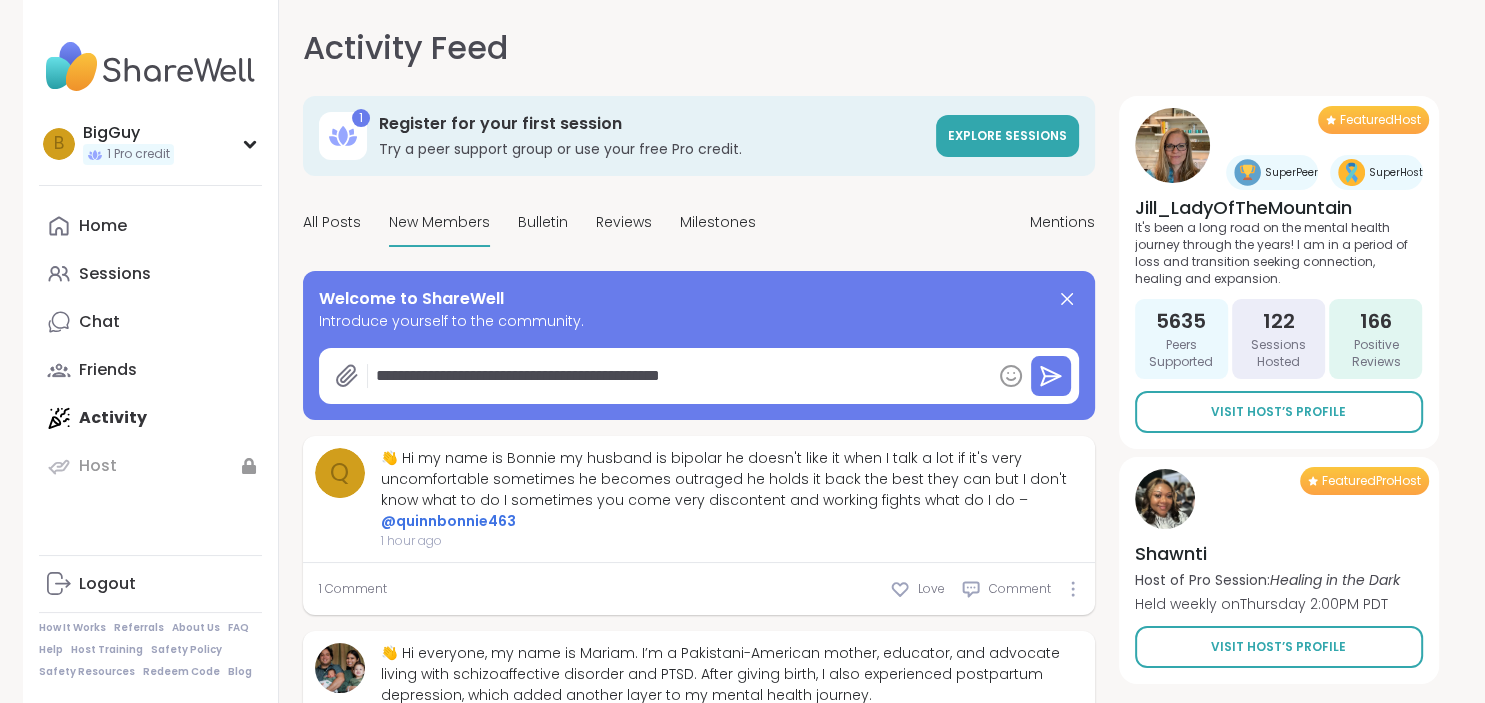 type on "*" 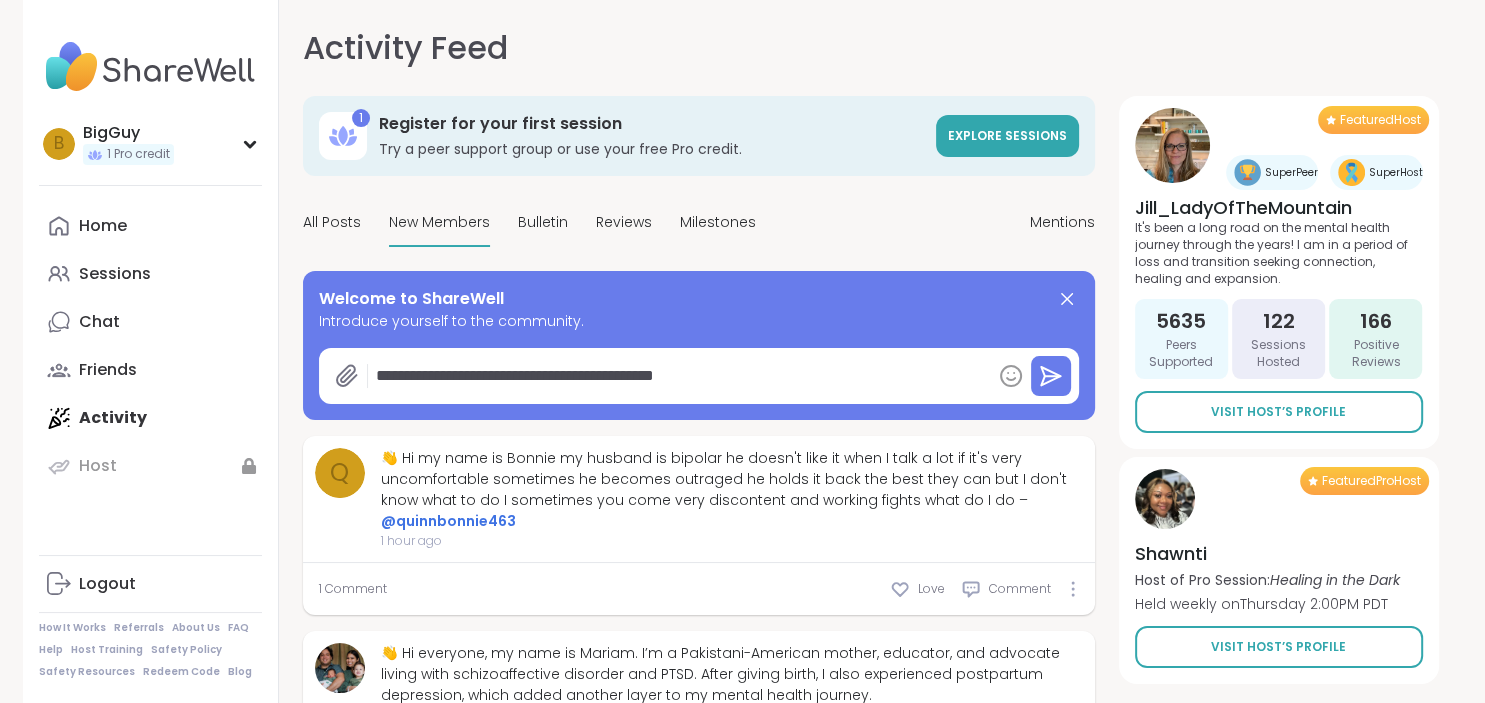 type on "*" 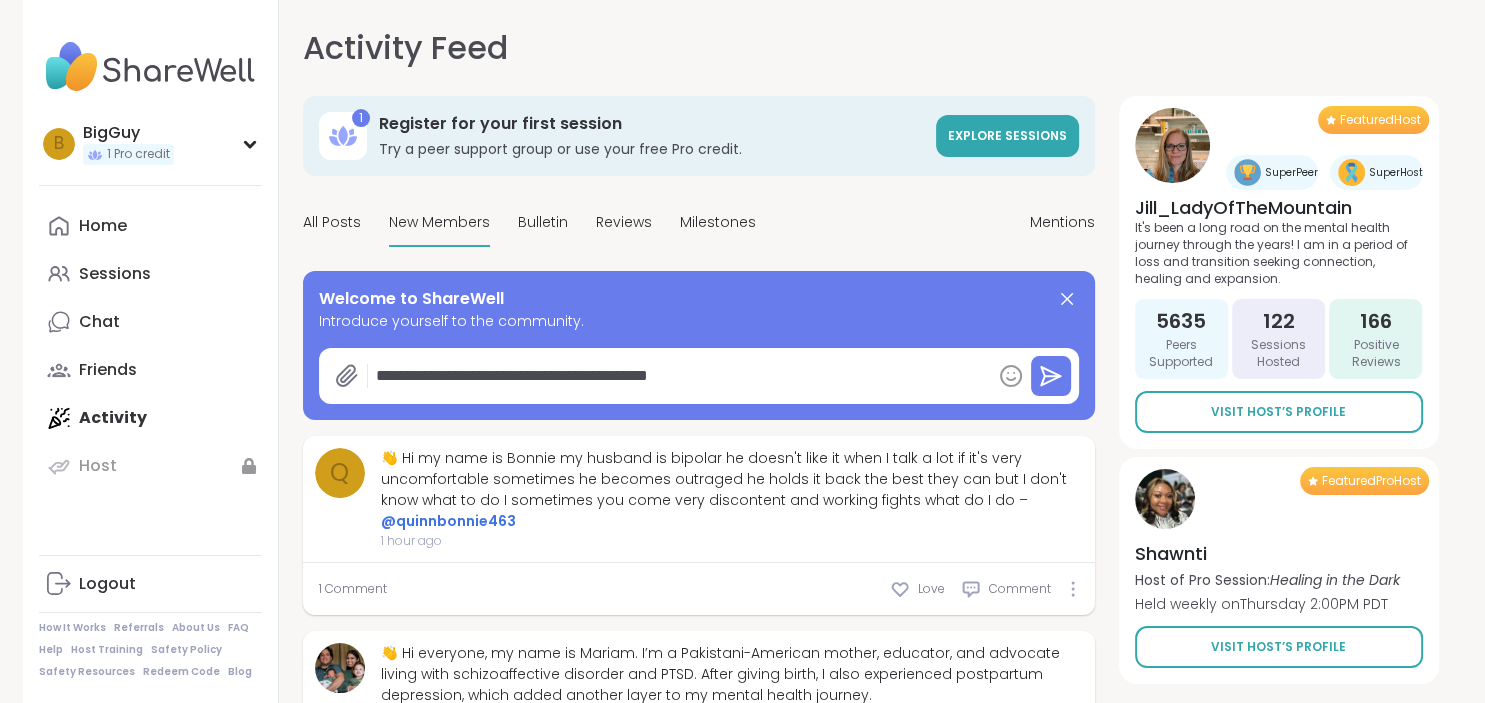 type on "*" 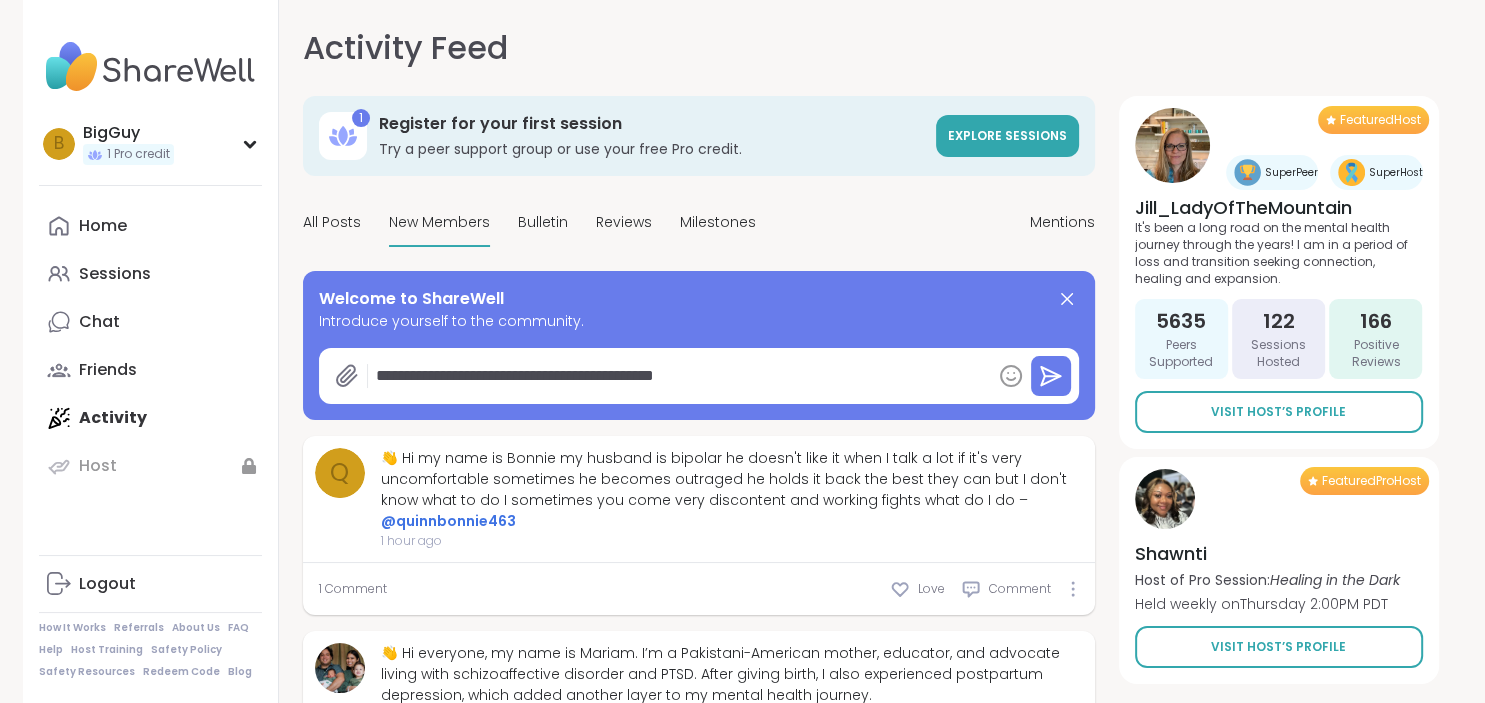 type on "*" 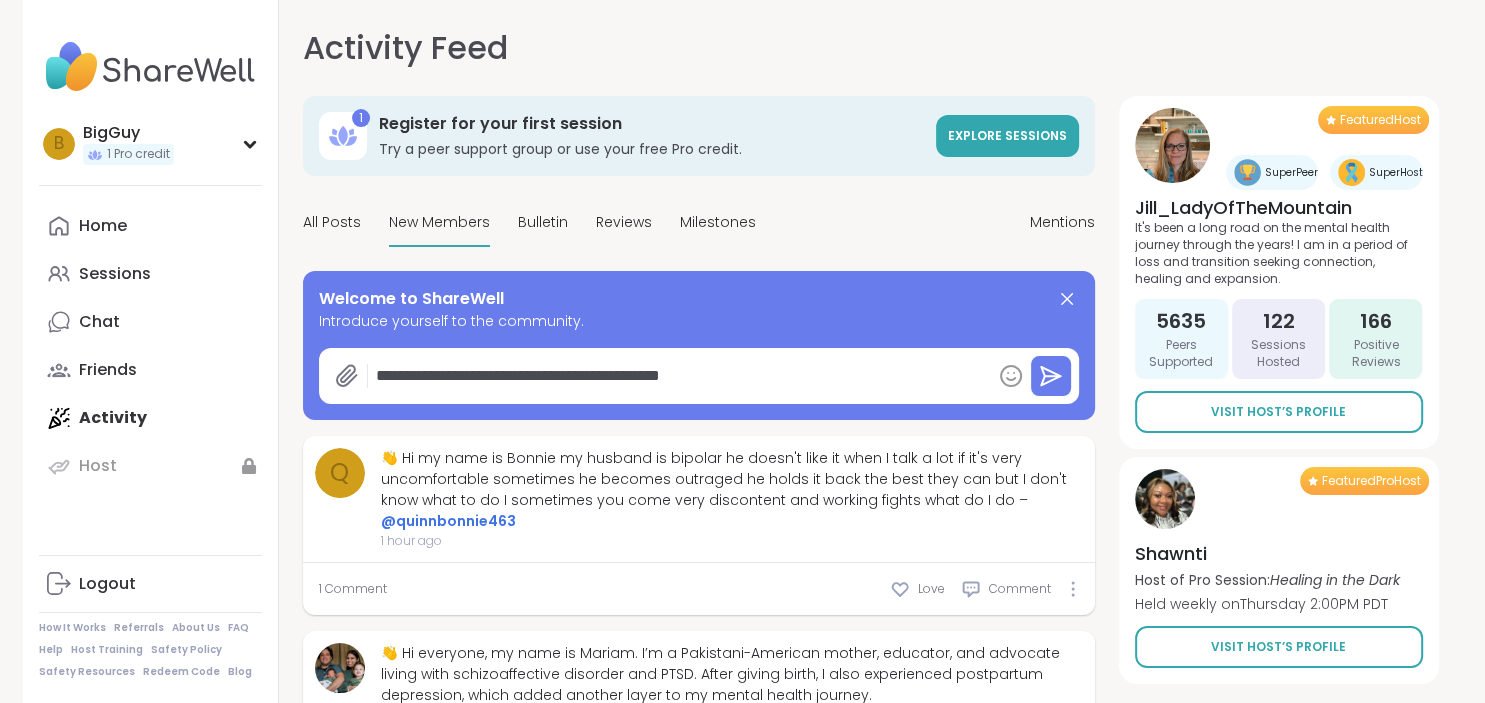 type on "*" 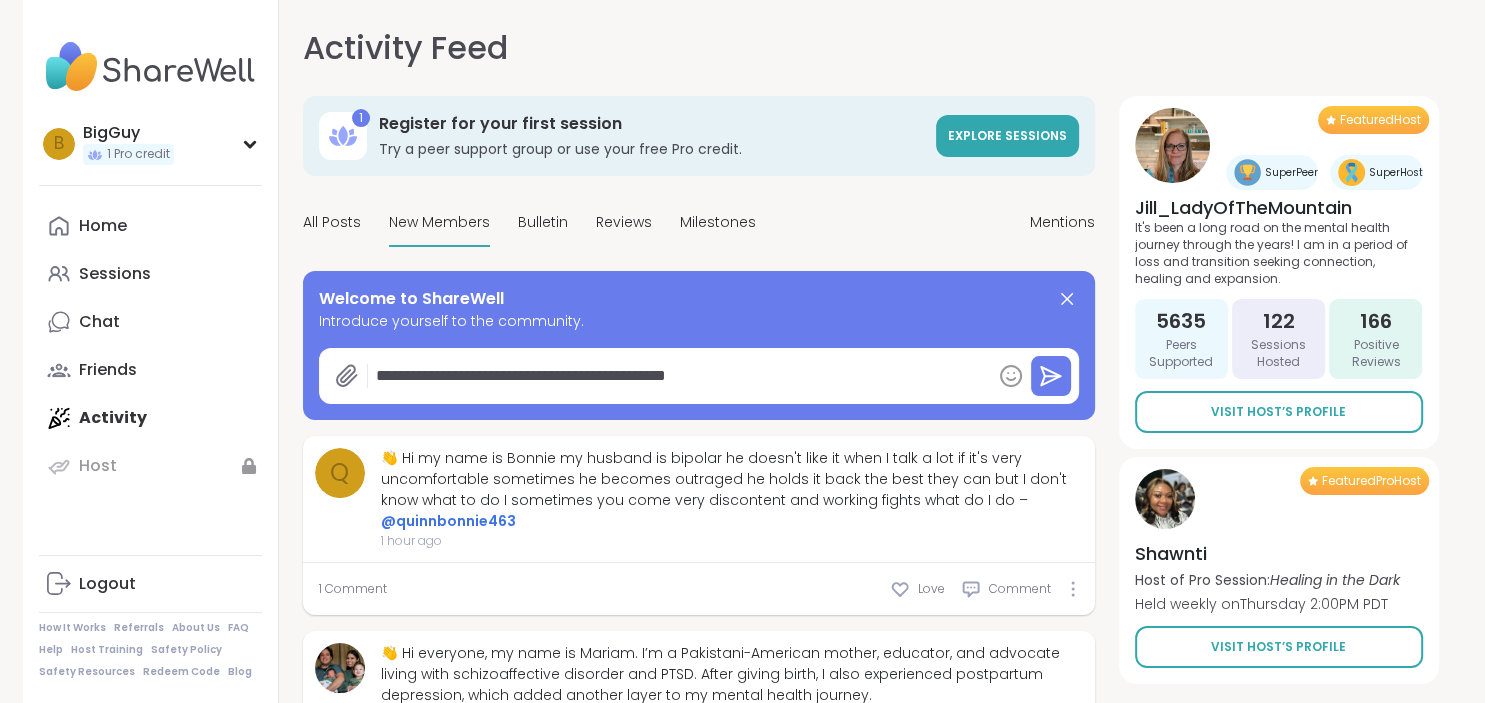 type on "*" 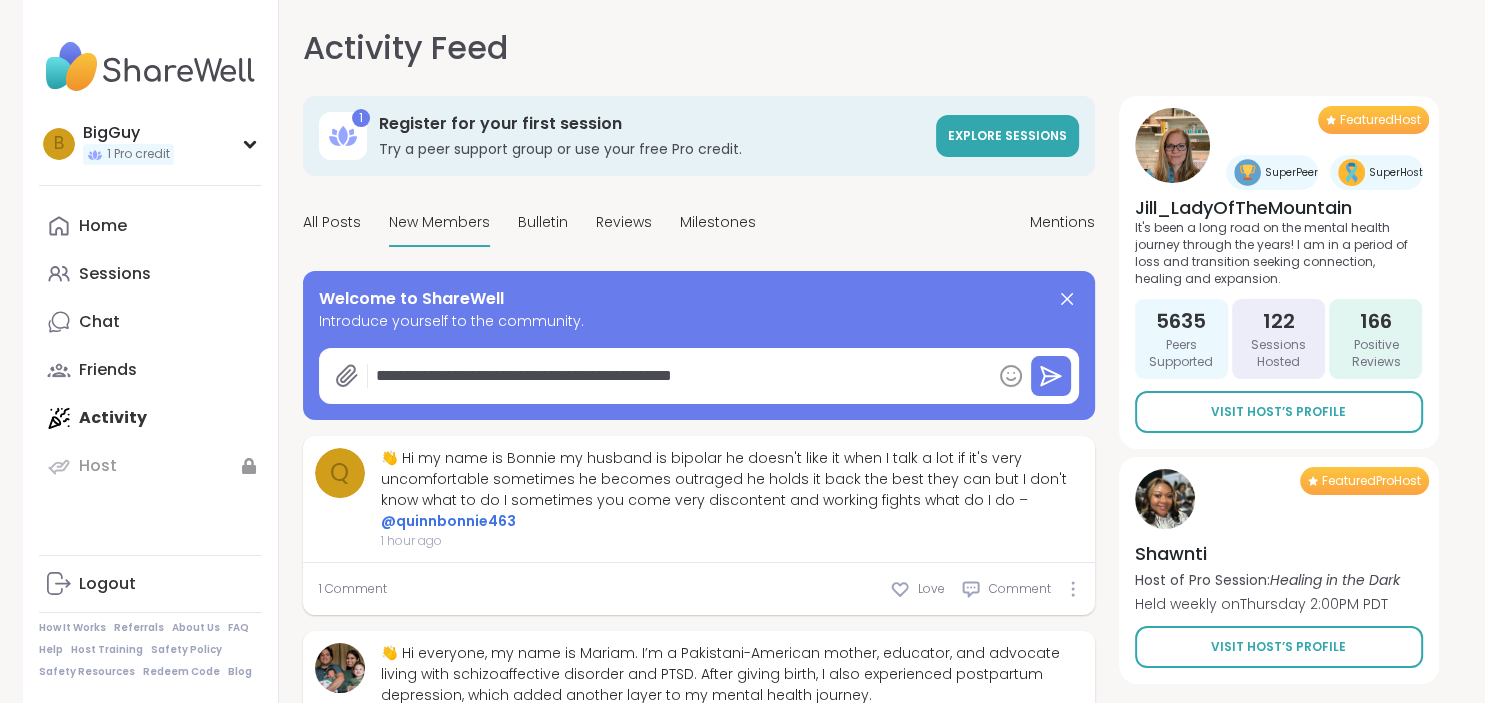 type on "**********" 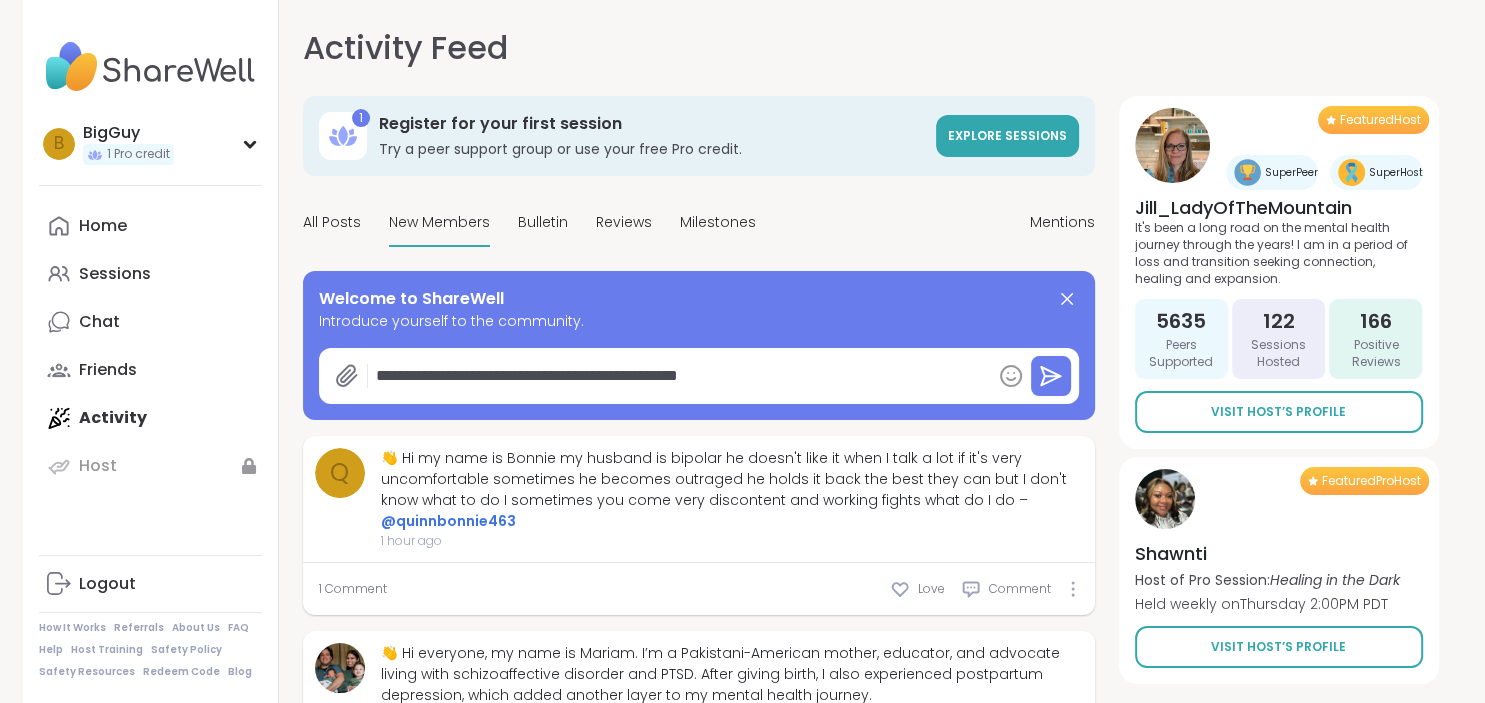 type on "*" 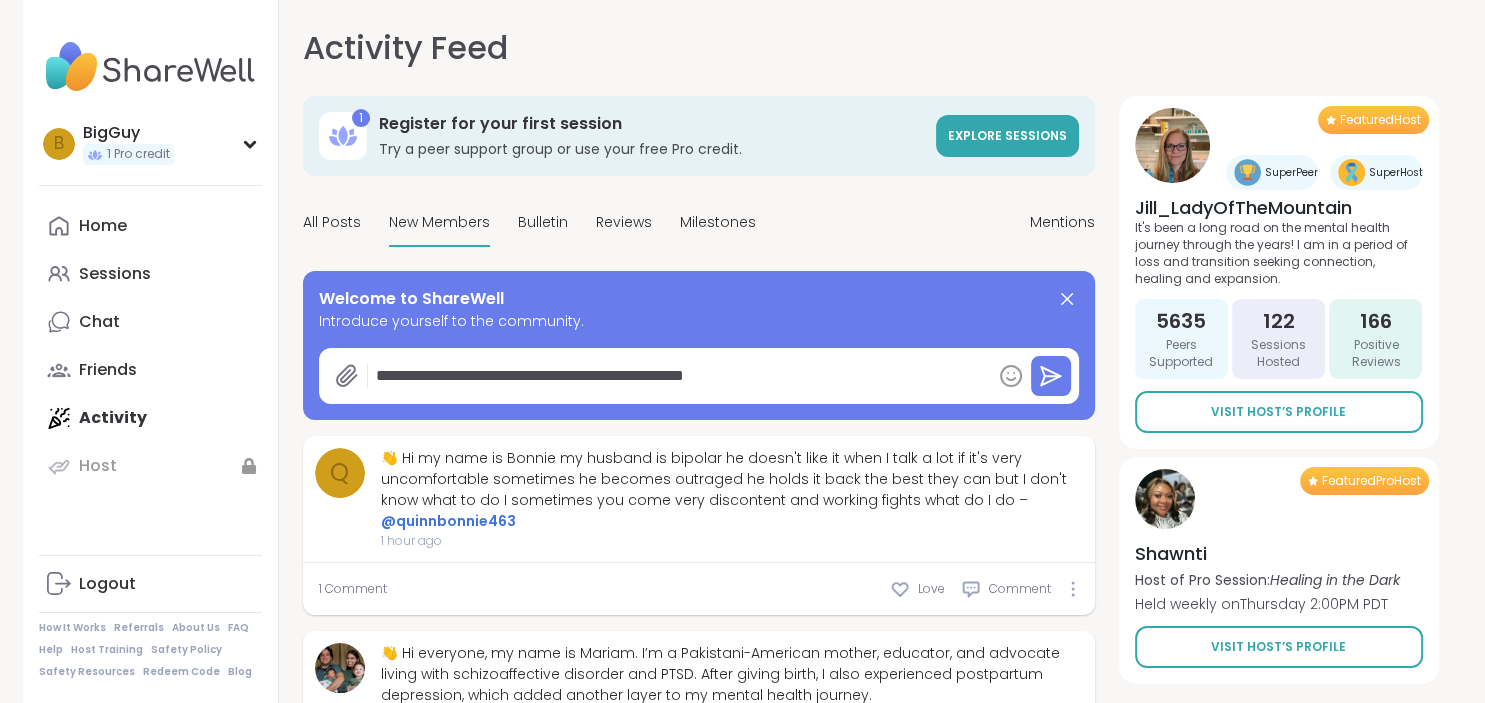 type on "*" 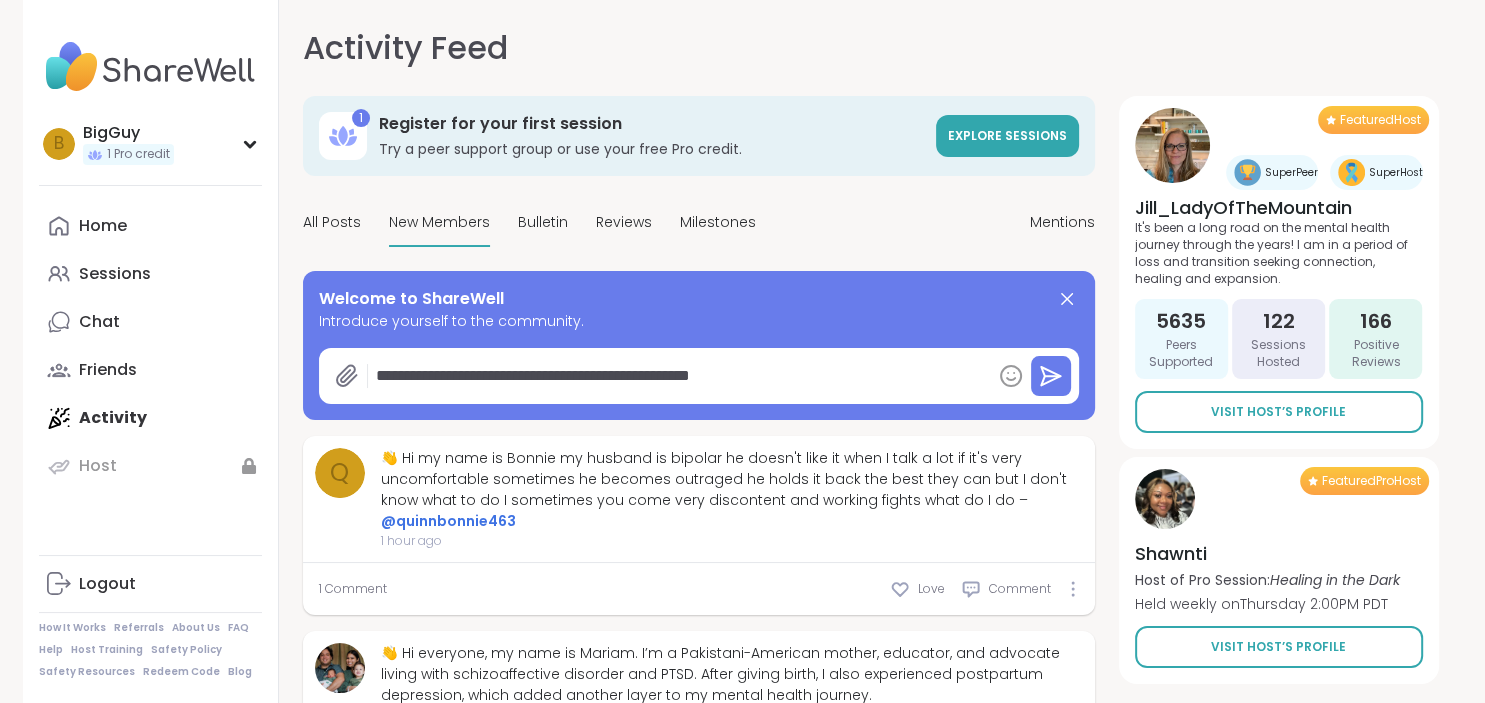 type on "*" 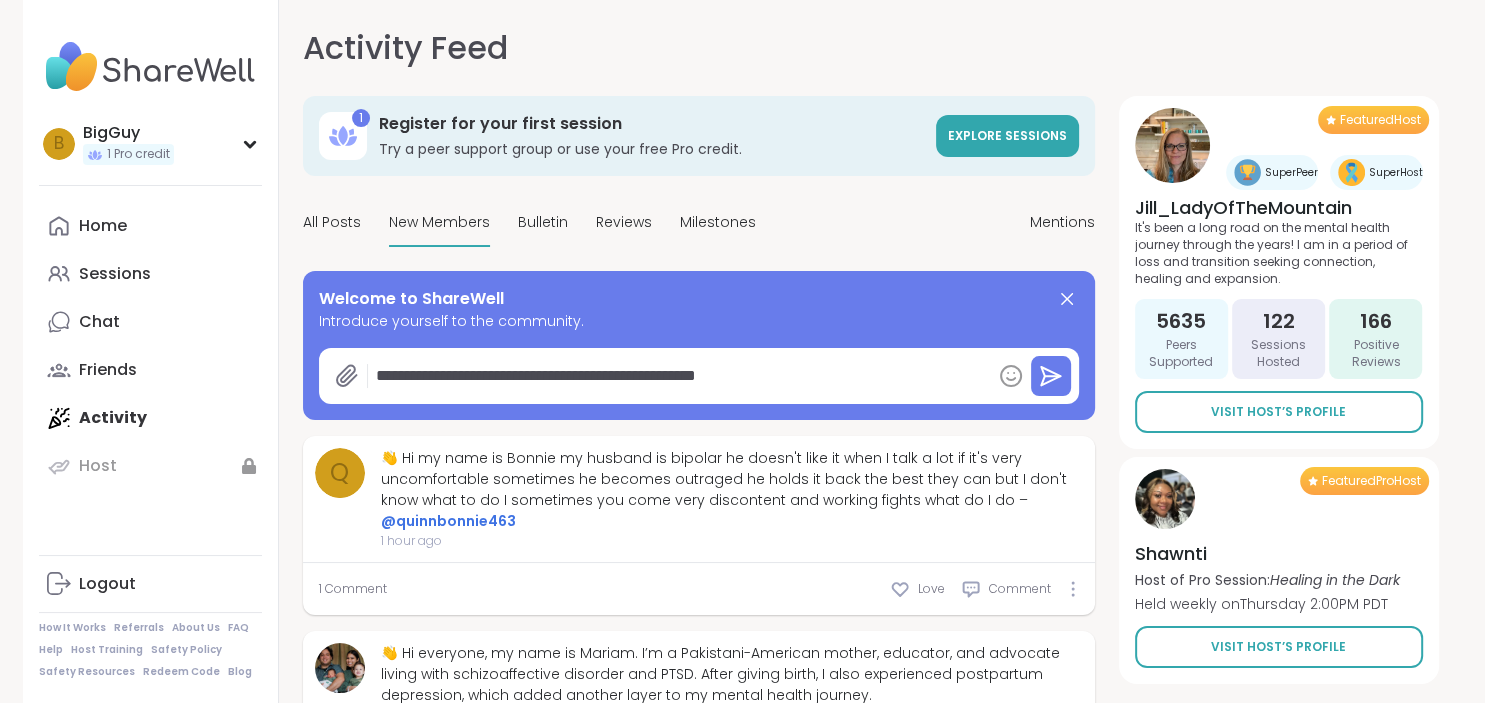 type on "*" 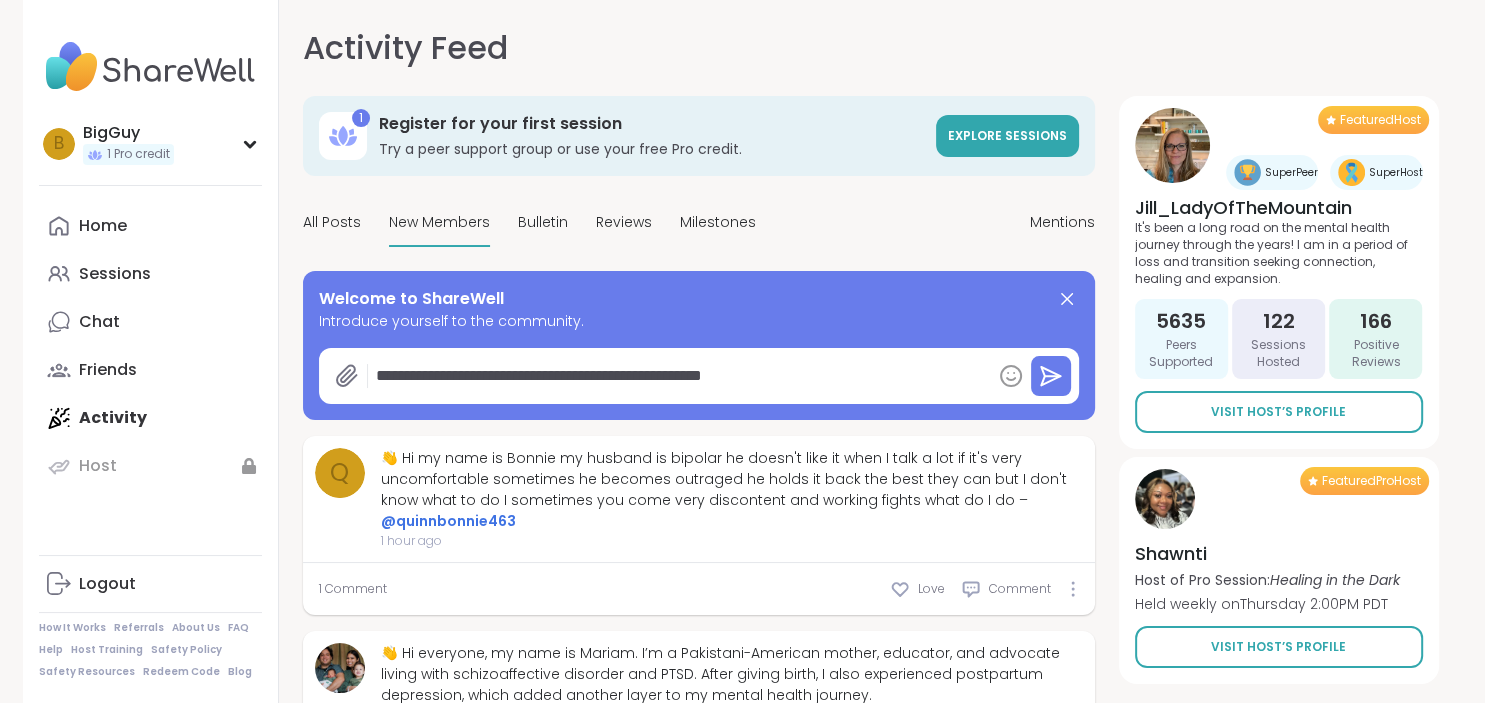 type on "*" 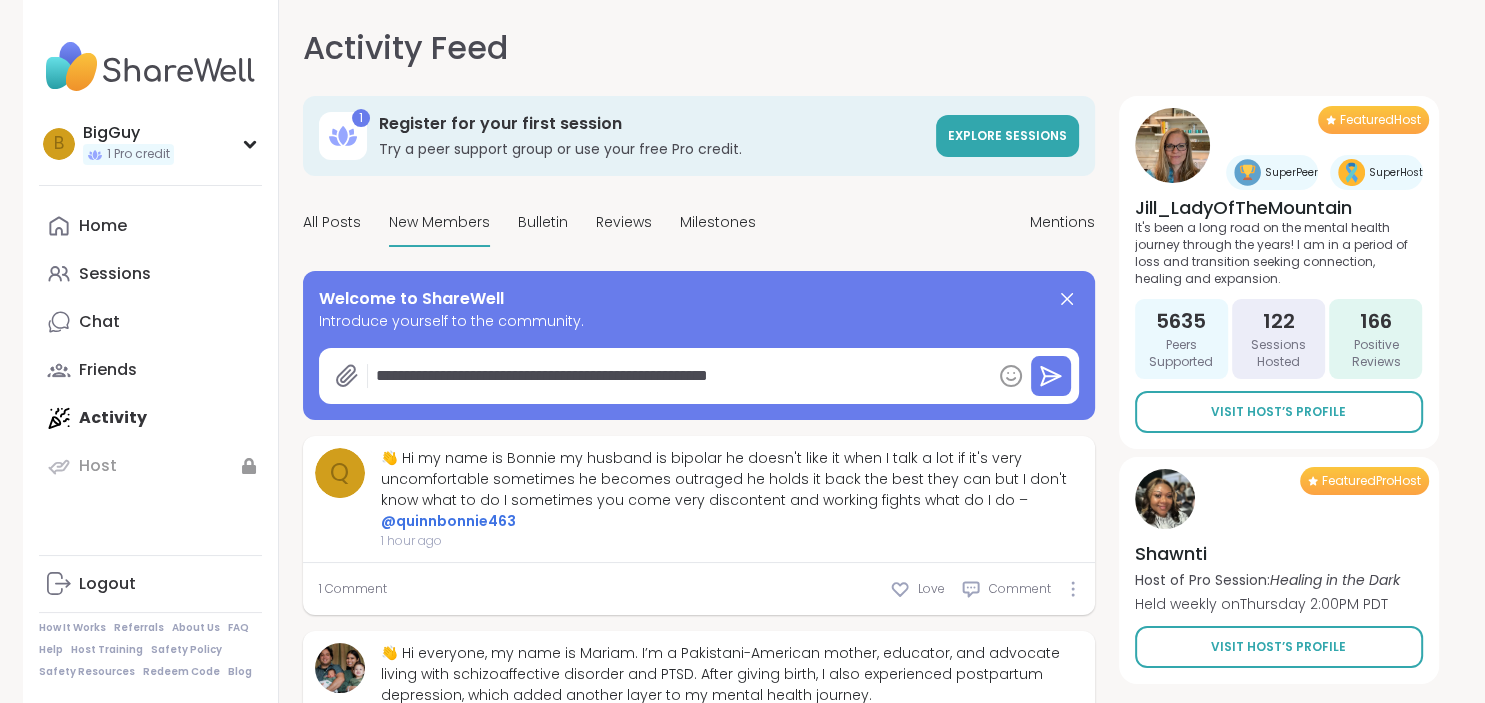 type on "*" 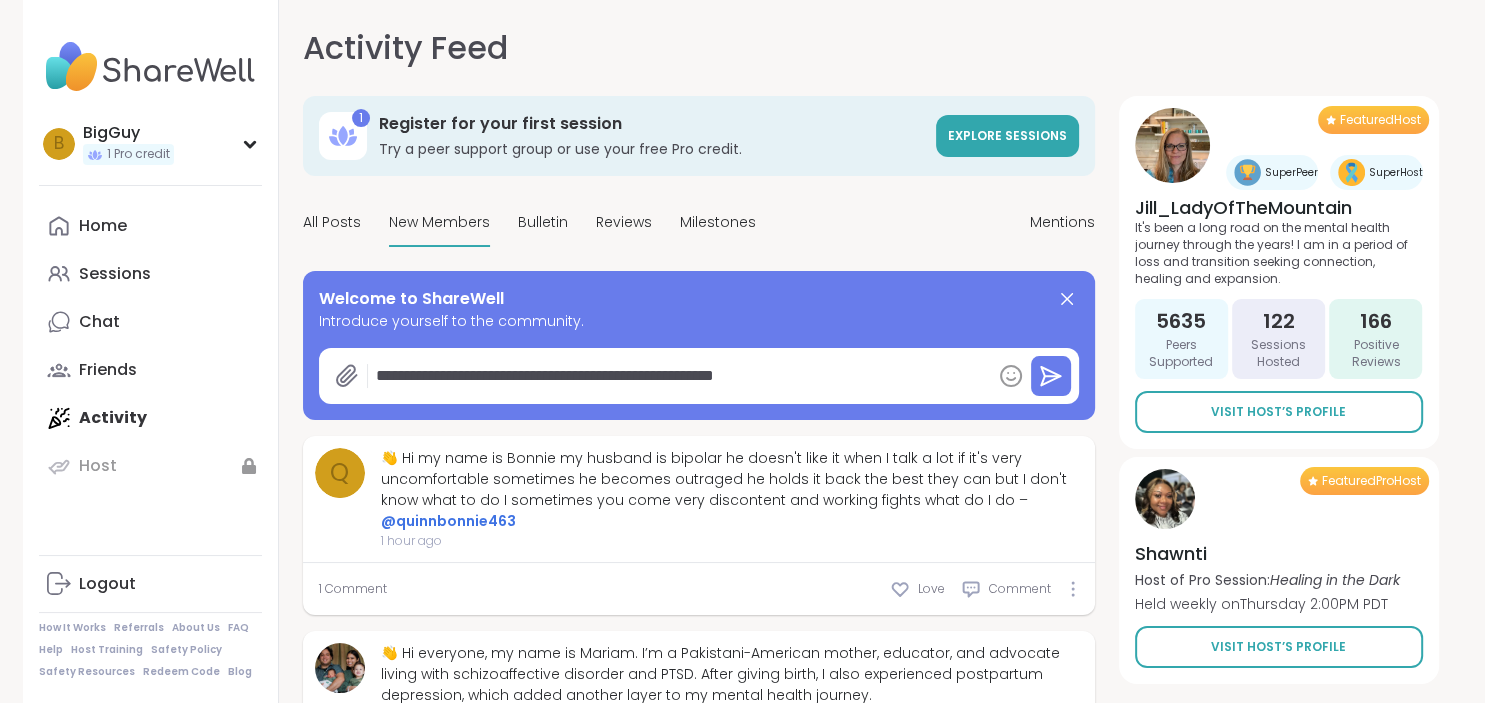 type on "*" 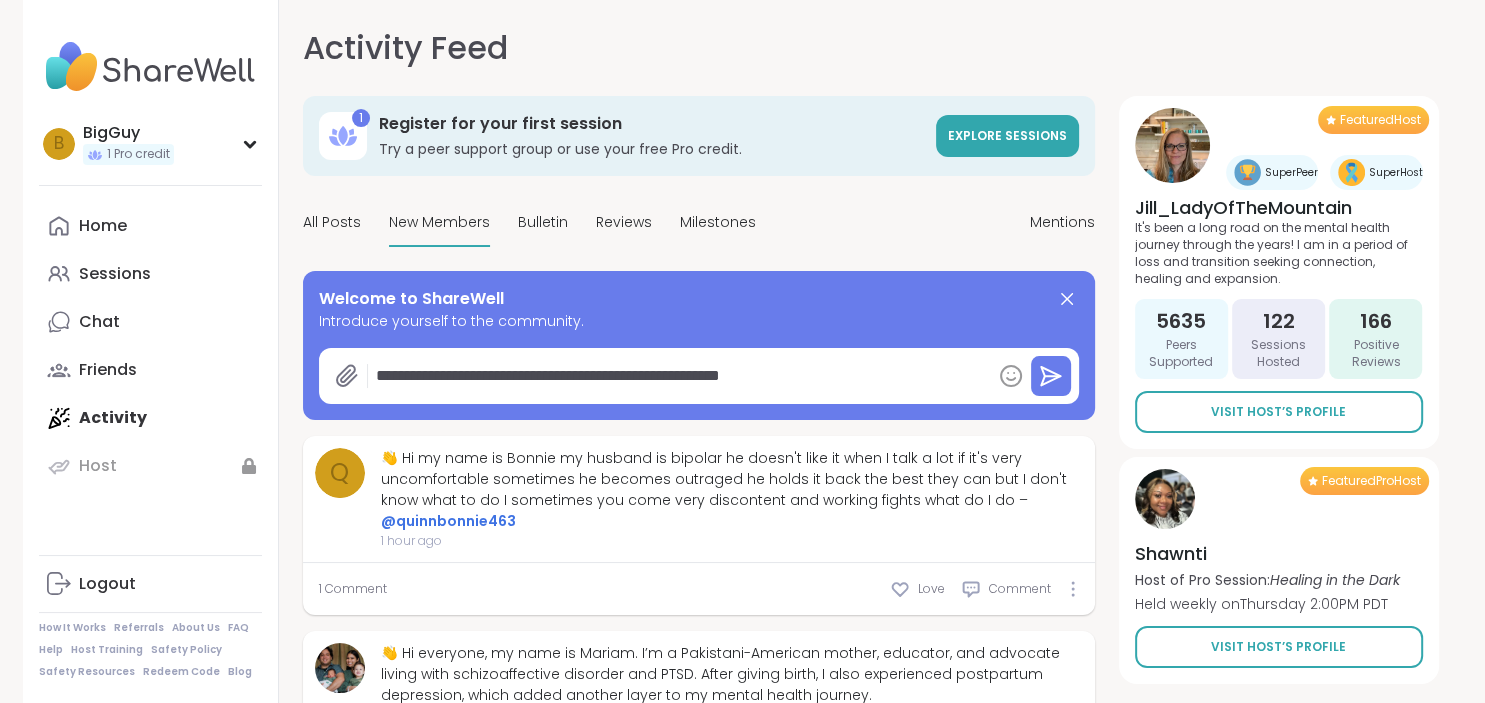 type on "*" 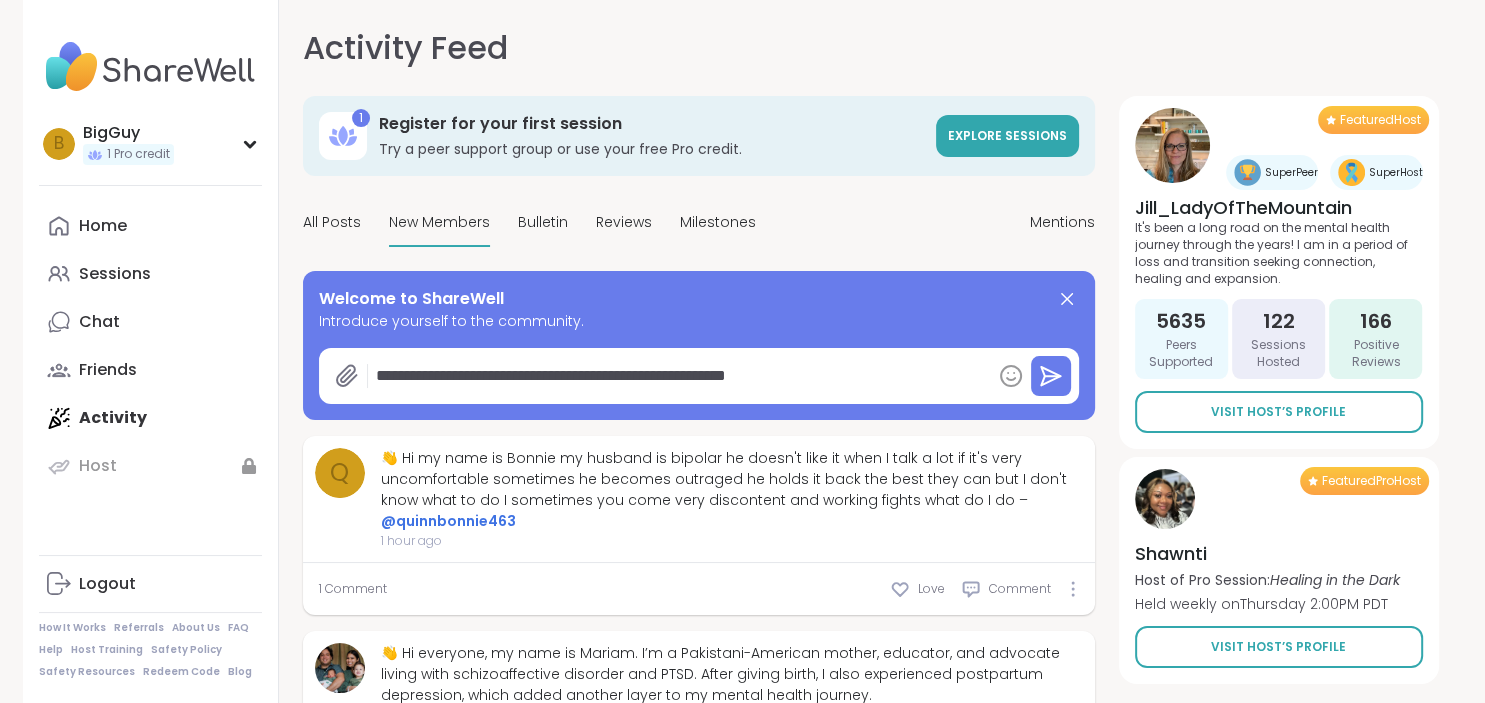 type on "*" 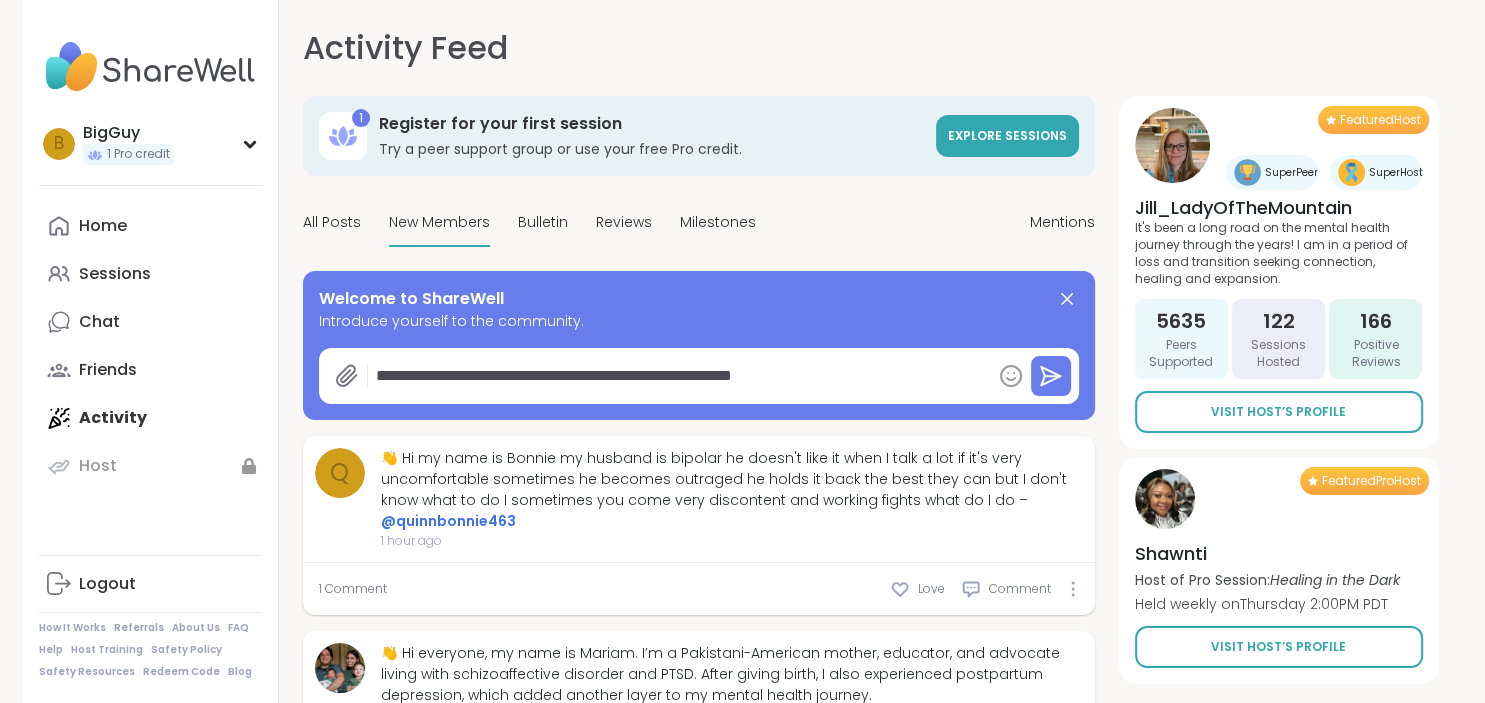 type on "*" 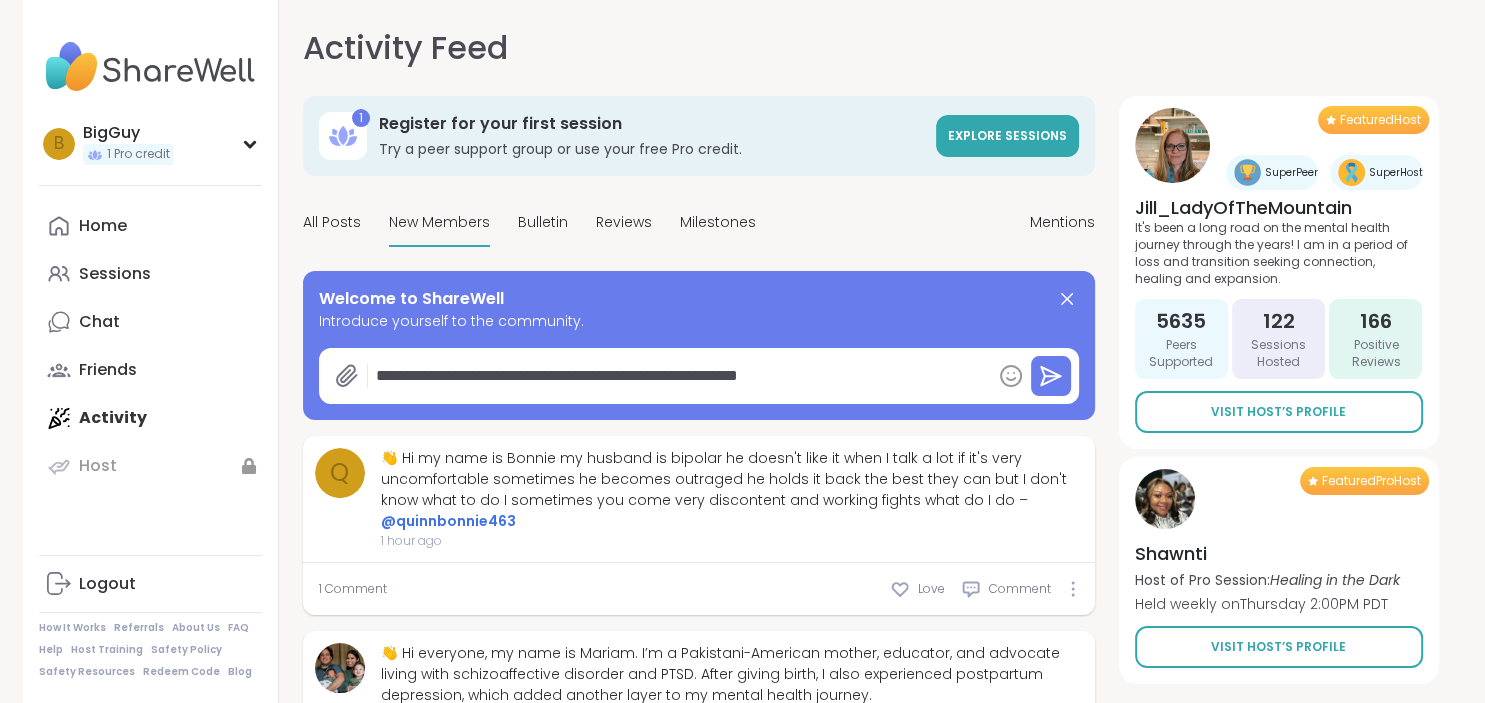 type on "*" 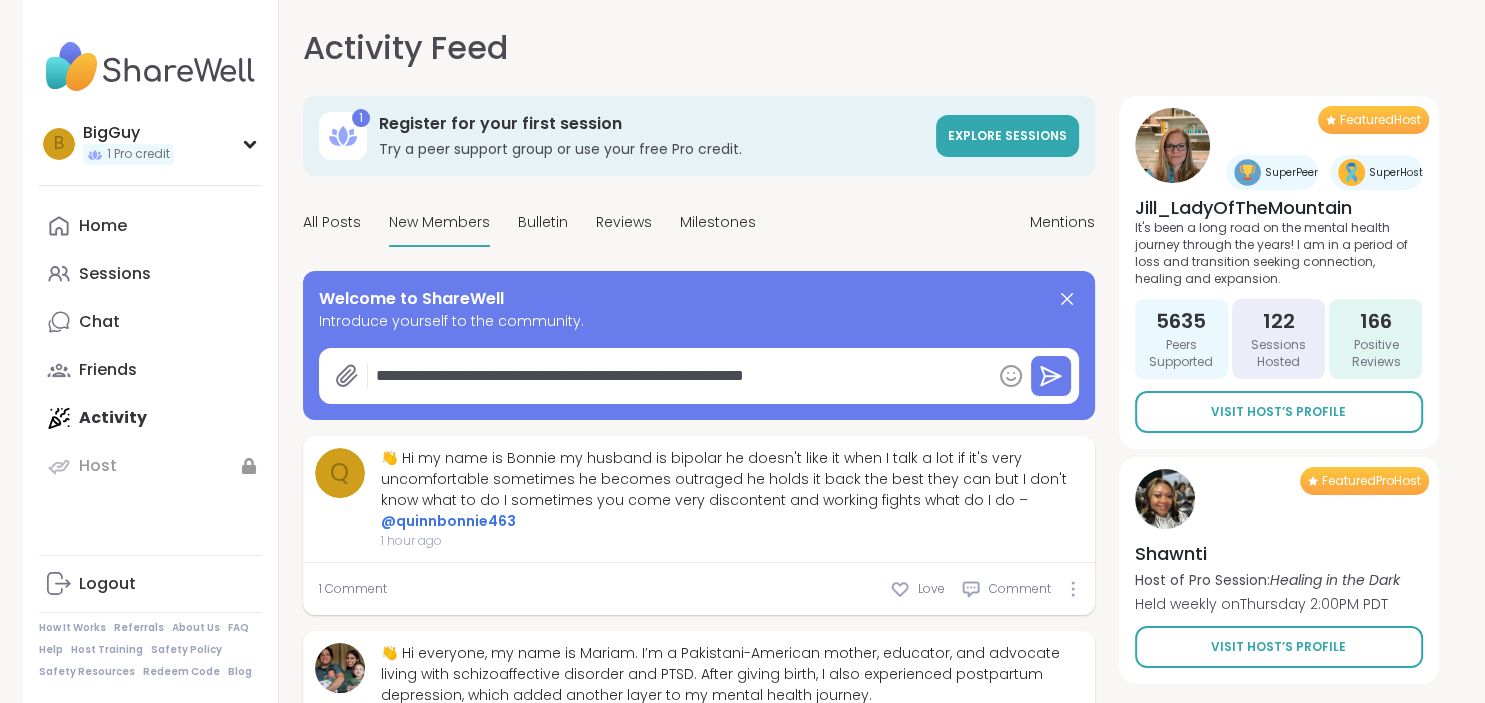 type on "*" 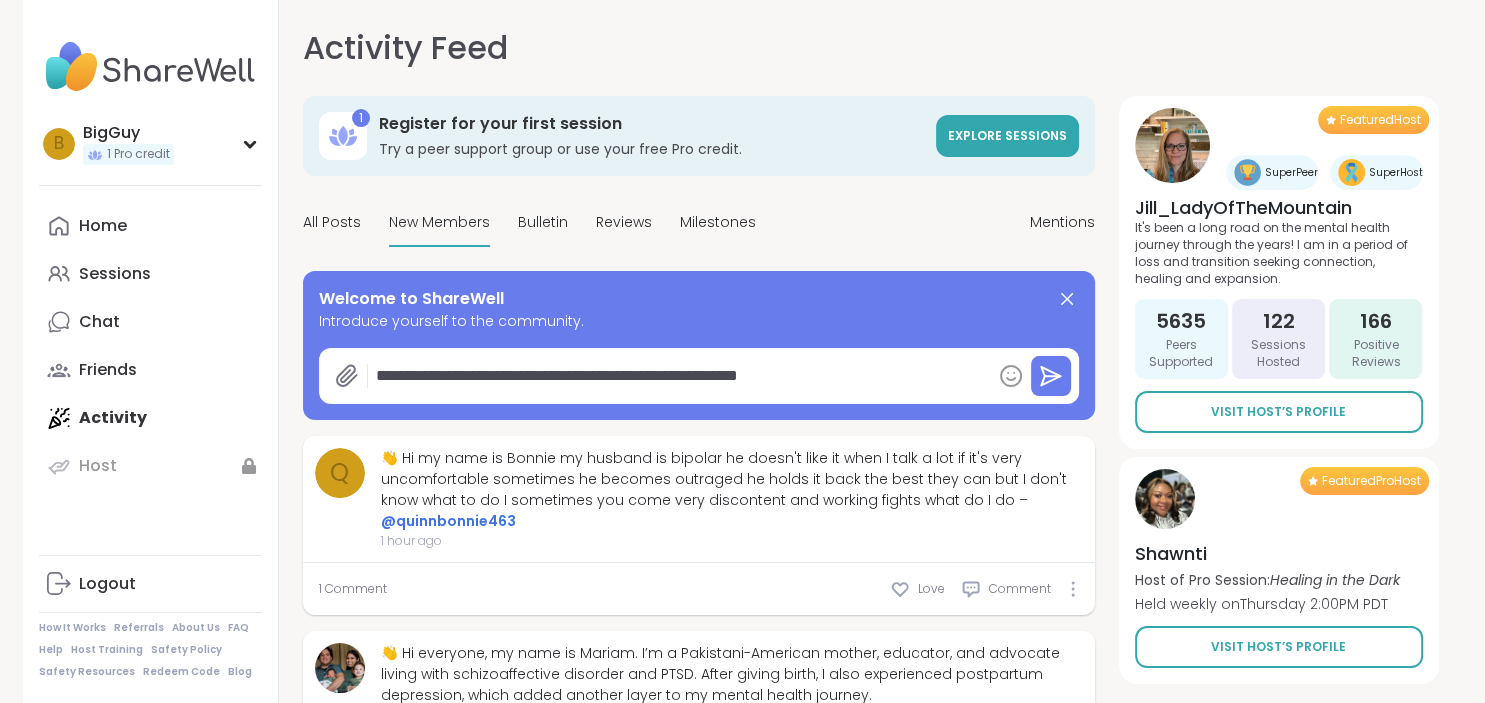 type on "*" 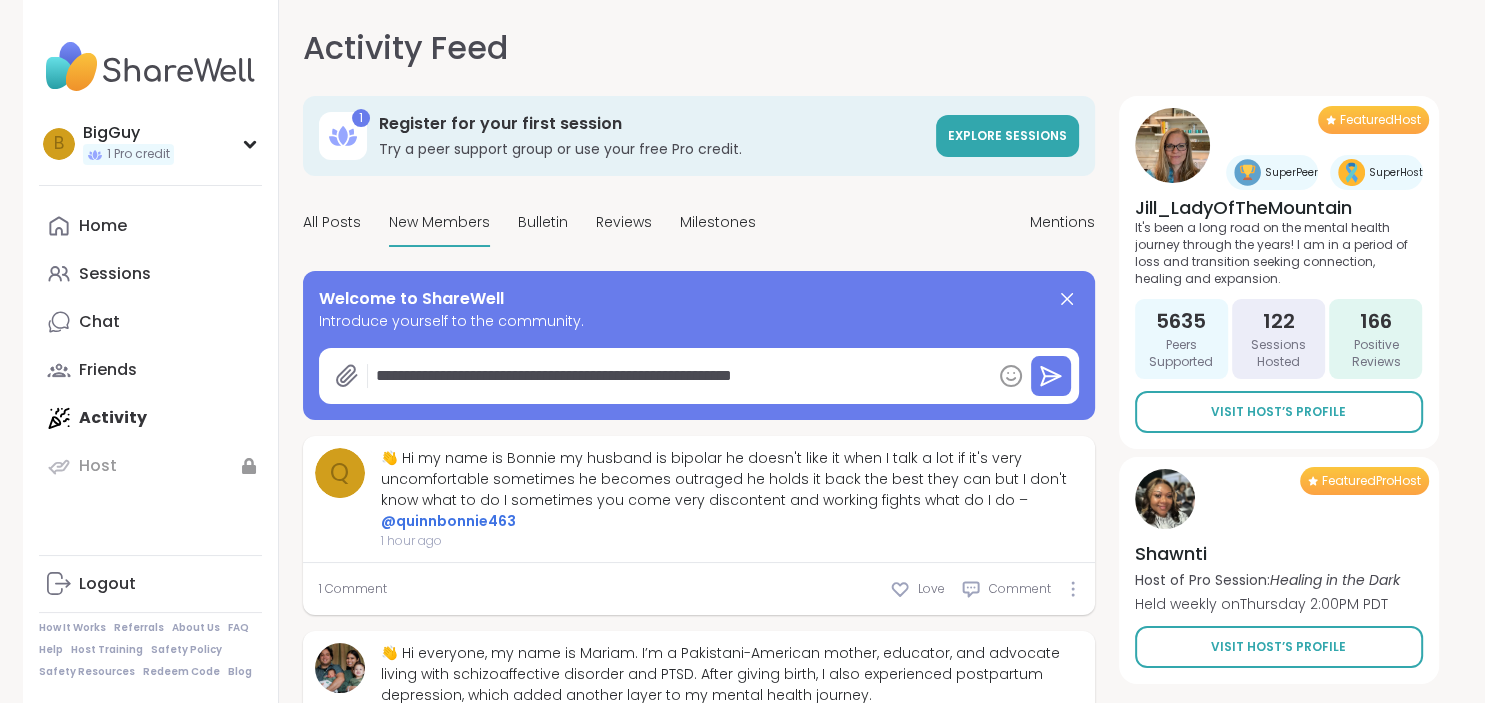 type on "*" 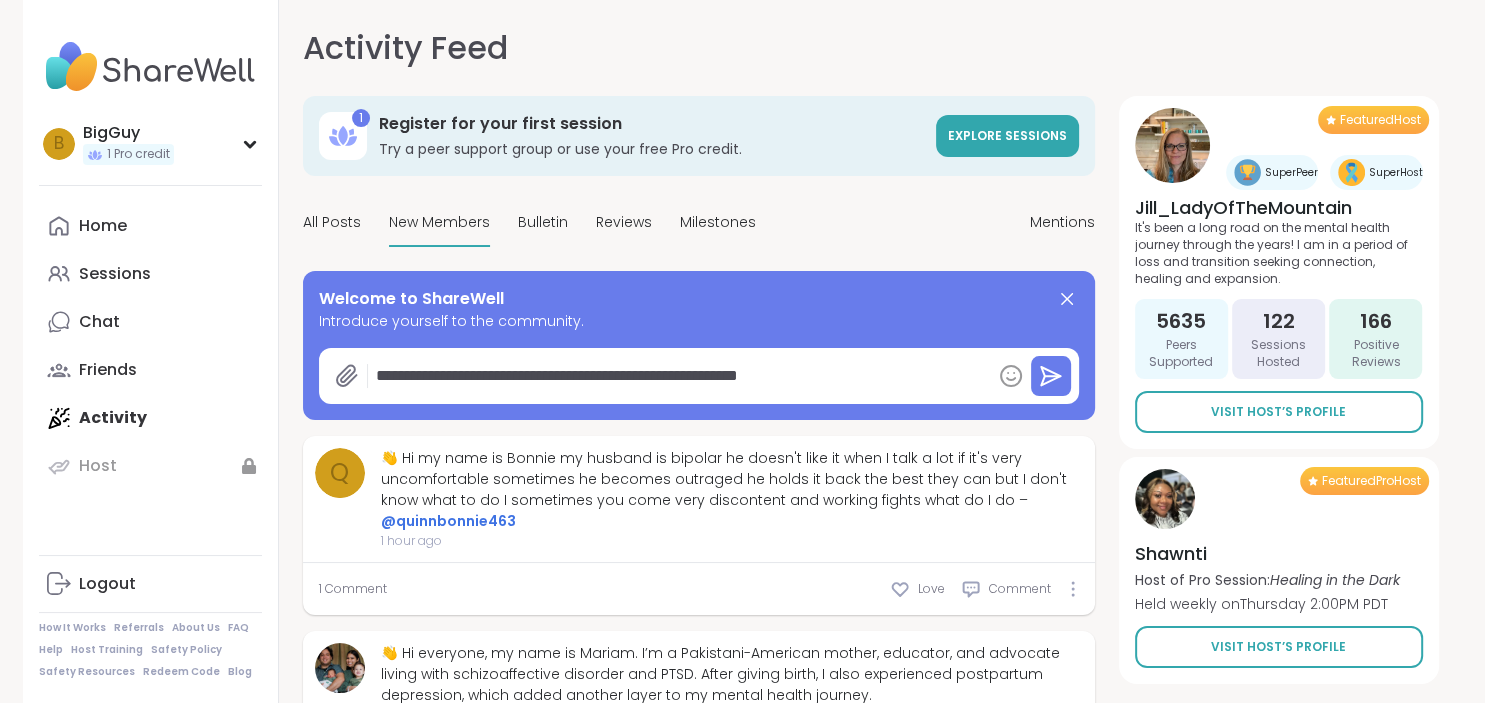 type on "*" 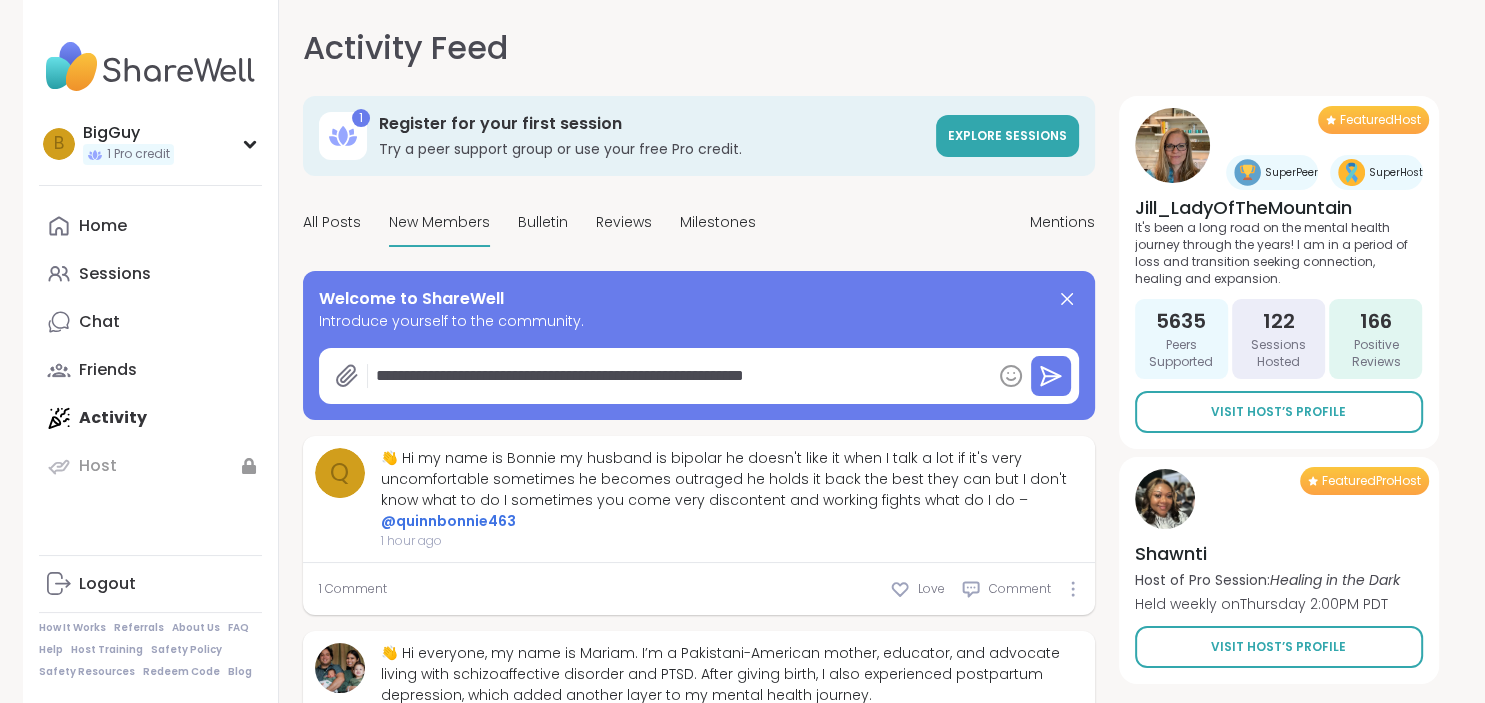 type on "*" 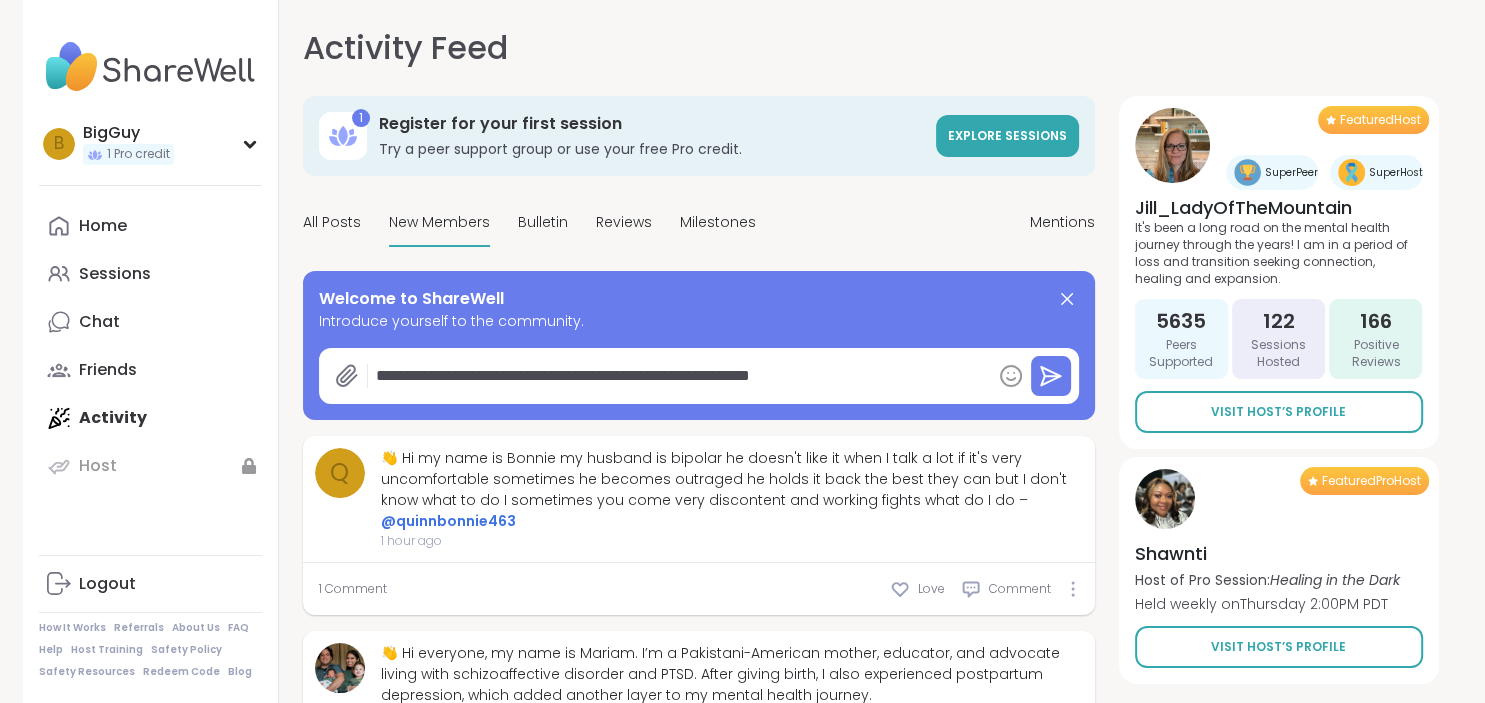 type on "*" 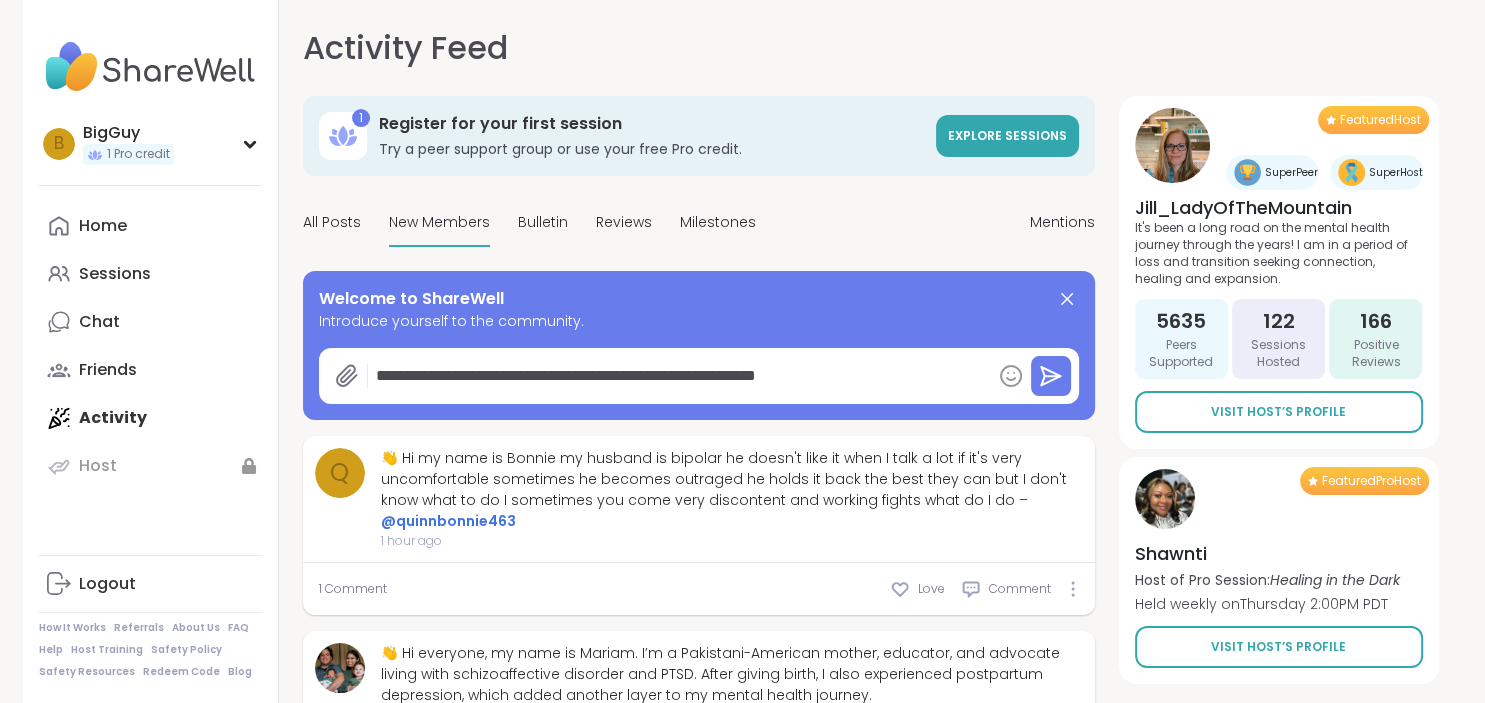 type on "*" 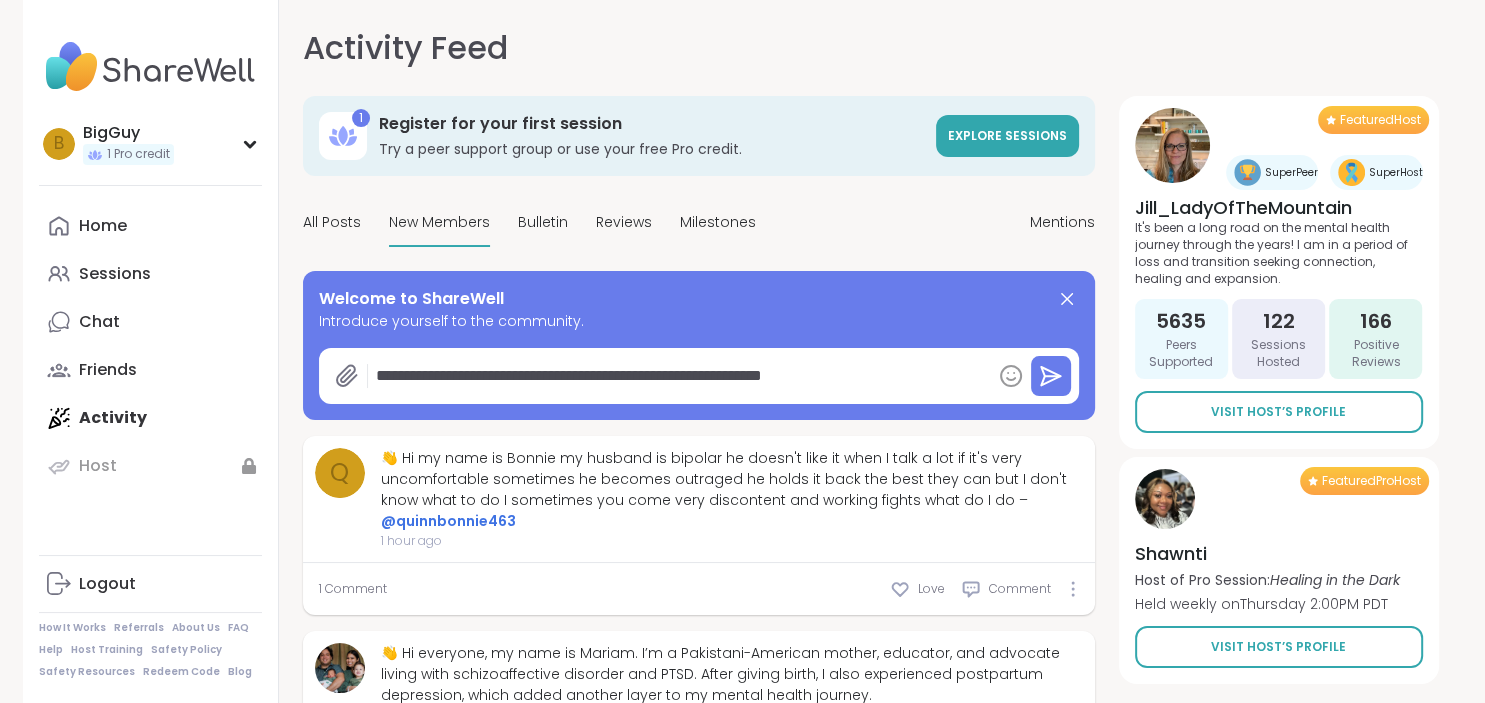 type on "*" 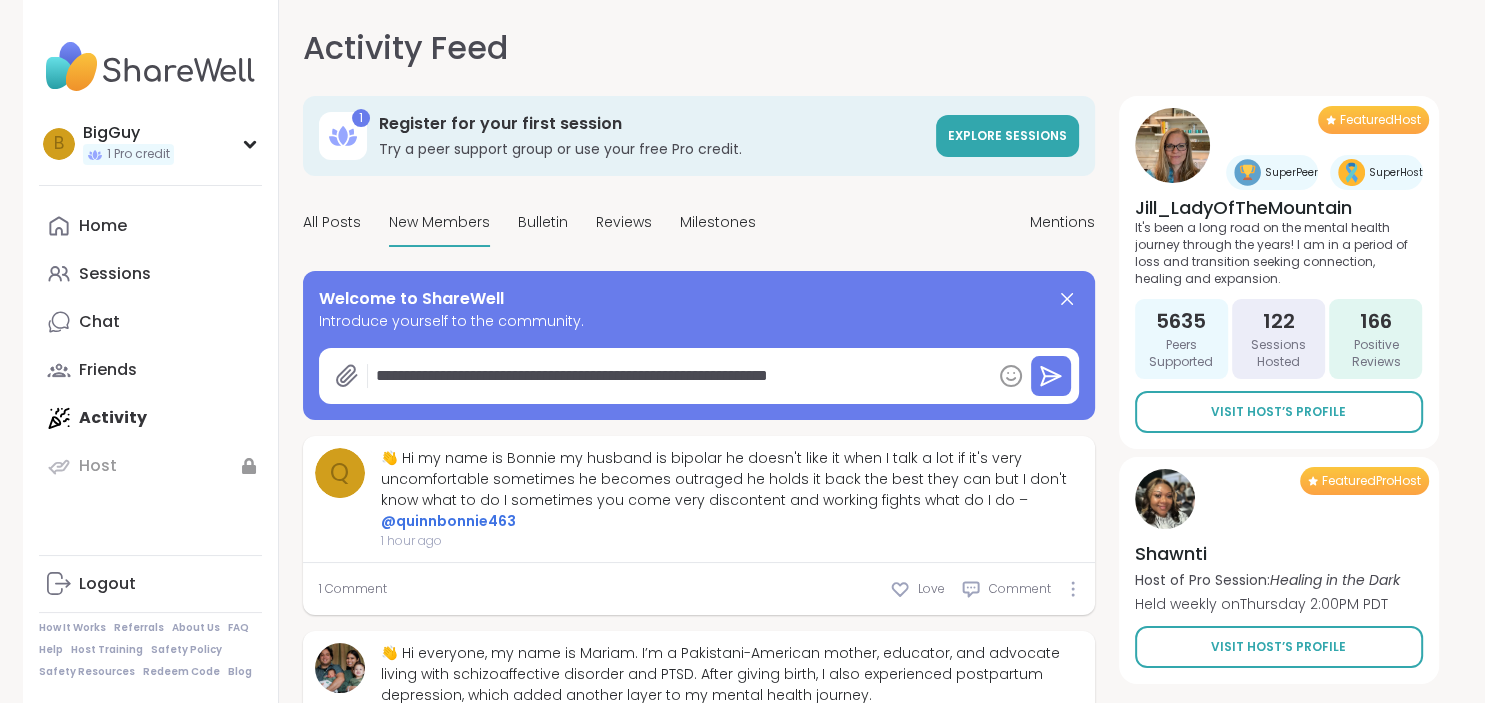 type on "*" 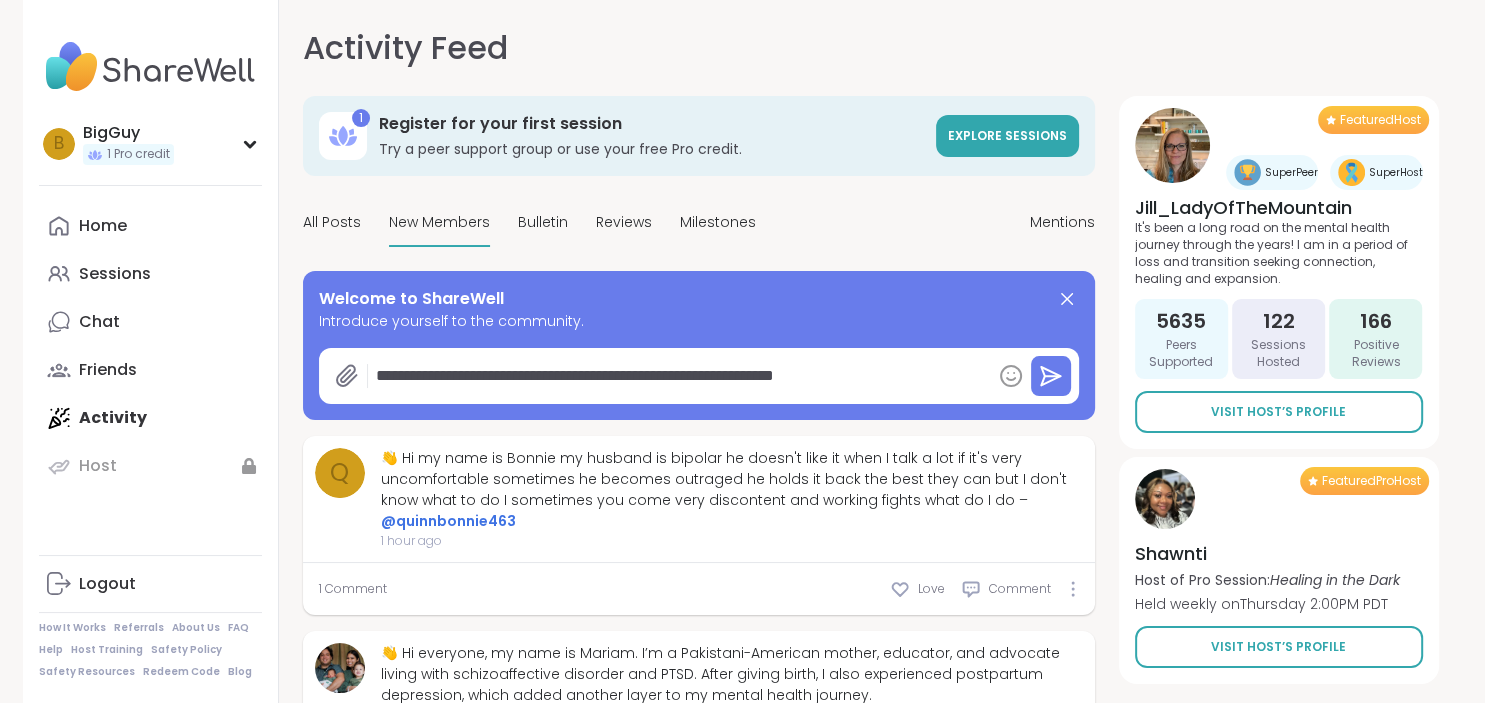 type on "*" 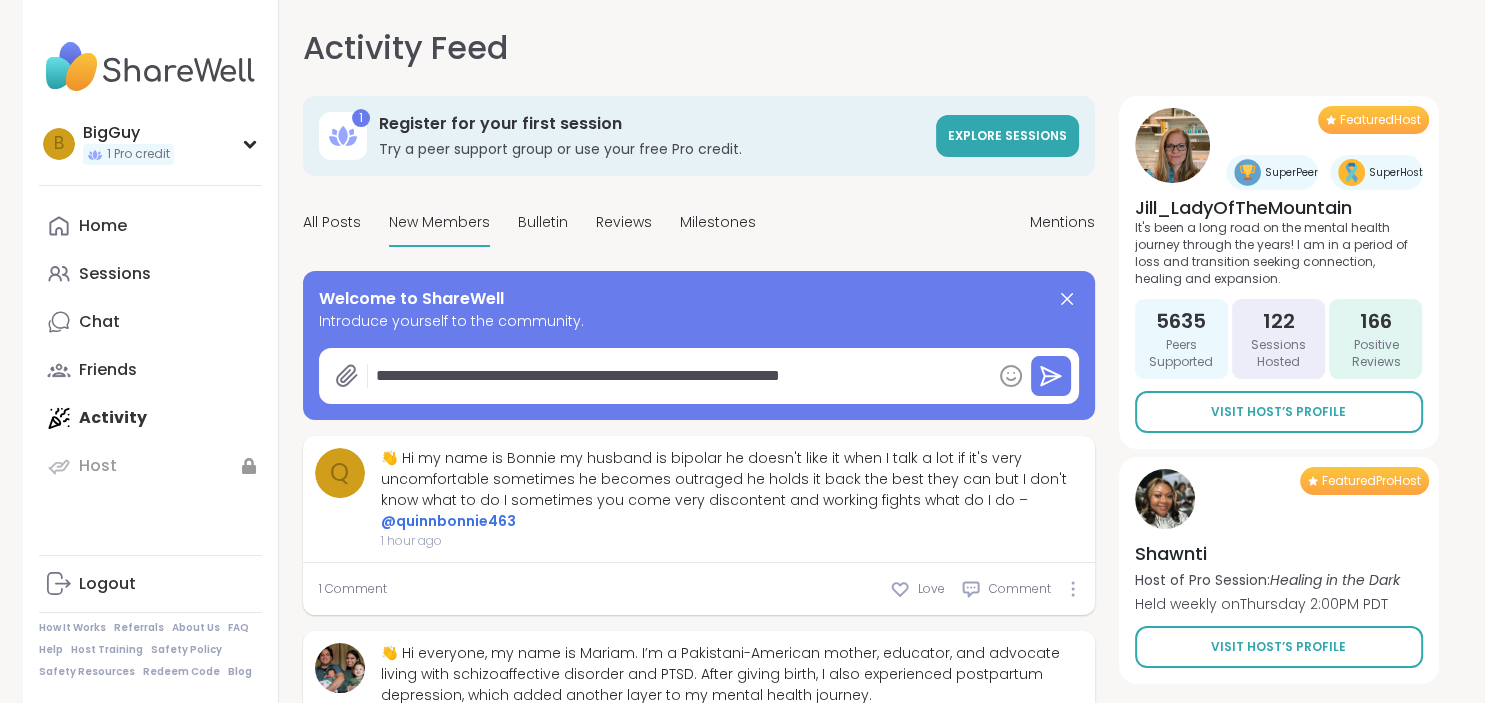 type on "*" 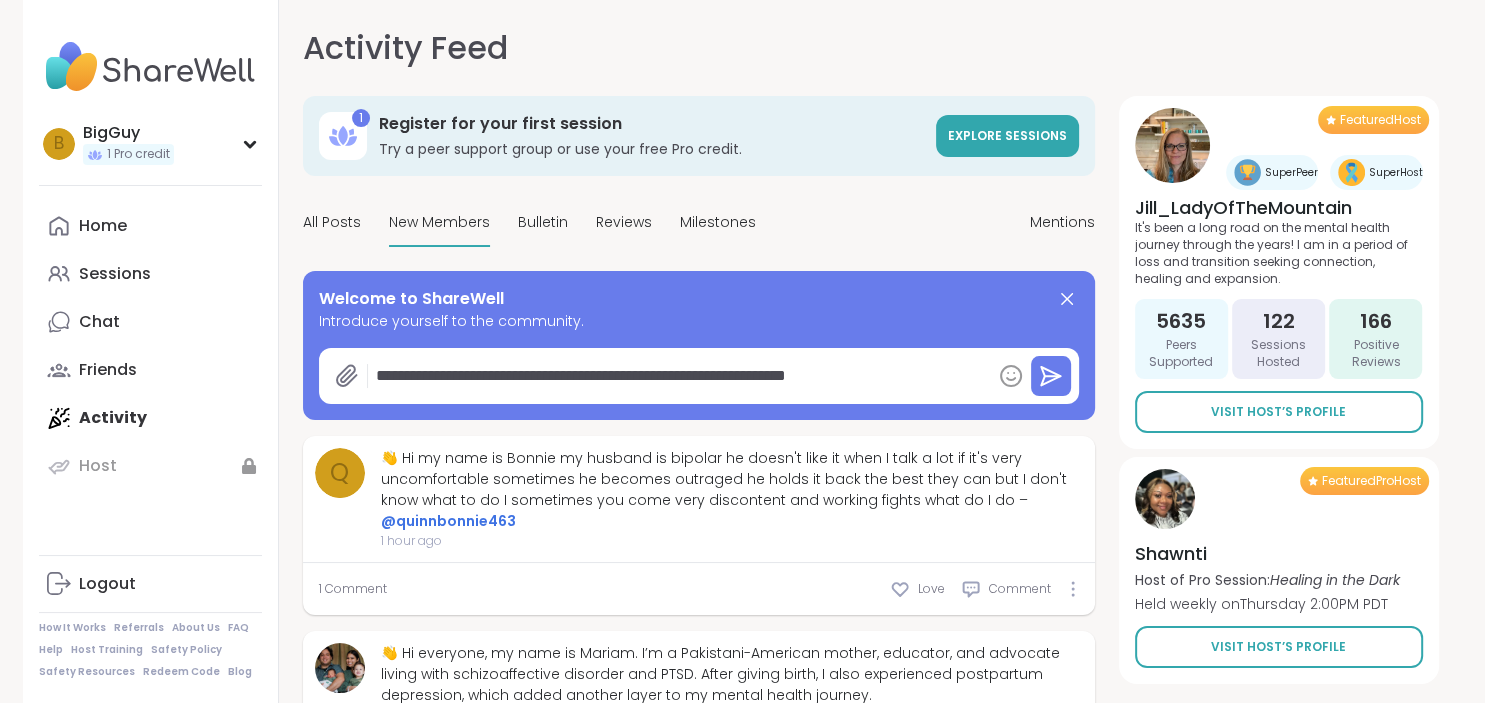 type on "*" 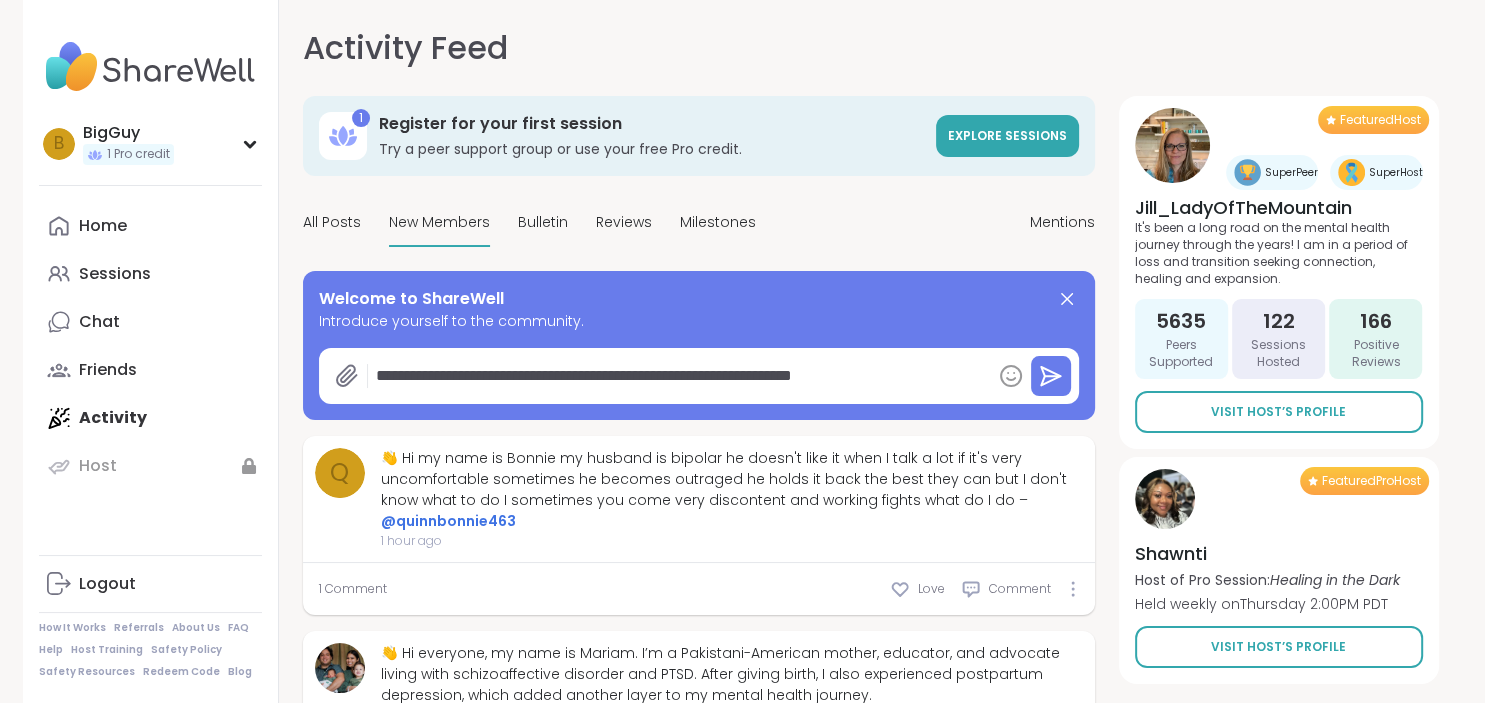 type on "*" 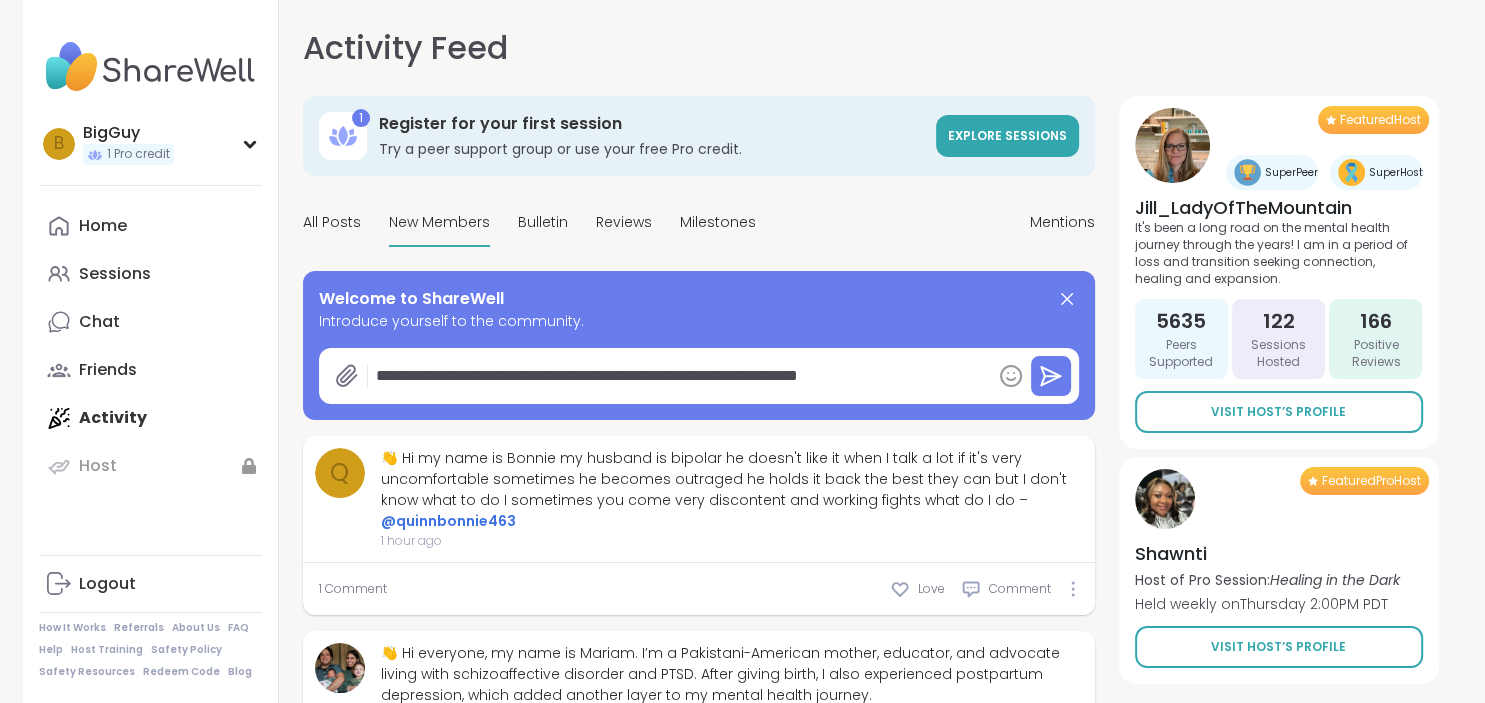 type on "*" 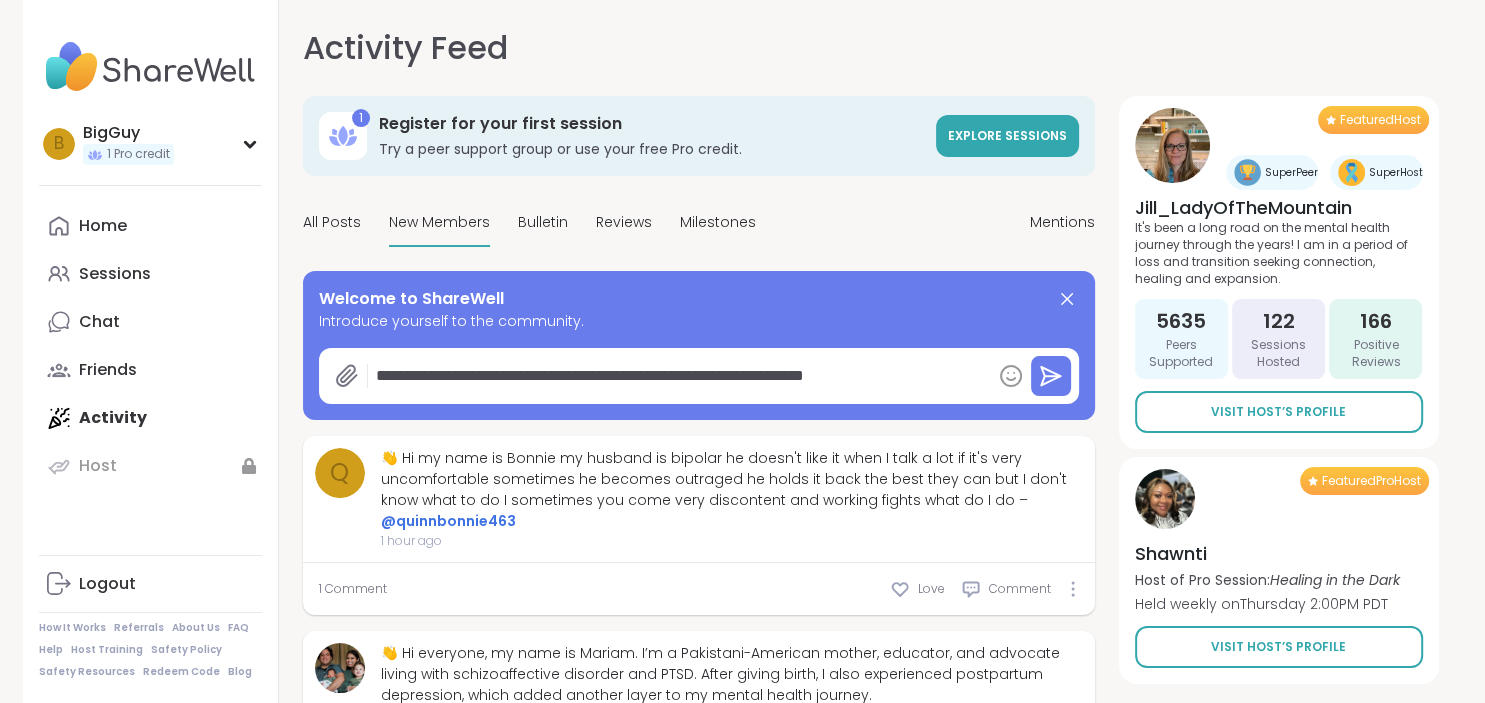 type on "*" 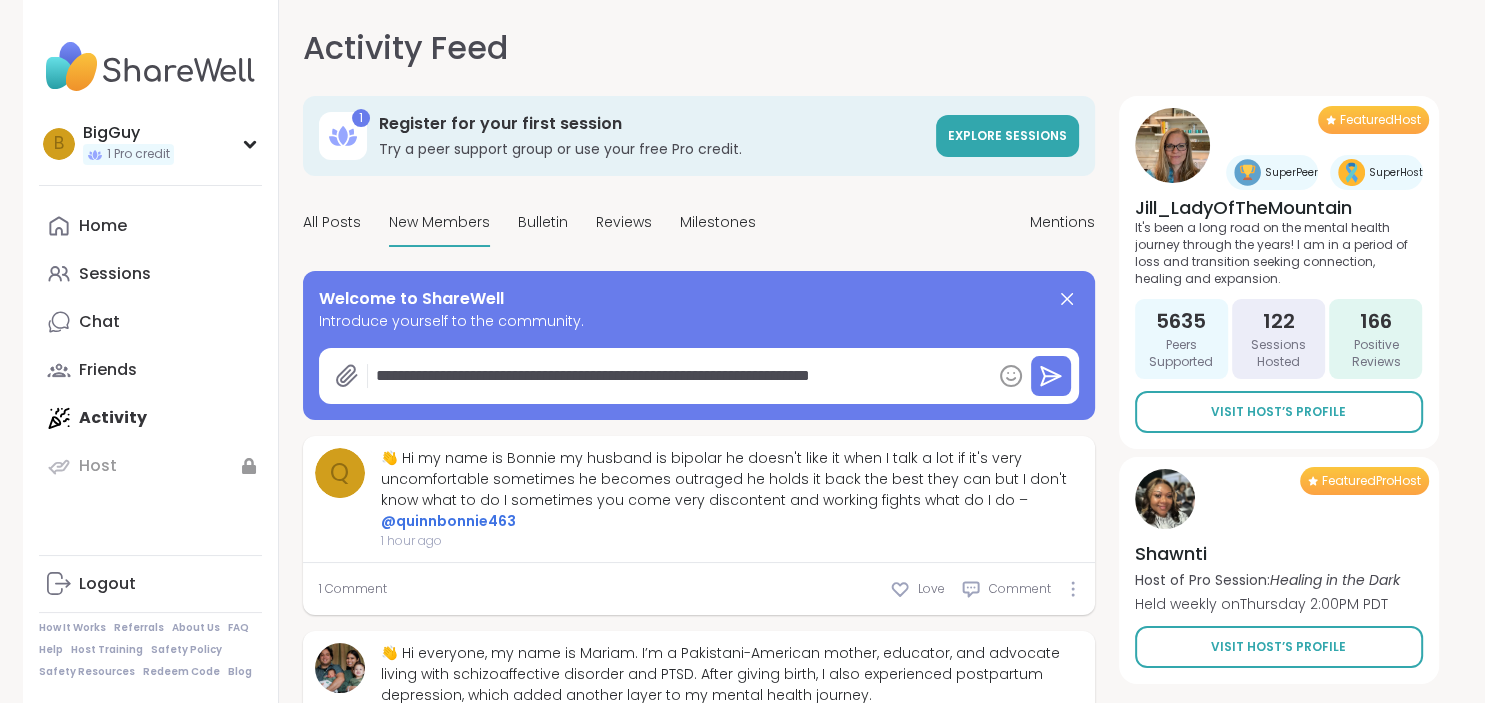 type on "*" 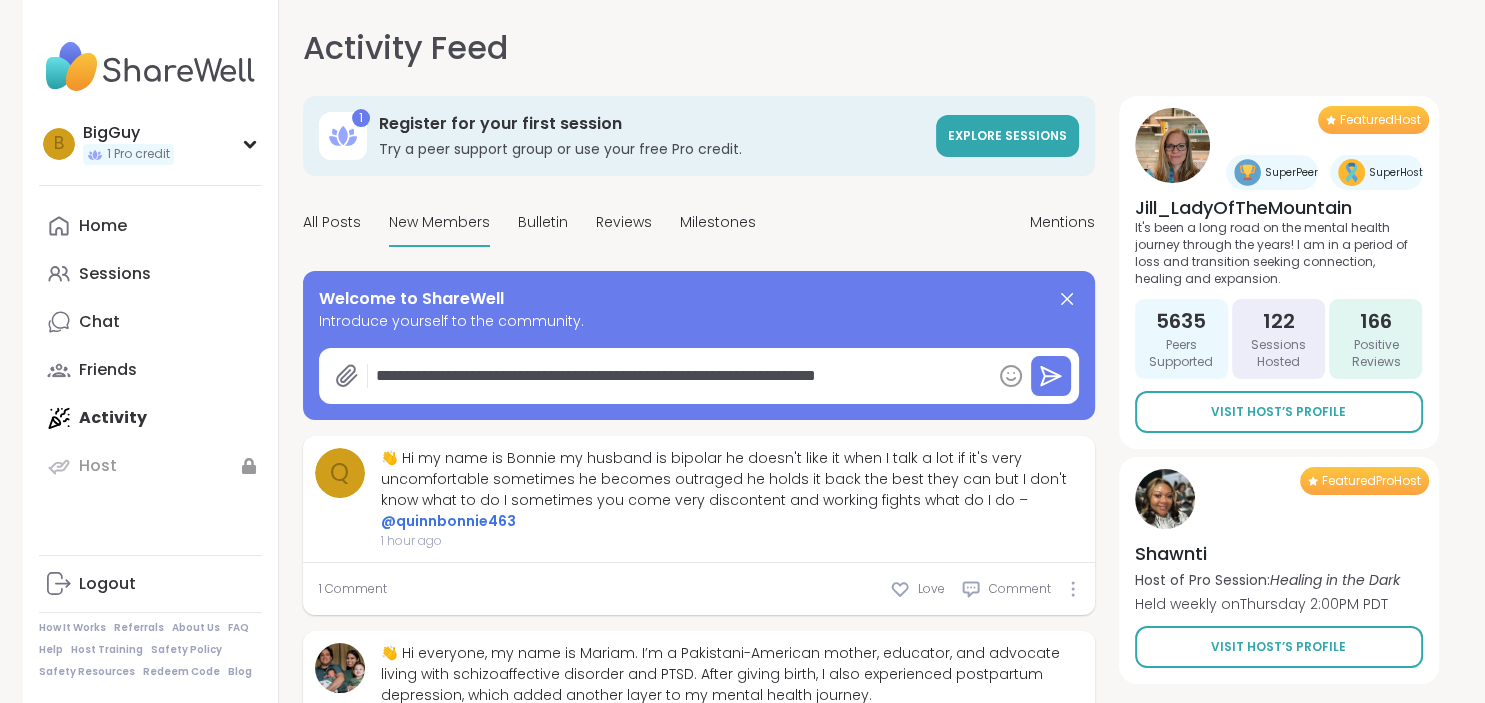 type on "*" 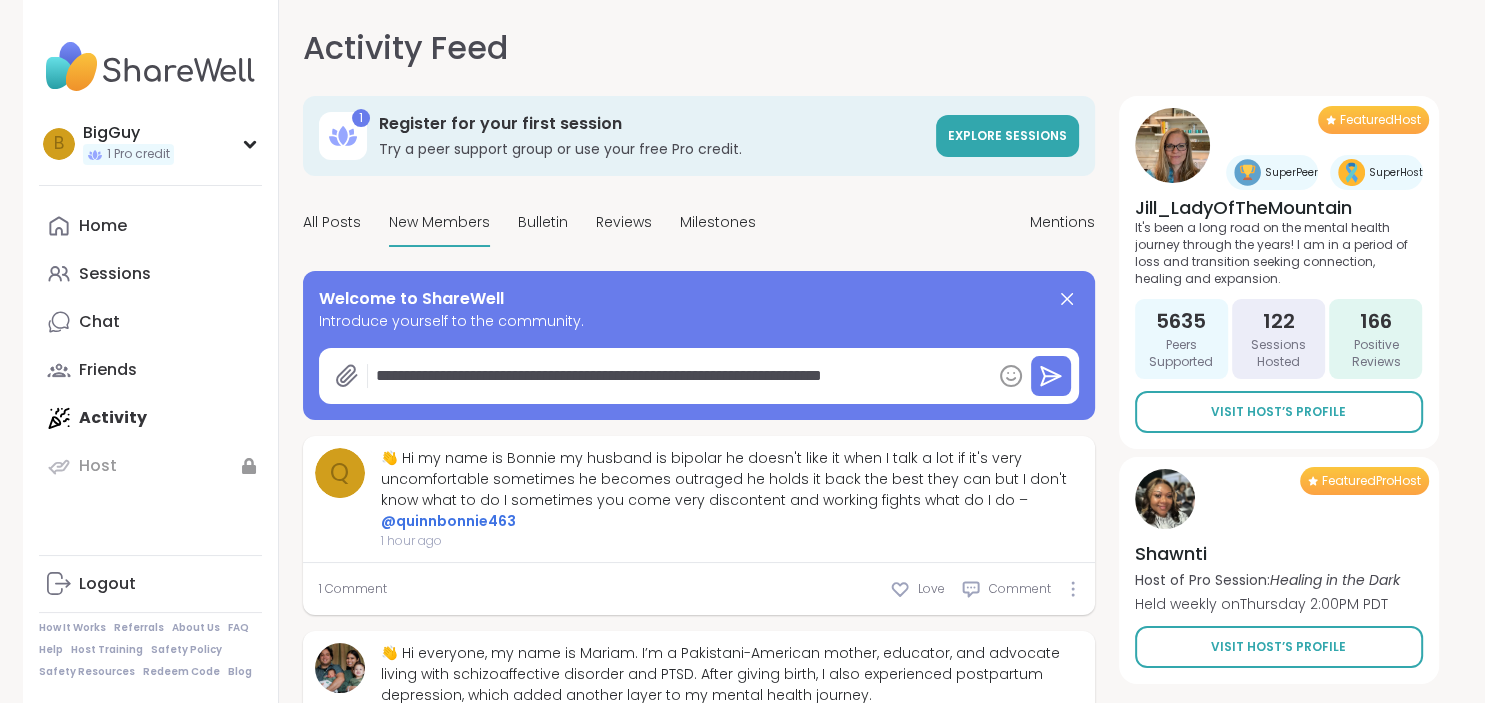 type on "*" 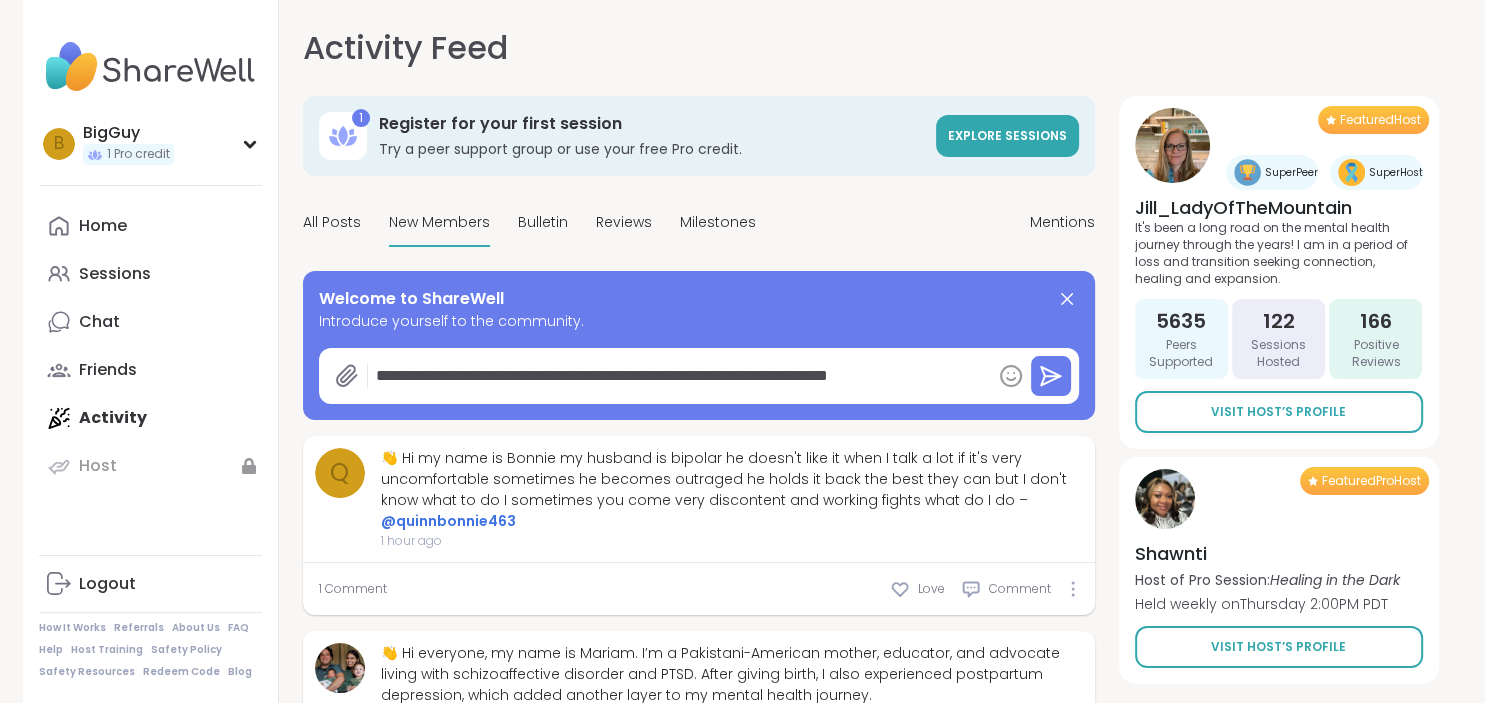 type on "*" 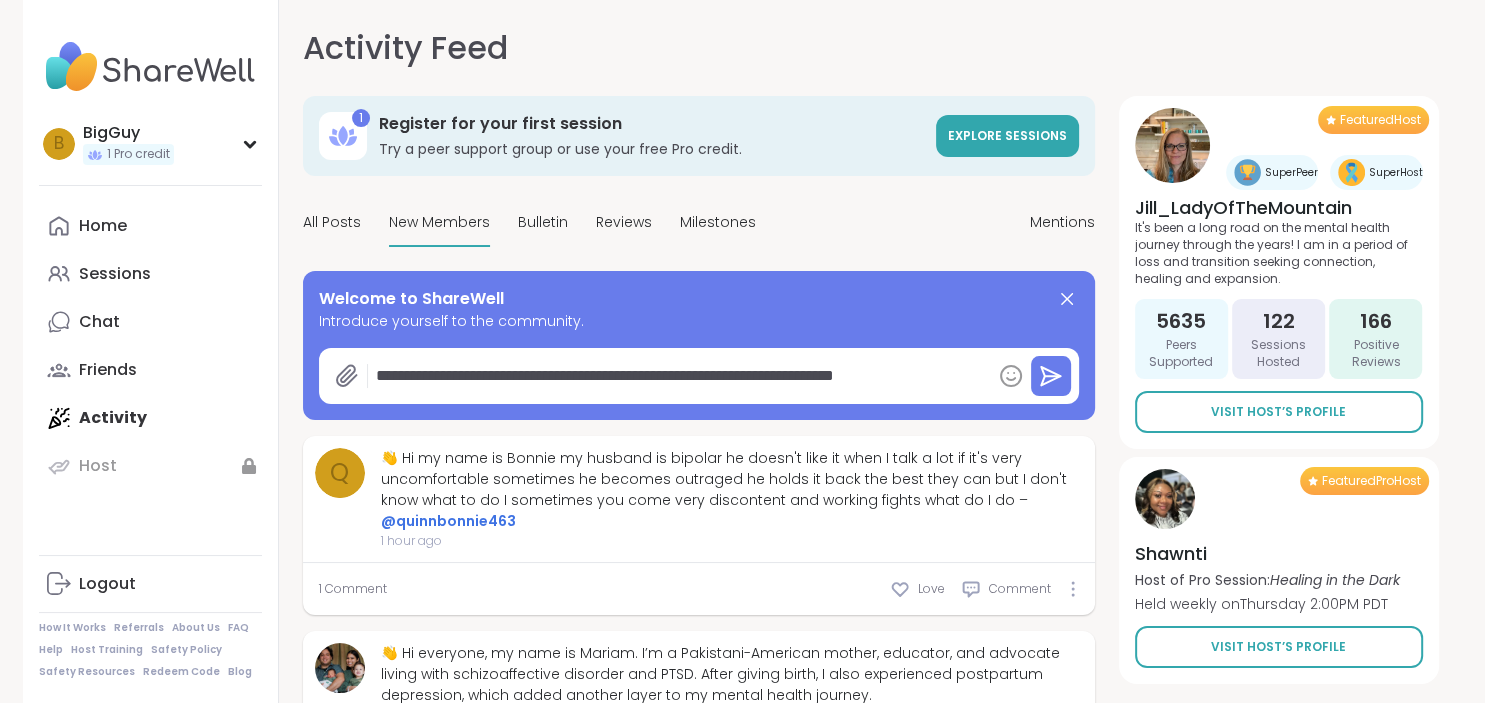 type on "*" 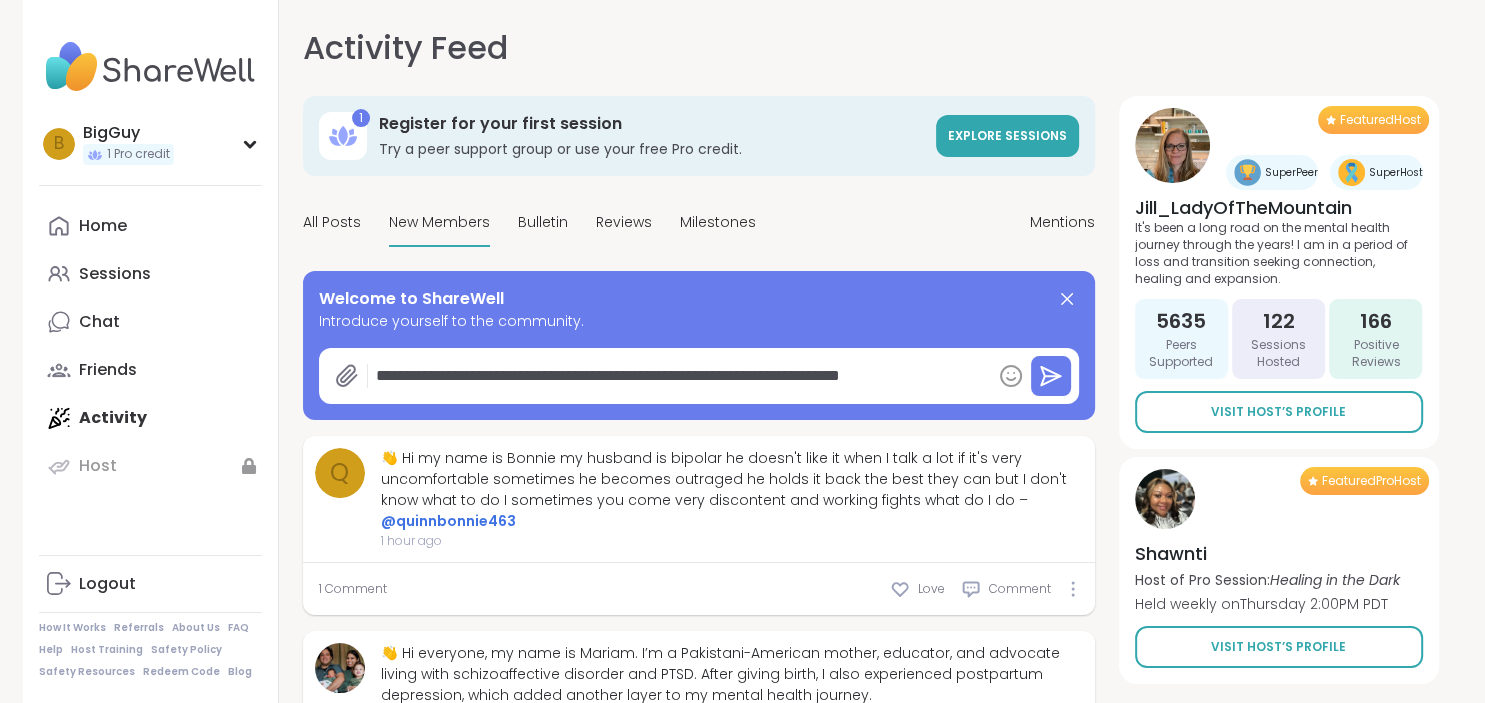 type on "*" 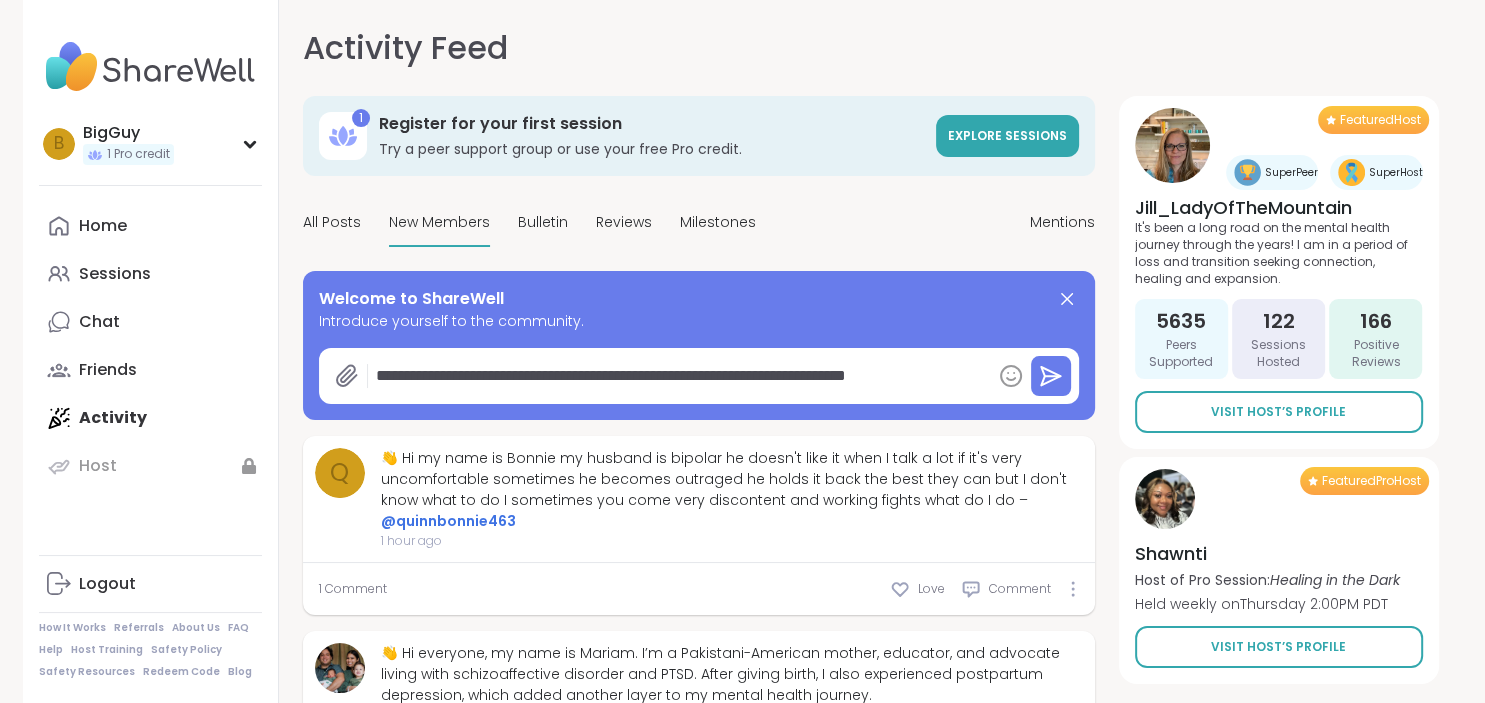 type on "*" 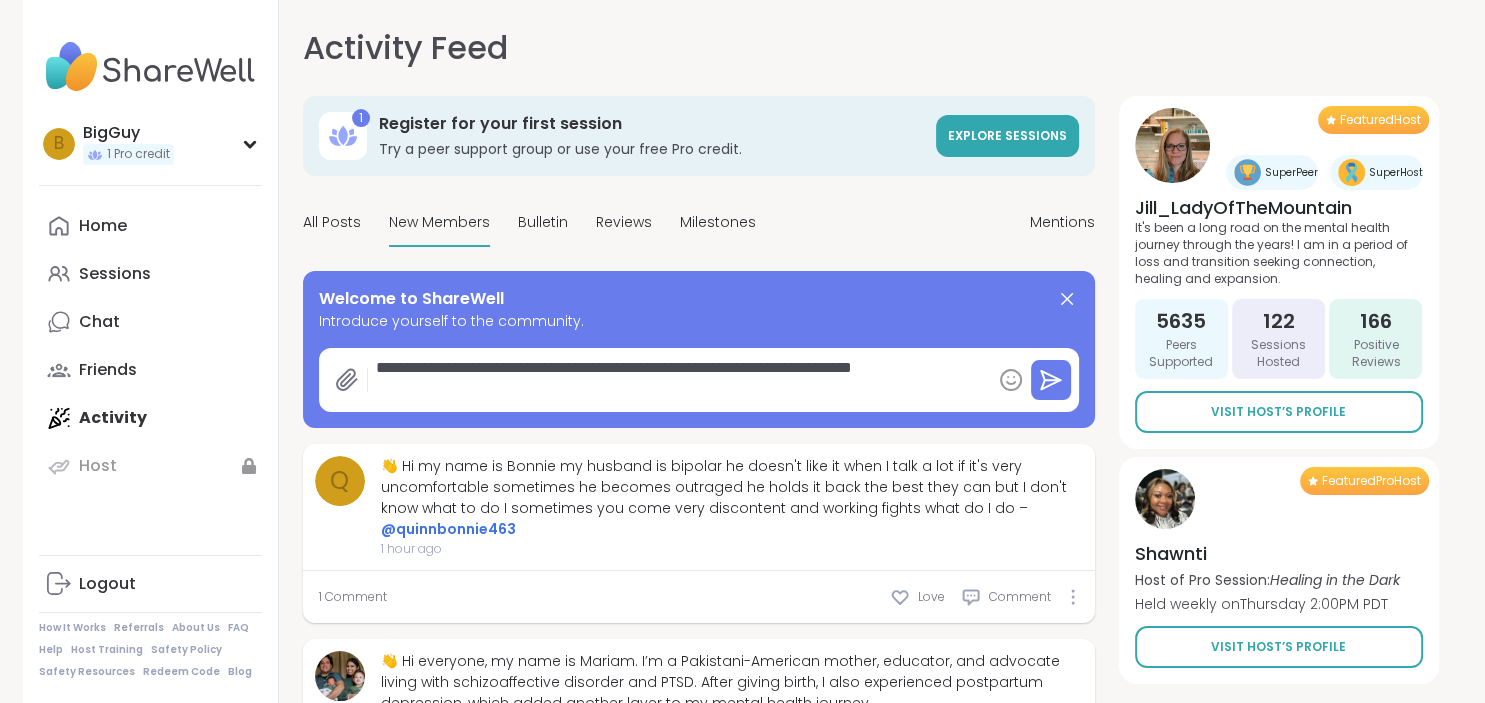 type on "*" 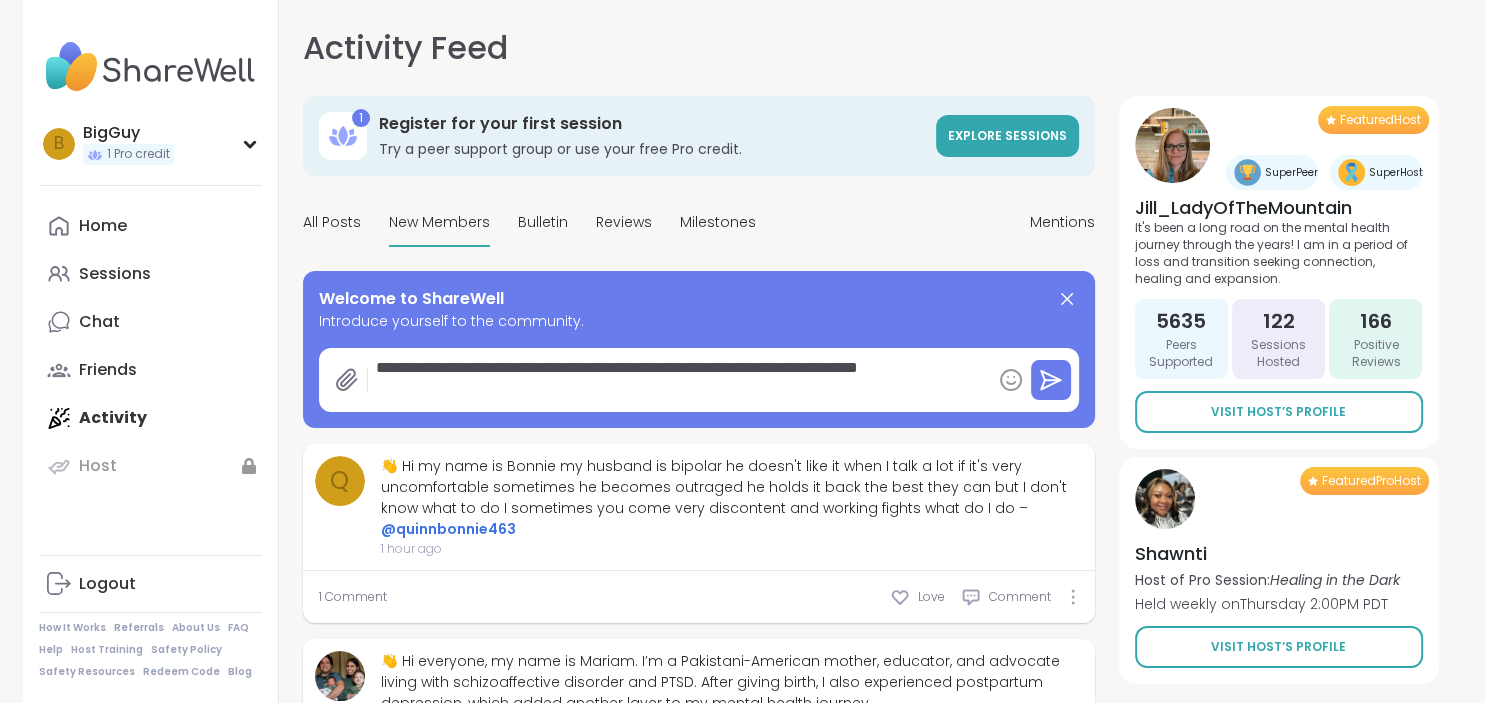 type on "*" 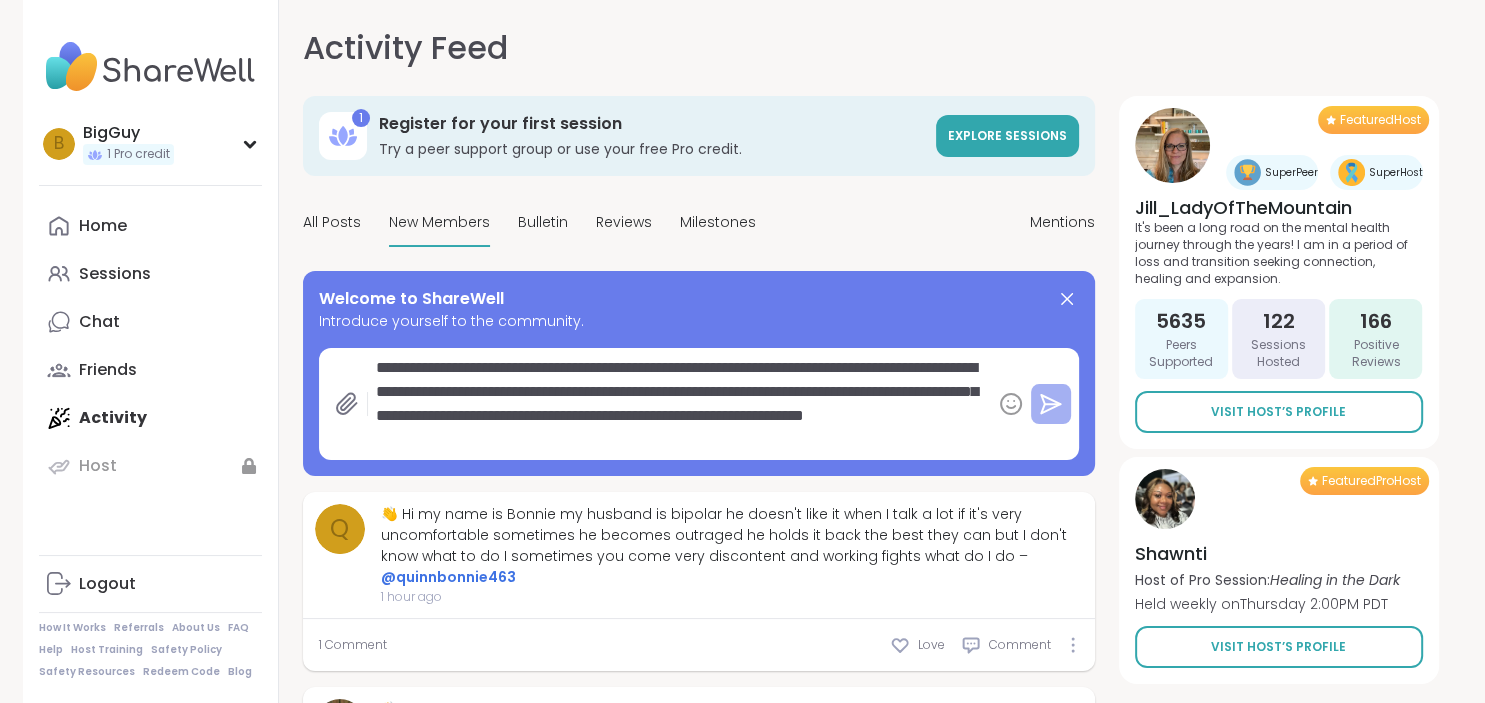 click 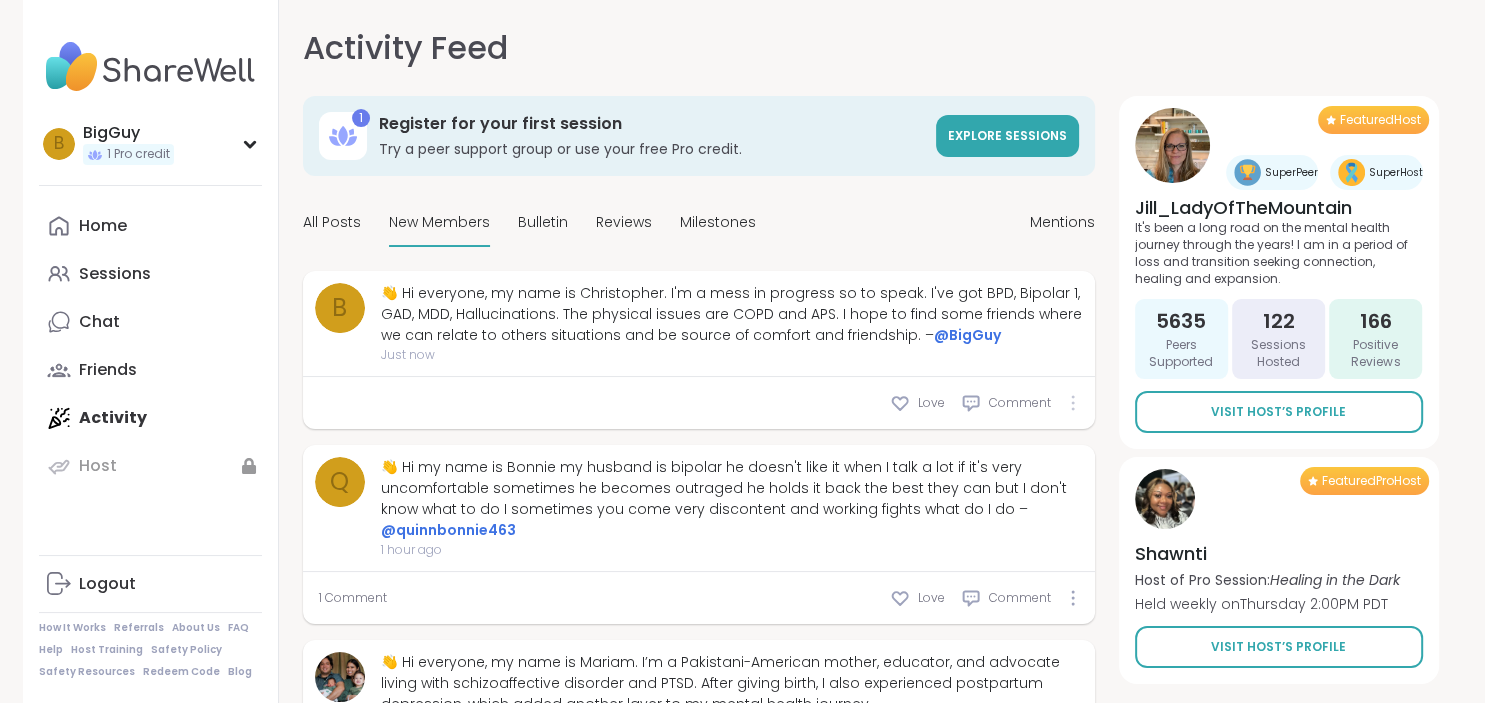 click at bounding box center [1073, 403] 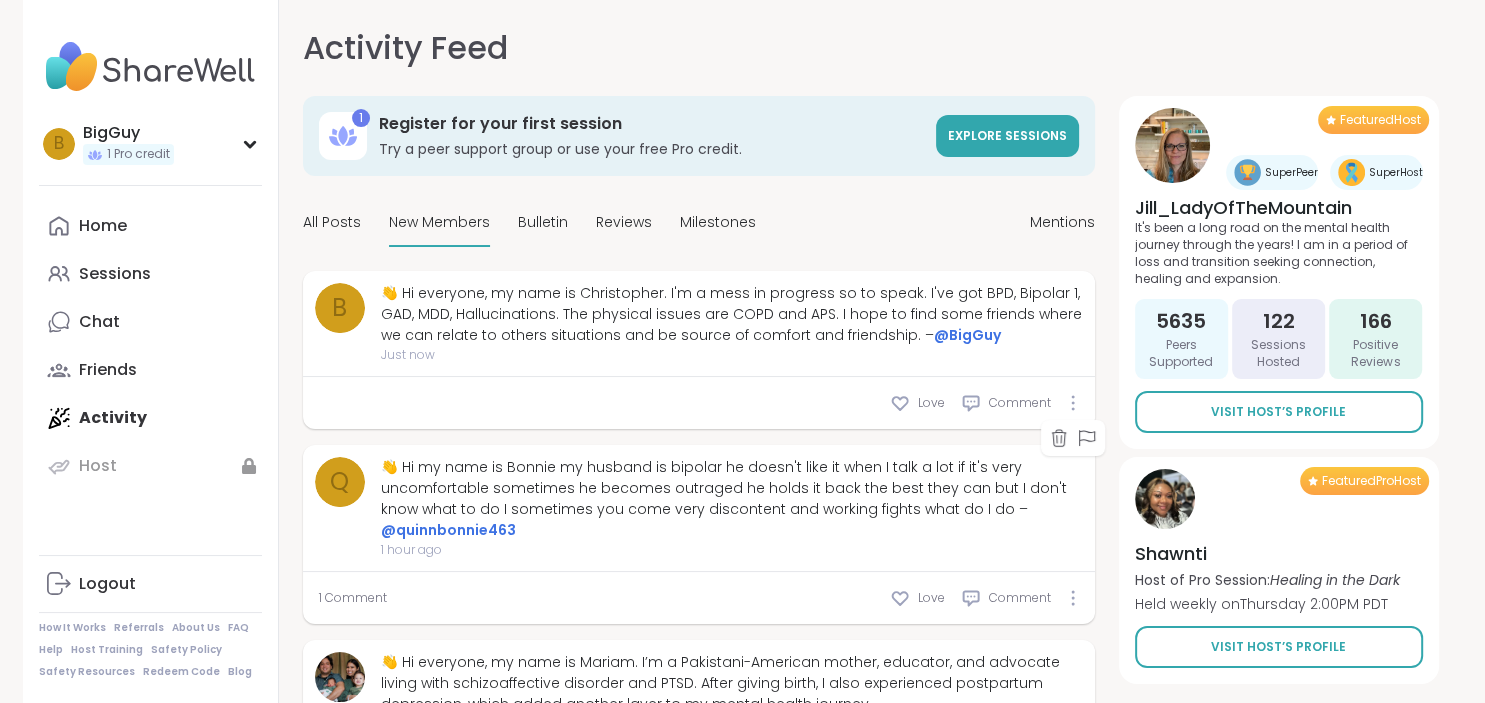 click on "Love Comment" at bounding box center (699, 403) 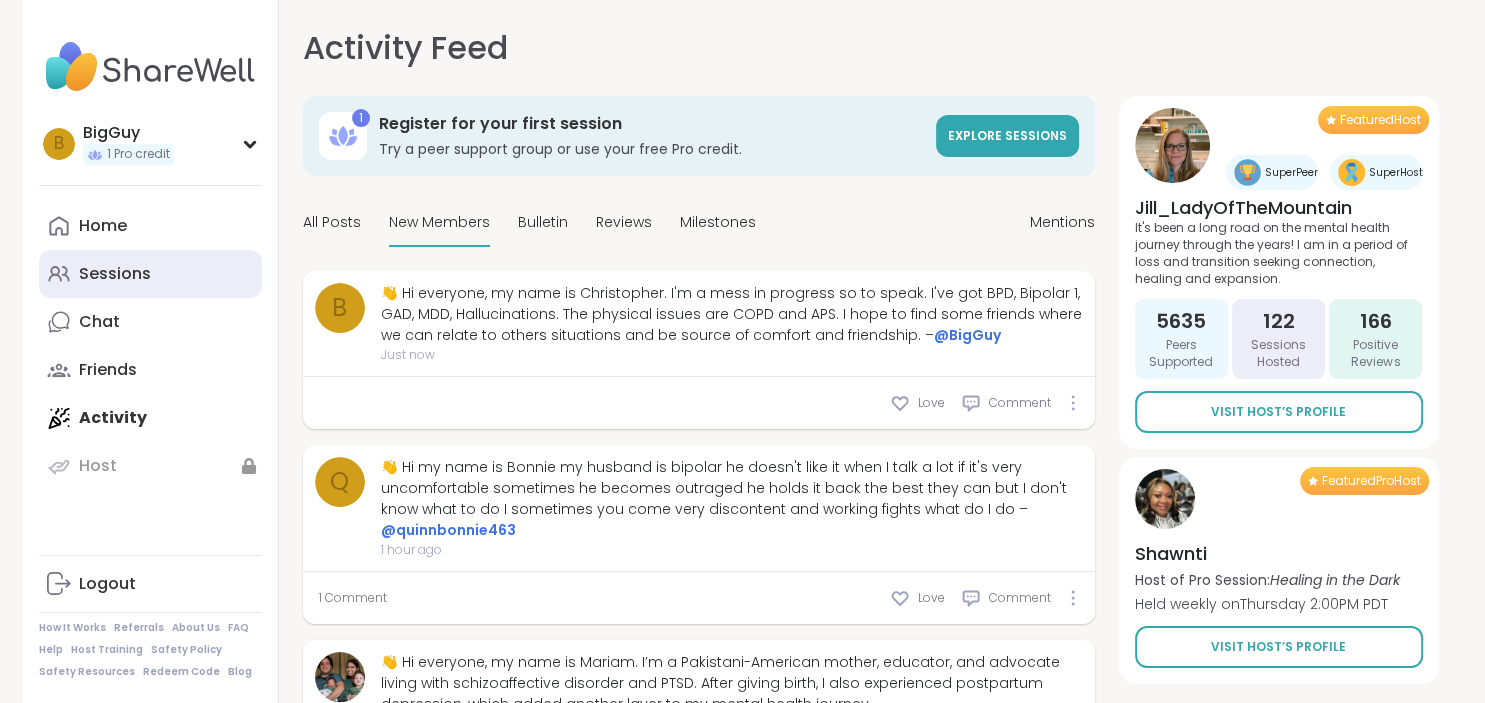 click on "Sessions" at bounding box center [150, 274] 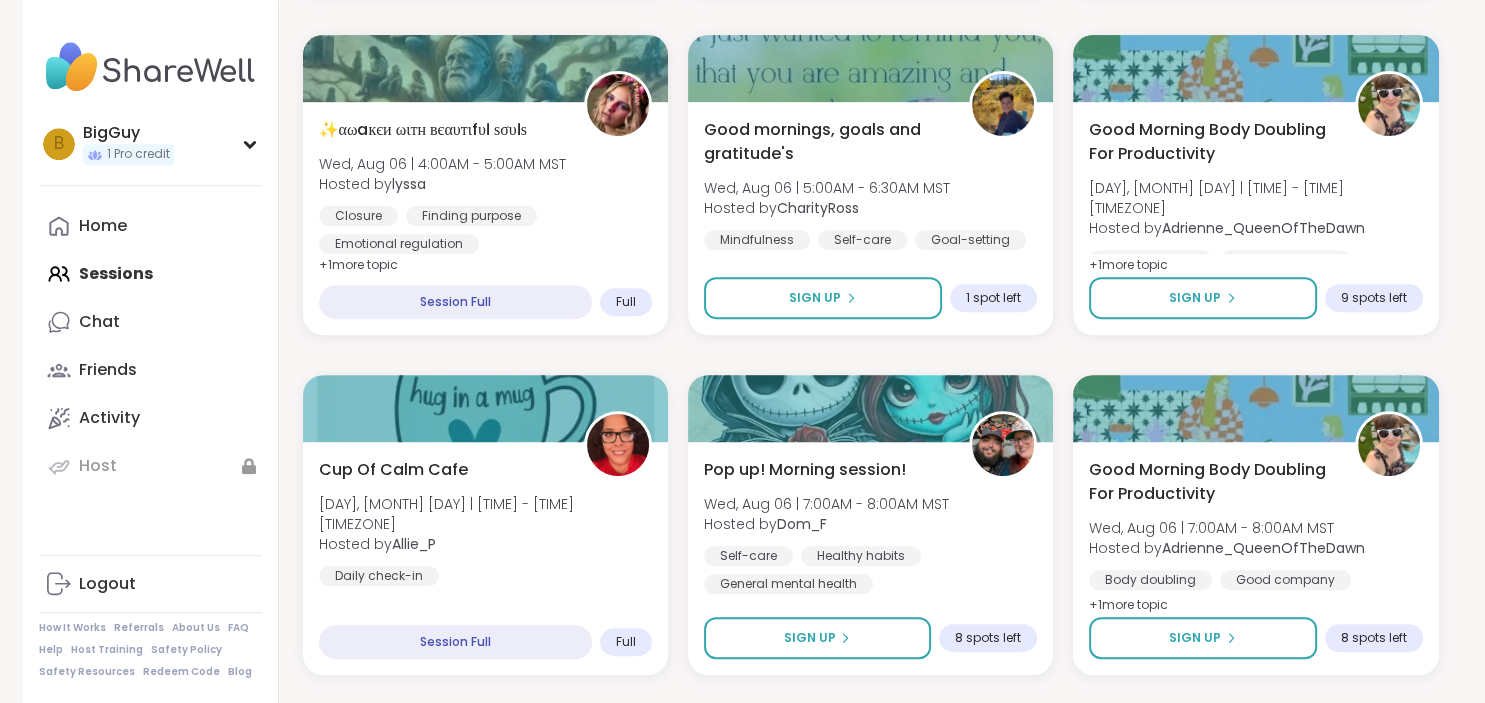 scroll, scrollTop: 739, scrollLeft: 0, axis: vertical 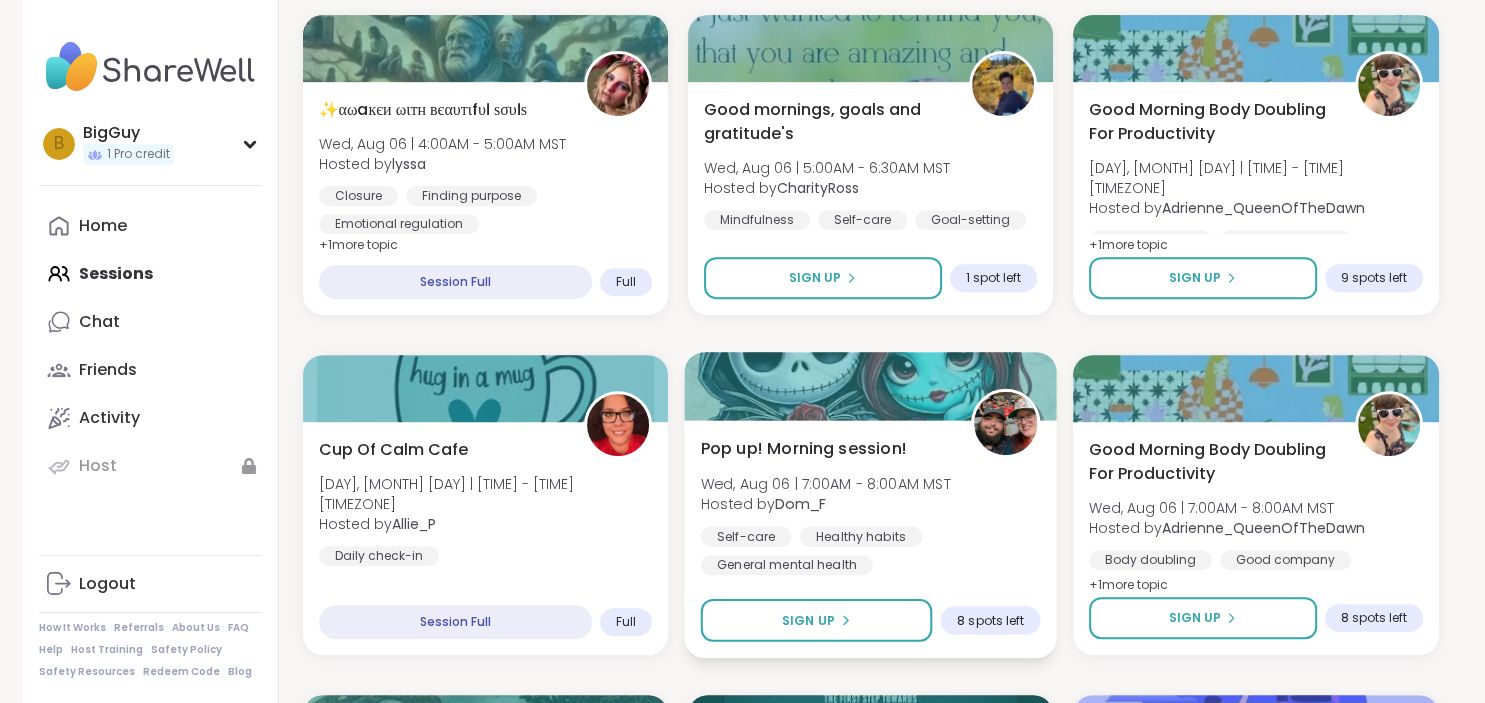 click at bounding box center (1005, 423) 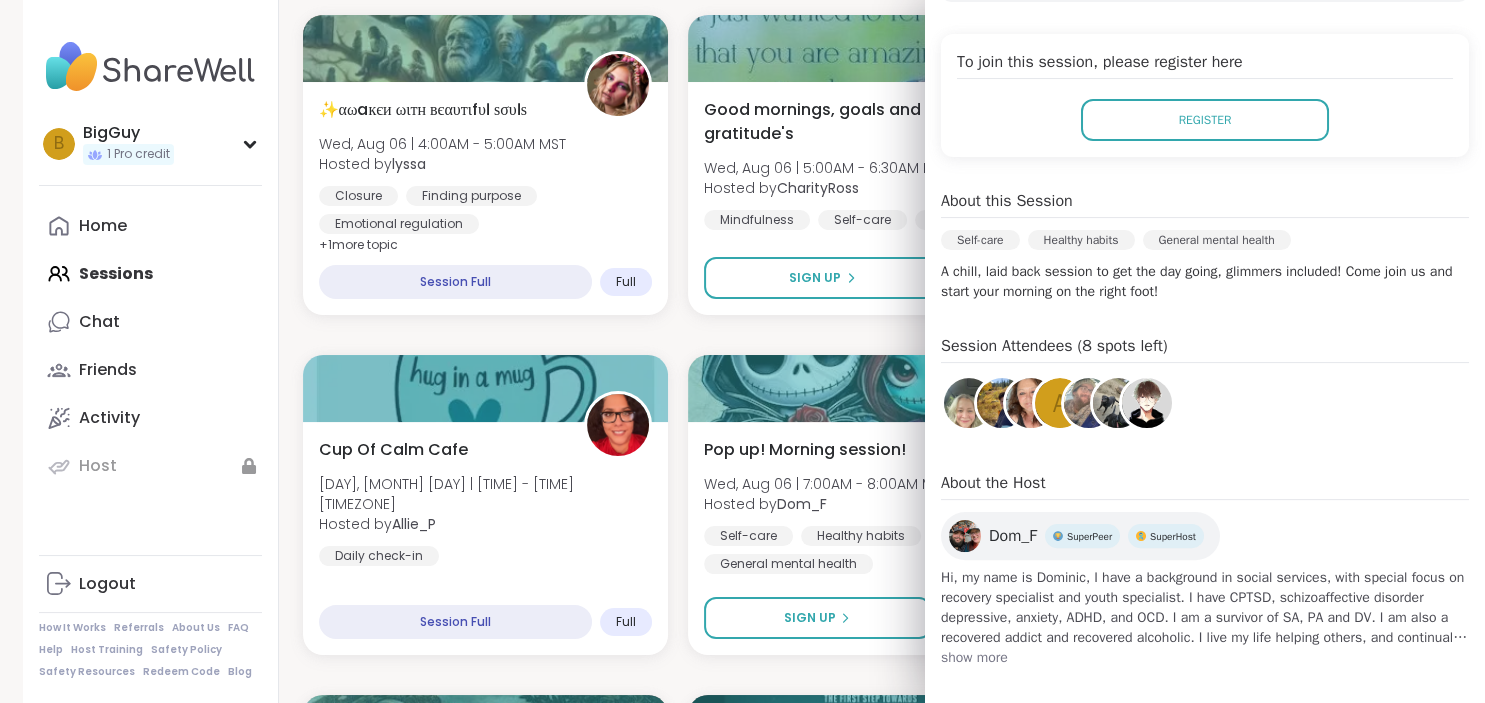scroll, scrollTop: 400, scrollLeft: 0, axis: vertical 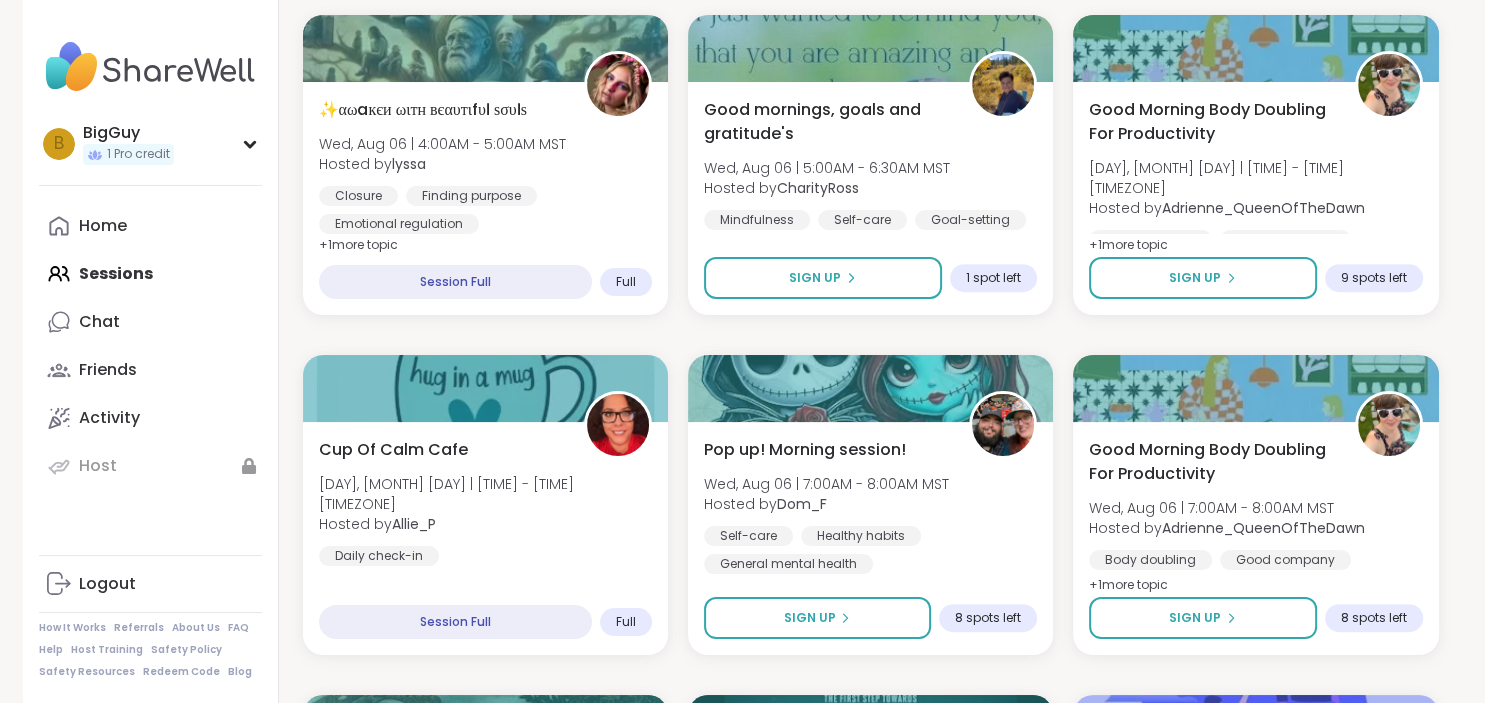 click on "1 Register for your first session Try a peer support group or use your free Pro credit. Upcoming Sessions CREATE A SESSION All Sessions Pro Sessions NEW My Sessions Find your next session Search  Filter   Night Cap Tue, Aug 05 | 7:00PM - 8:30PM MST Hosted by  [USERNAME] Personal development Healing Growth SESSION LIVE New Host! 🎉 Randomness Tue, Aug 05 | 8:00PM - 9:00PM MST Hosted by  [USERNAME] Daily check-in Affirmations General mental health SESSION LIVE Night Body Doubling Wind Down  Tue, Aug 05 | 8:00PM - 9:30PM MST Hosted by  [USERNAME] Body doubling Self-love Loneliness SESSION LIVE ✨αωaкєи ωιтн вєαυтιfυℓ ѕσυℓѕ Wed, Aug 06 | 4:00AM - 5:00AM MST Hosted by  [USERNAME] Closure Finding purpose Emotional regulation + 1  more topic Session Full Full Good mornings, goals and gratitude's Wed, Aug 06 | 5:00AM - 6:30AM MST Hosted by  [USERNAME] Mindfulness Self-care Goal-setting Sign Up 1 spot left Good Morning Body Doubling For Productivity Hosted by  Body doubling +" at bounding box center (871, 1519) 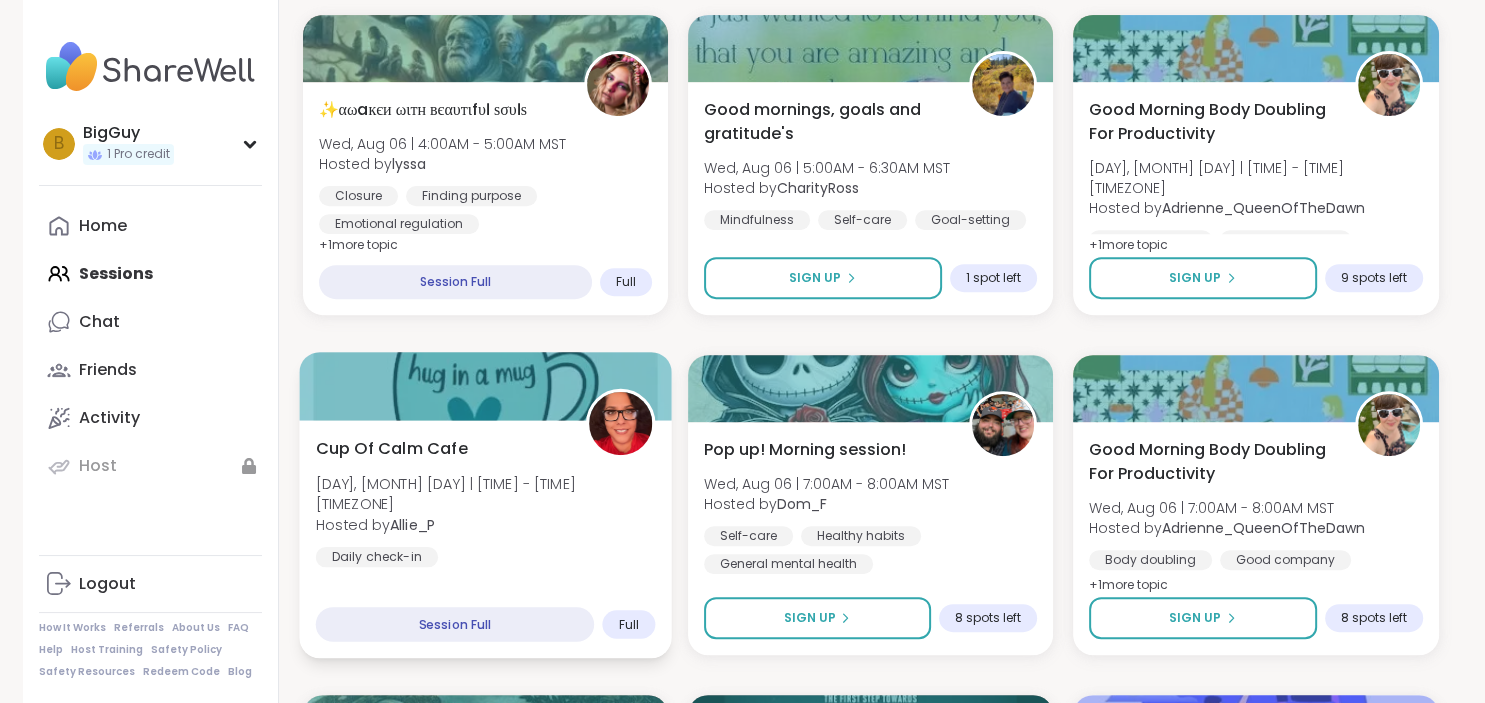 click at bounding box center (620, 423) 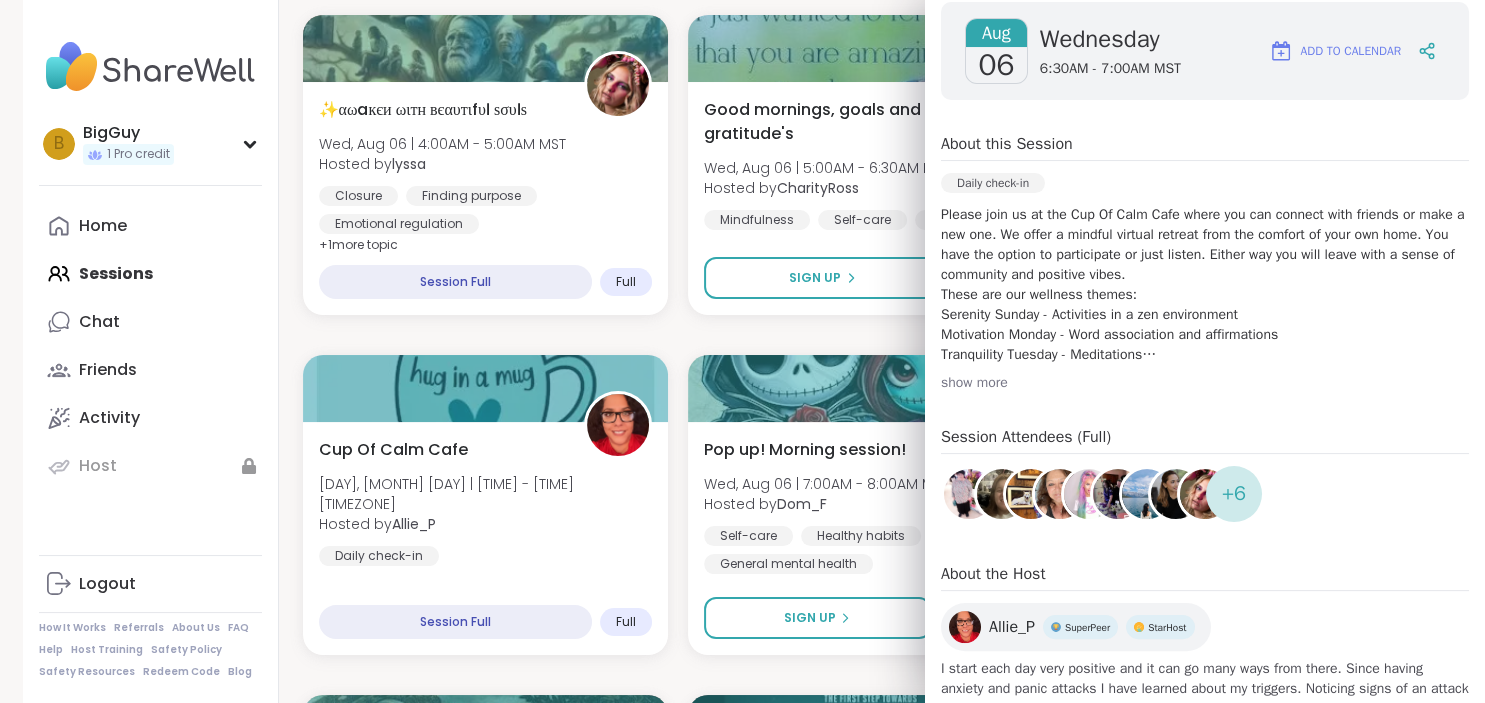 scroll, scrollTop: 372, scrollLeft: 0, axis: vertical 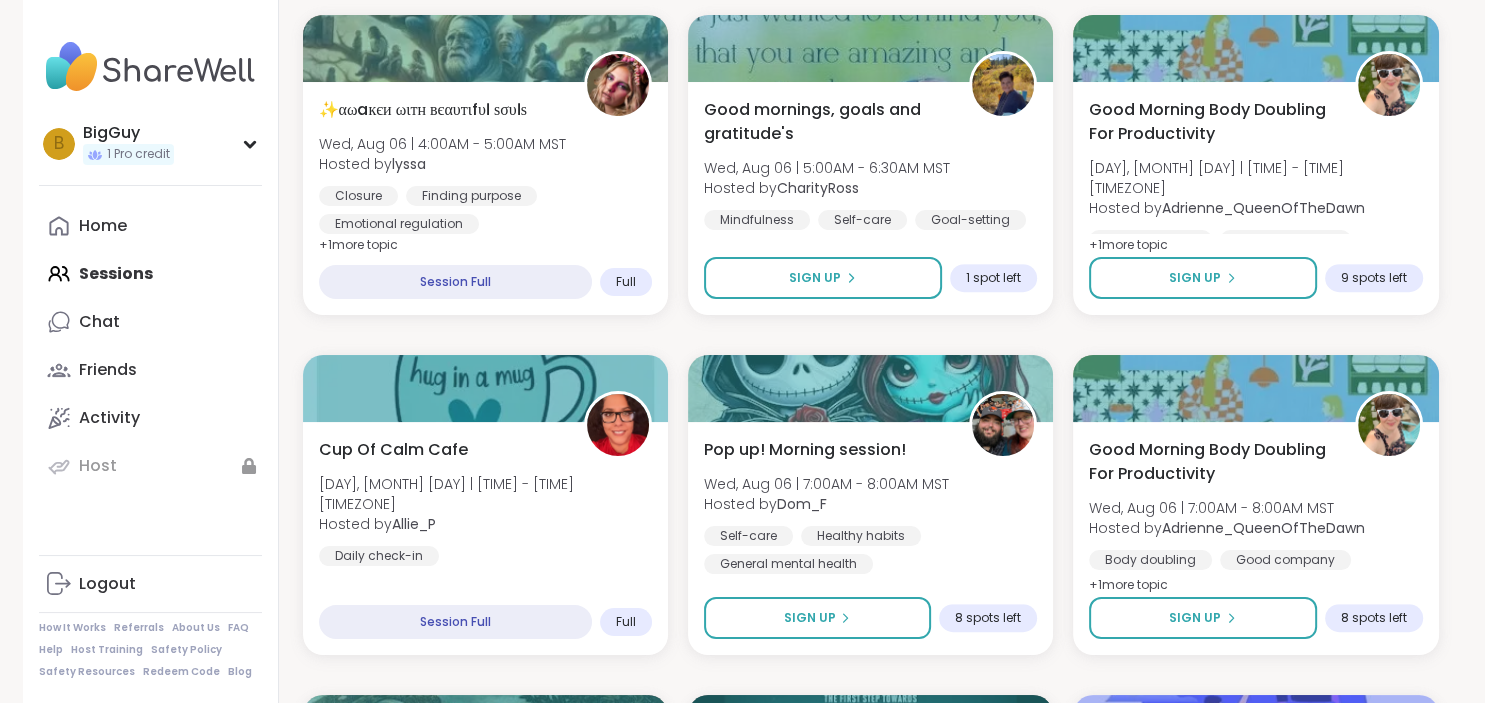click on "Night Cap Tue, Aug 05 | 7:00PM - 8:30PM MST Hosted by  PhoenixRising83 Personal development Healing Growth SESSION LIVE New Host! 🎉 Randomness Tue, Aug 05 | 8:00PM - 9:00PM MST Hosted by  Amie89 Daily check-in Affirmations General mental health SESSION LIVE Night Body Doubling Wind Down  Tue, Aug 05 | 8:00PM - 9:30PM MST Hosted by  Jill_LadyOfTheMountain Body doubling Self-love Loneliness SESSION LIVE ✨αωaкєи ωιтн вєαυтιfυℓ ѕσυℓѕ Wed, Aug 06 | 4:00AM - 5:00AM MST Hosted by  lyssa Closure Finding purpose Emotional regulation + 1  more topic Session Full Full Good mornings, goals and gratitude's Wed, Aug 06 | 5:00AM - 6:30AM MST Hosted by  CharityRoss Mindfulness Self-care Goal-setting Sign Up 1 spot left Good Morning Body Doubling For Productivity Wed, Aug 06 | 6:00AM - 7:00AM MST Hosted by  Adrienne_QueenOfTheDawn Body doubling Good company Goal-setting + 1  more topic Sign Up 9 spots left Cup Of Calm Cafe Wed, Aug 06 | 6:30AM - 7:00AM MST Hosted by  Allie_P Daily check-in + 1" at bounding box center [871, 1695] 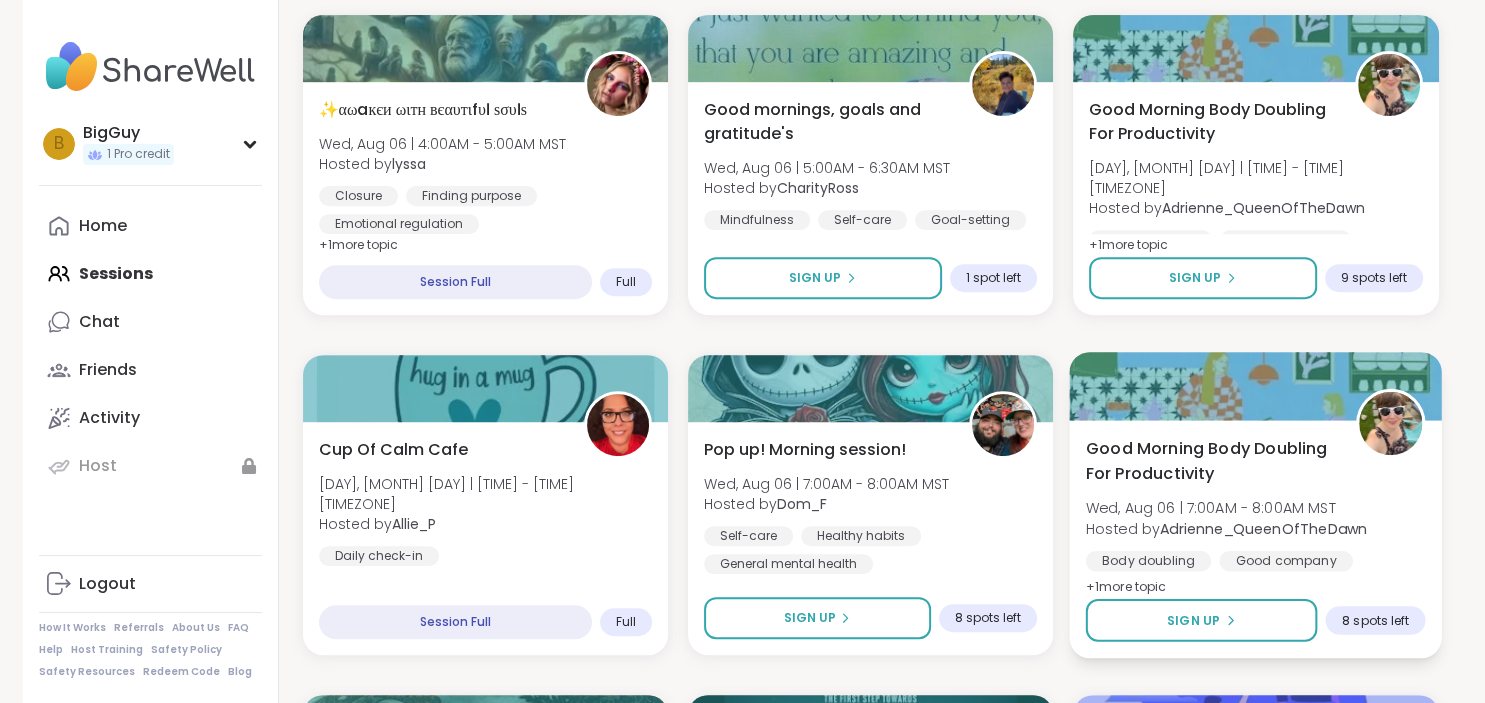 click at bounding box center [1391, 423] 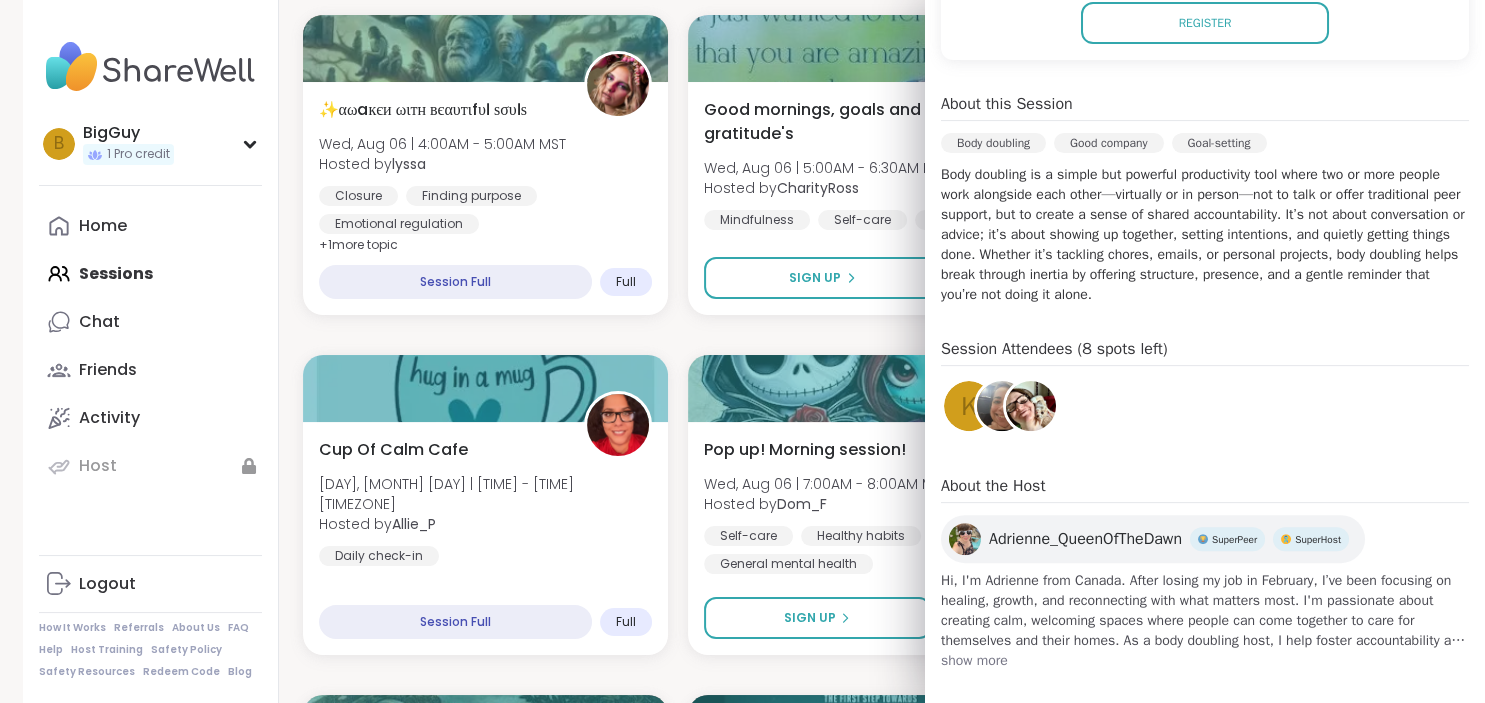 scroll, scrollTop: 536, scrollLeft: 0, axis: vertical 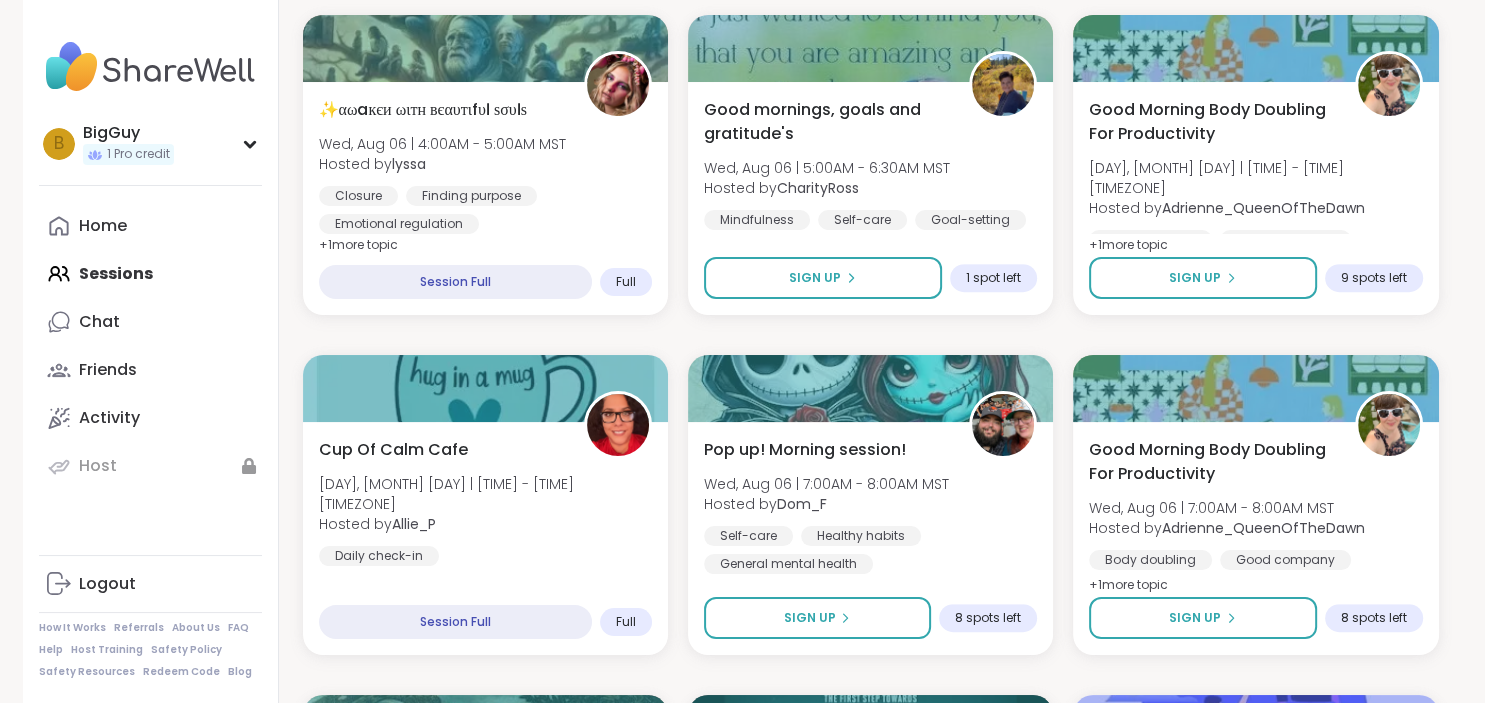 click on "Night Cap Tue, Aug 05 | 7:00PM - 8:30PM MST Hosted by  PhoenixRising83 Personal development Healing Growth SESSION LIVE New Host! 🎉 Randomness Tue, Aug 05 | 8:00PM - 9:00PM MST Hosted by  Amie89 Daily check-in Affirmations General mental health SESSION LIVE Night Body Doubling Wind Down  Tue, Aug 05 | 8:00PM - 9:30PM MST Hosted by  Jill_LadyOfTheMountain Body doubling Self-love Loneliness SESSION LIVE ✨αωaкєи ωιтн вєαυтιfυℓ ѕσυℓѕ Wed, Aug 06 | 4:00AM - 5:00AM MST Hosted by  lyssa Closure Finding purpose Emotional regulation + 1  more topic Session Full Full Good mornings, goals and gratitude's Wed, Aug 06 | 5:00AM - 6:30AM MST Hosted by  CharityRoss Mindfulness Self-care Goal-setting Sign Up 1 spot left Good Morning Body Doubling For Productivity Wed, Aug 06 | 6:00AM - 7:00AM MST Hosted by  Adrienne_QueenOfTheDawn Body doubling Good company Goal-setting + 1  more topic Sign Up 9 spots left Cup Of Calm Cafe Wed, Aug 06 | 6:30AM - 7:00AM MST Hosted by  Allie_P Daily check-in + 1" at bounding box center (871, 1695) 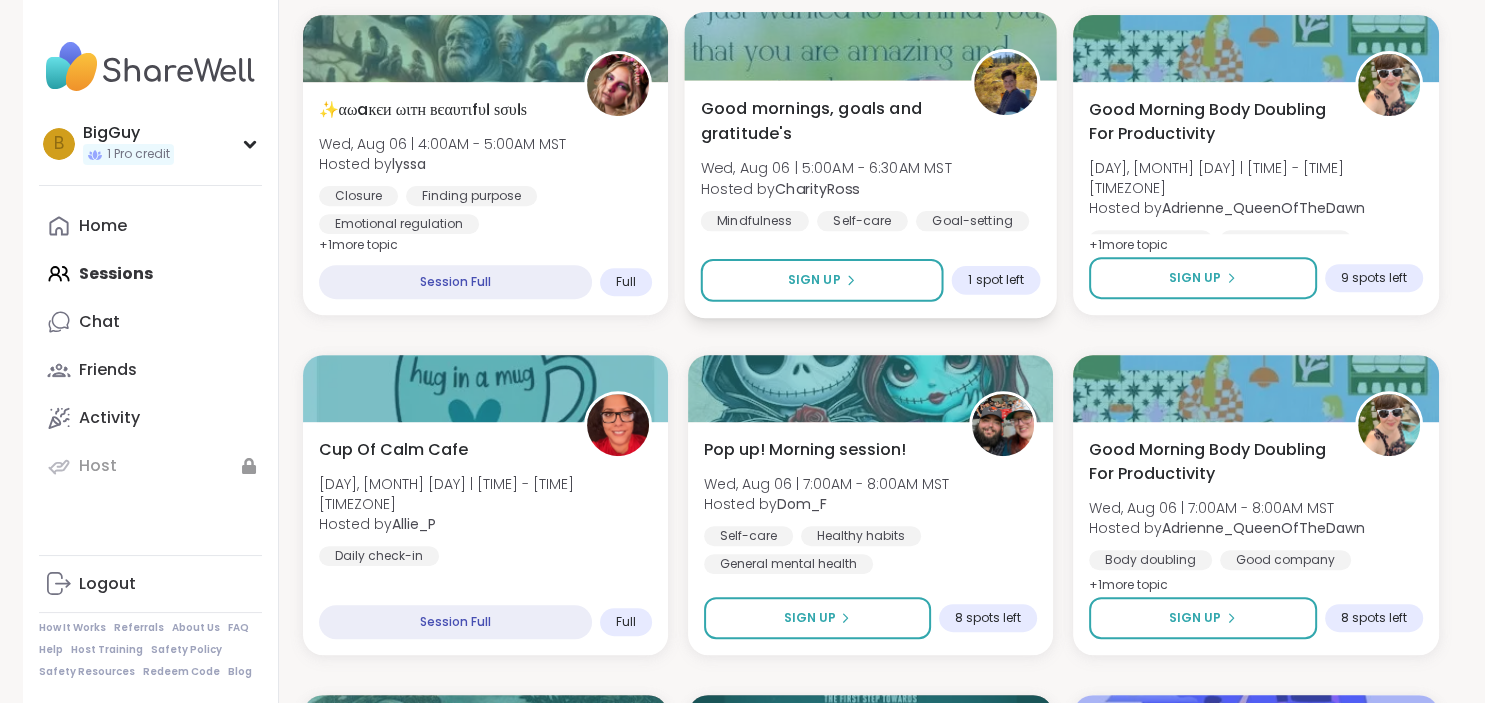 click at bounding box center [1005, 83] 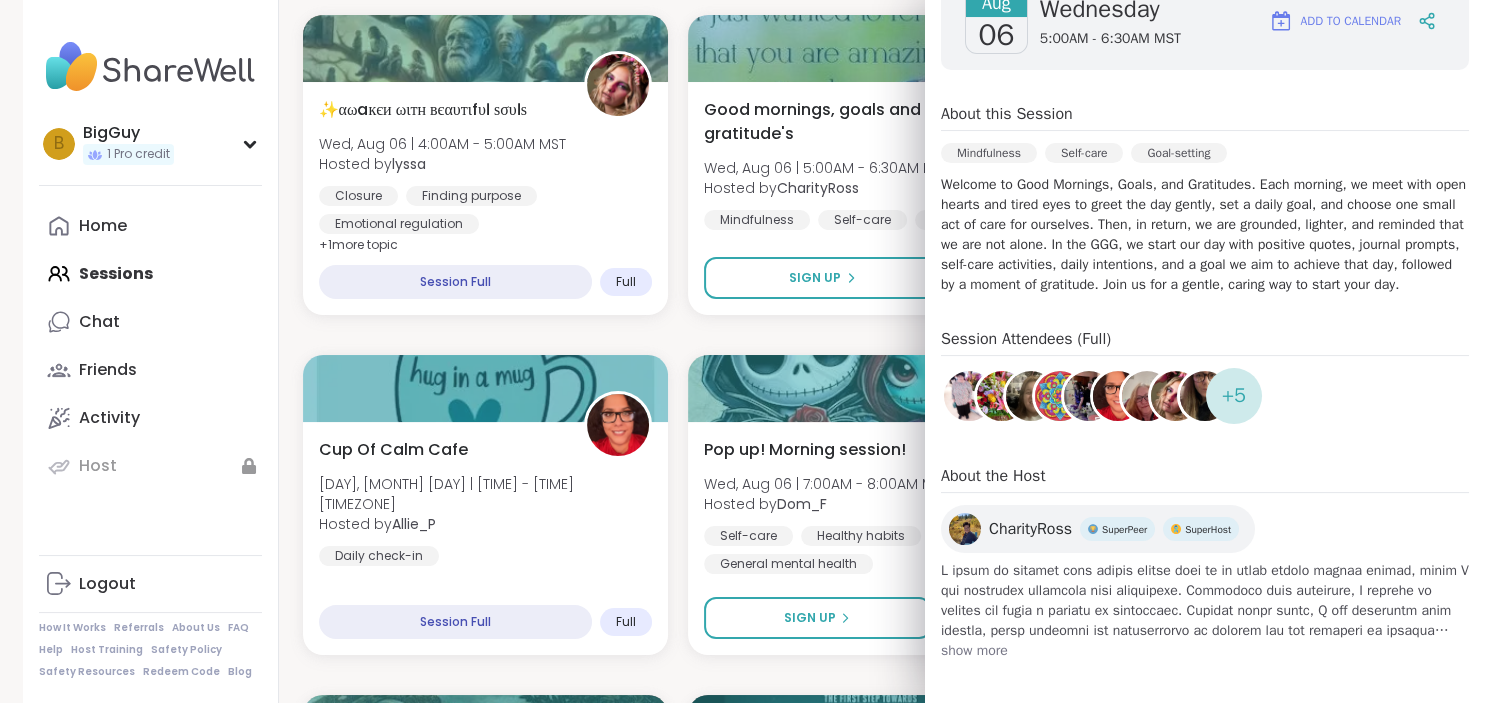 scroll, scrollTop: 344, scrollLeft: 0, axis: vertical 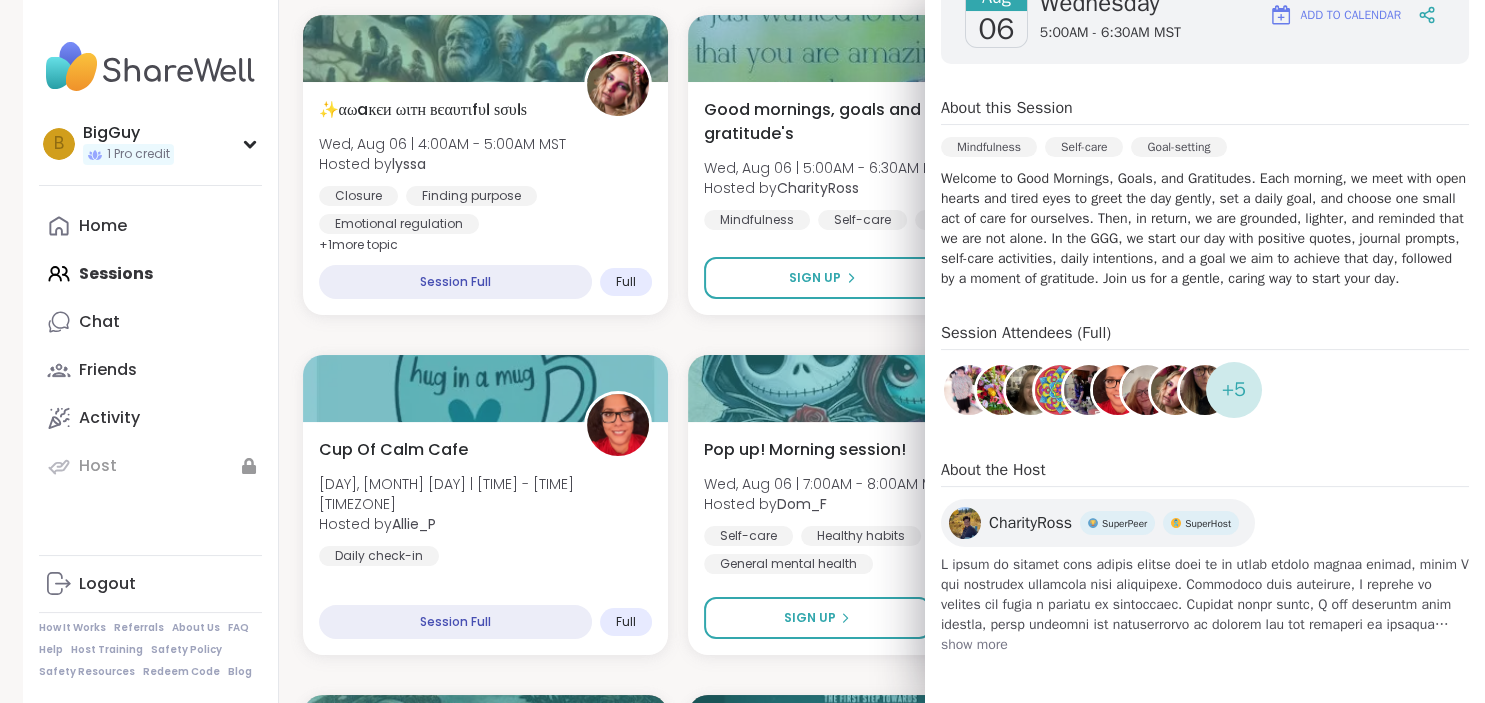 click at bounding box center (1060, 390) 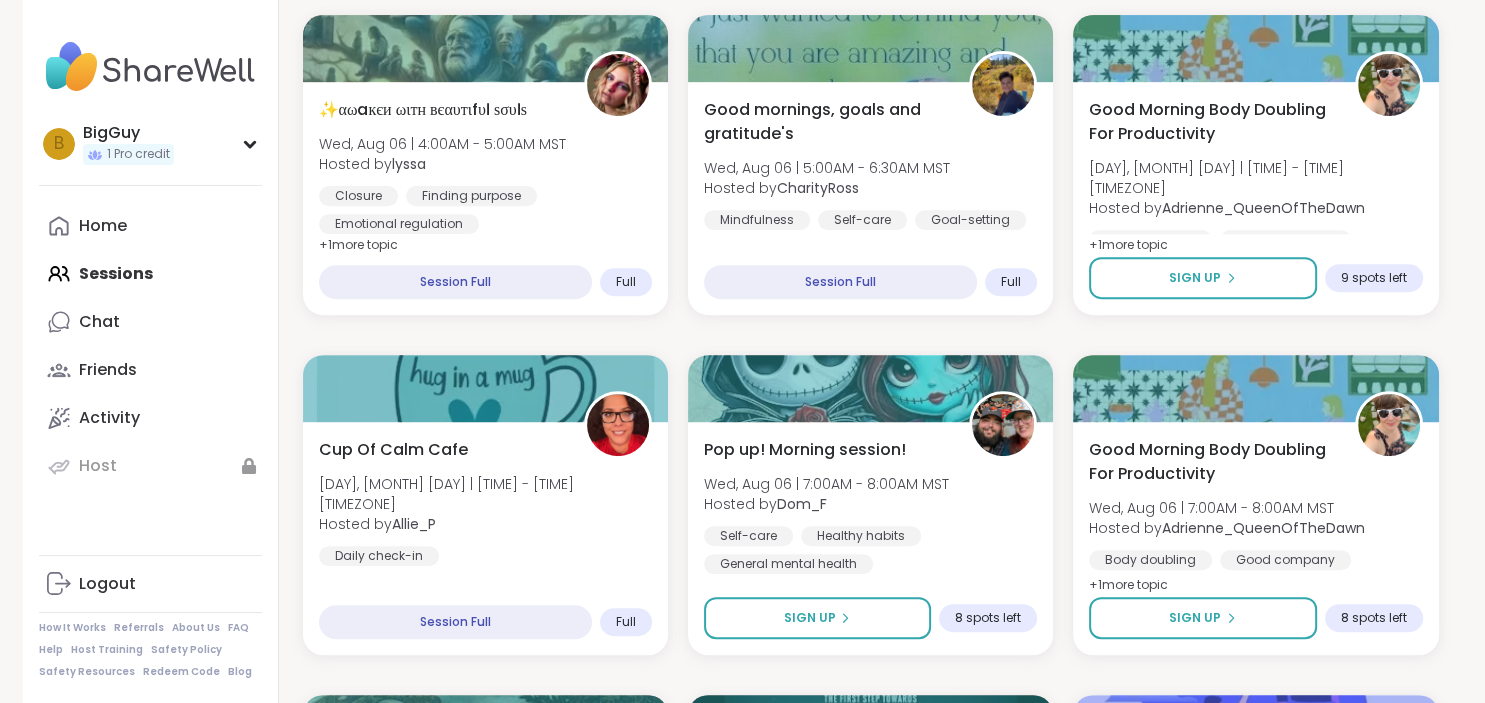 scroll, scrollTop: 0, scrollLeft: 0, axis: both 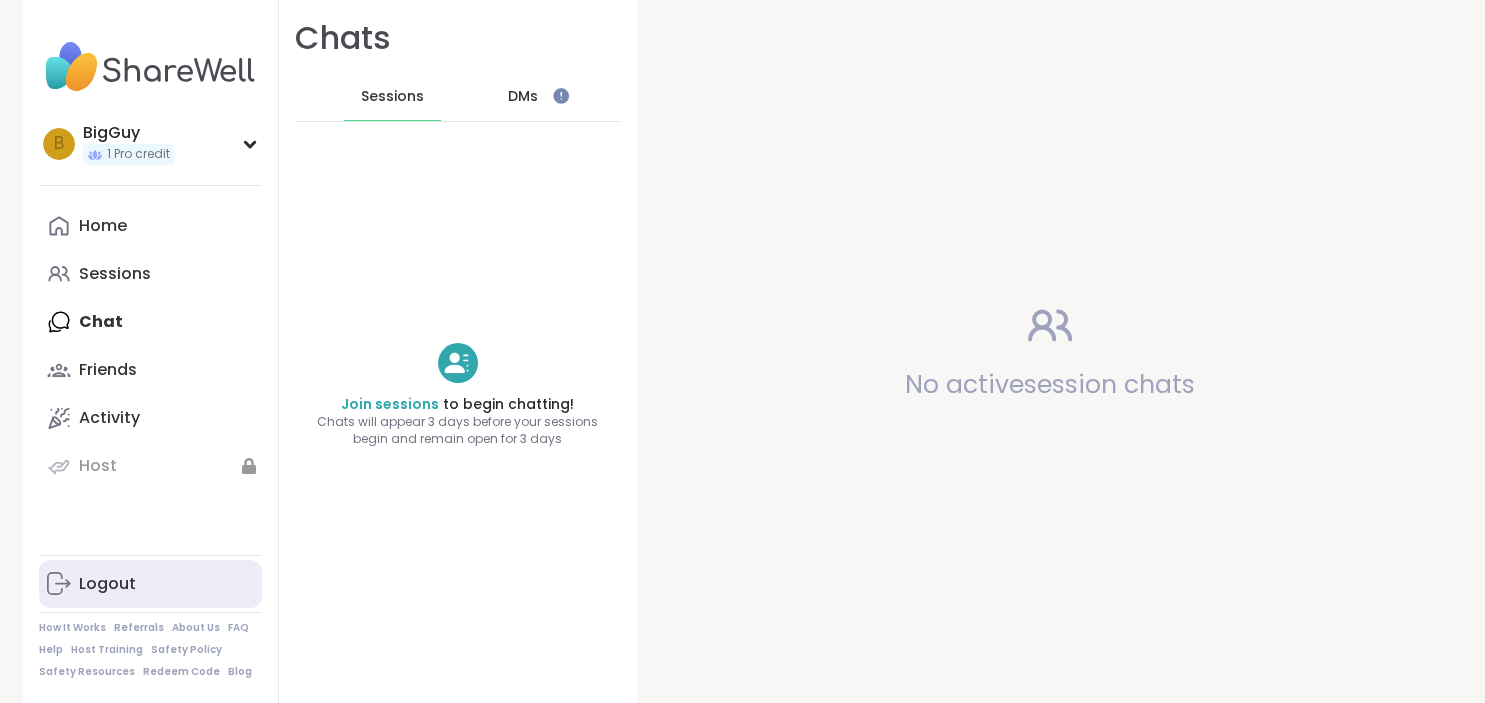 click on "Logout" at bounding box center [107, 584] 